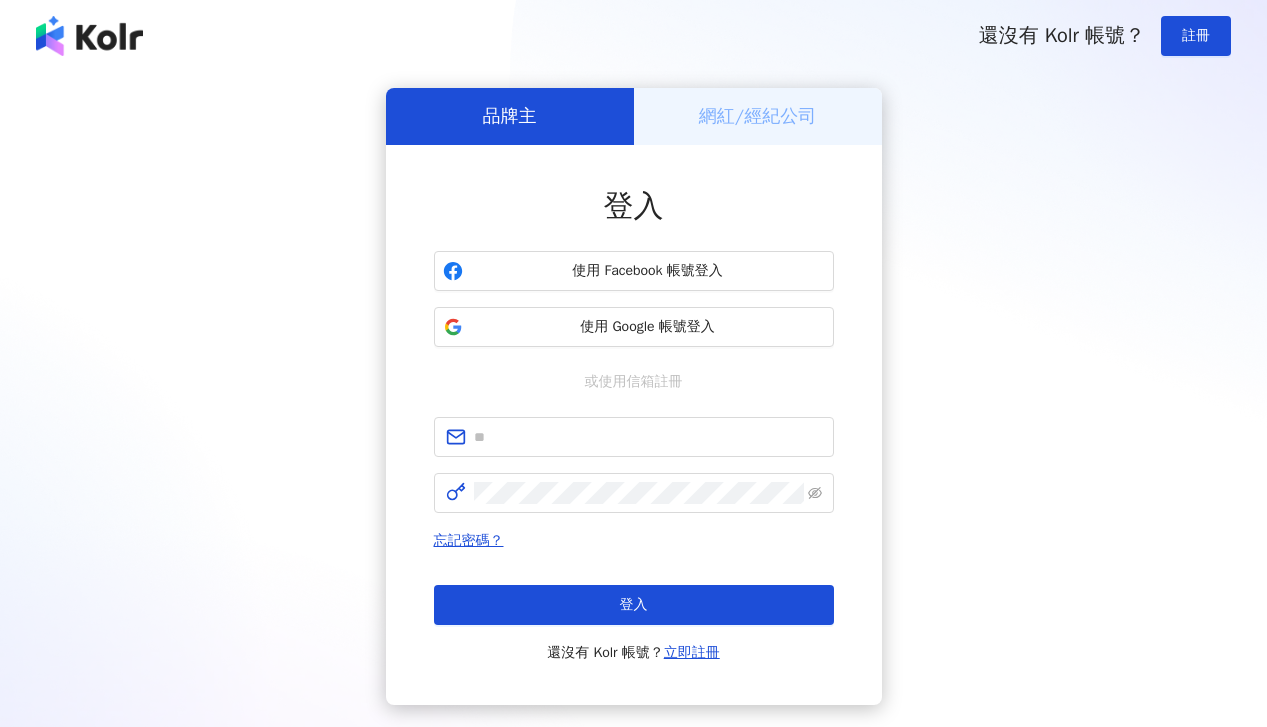 scroll, scrollTop: 0, scrollLeft: 0, axis: both 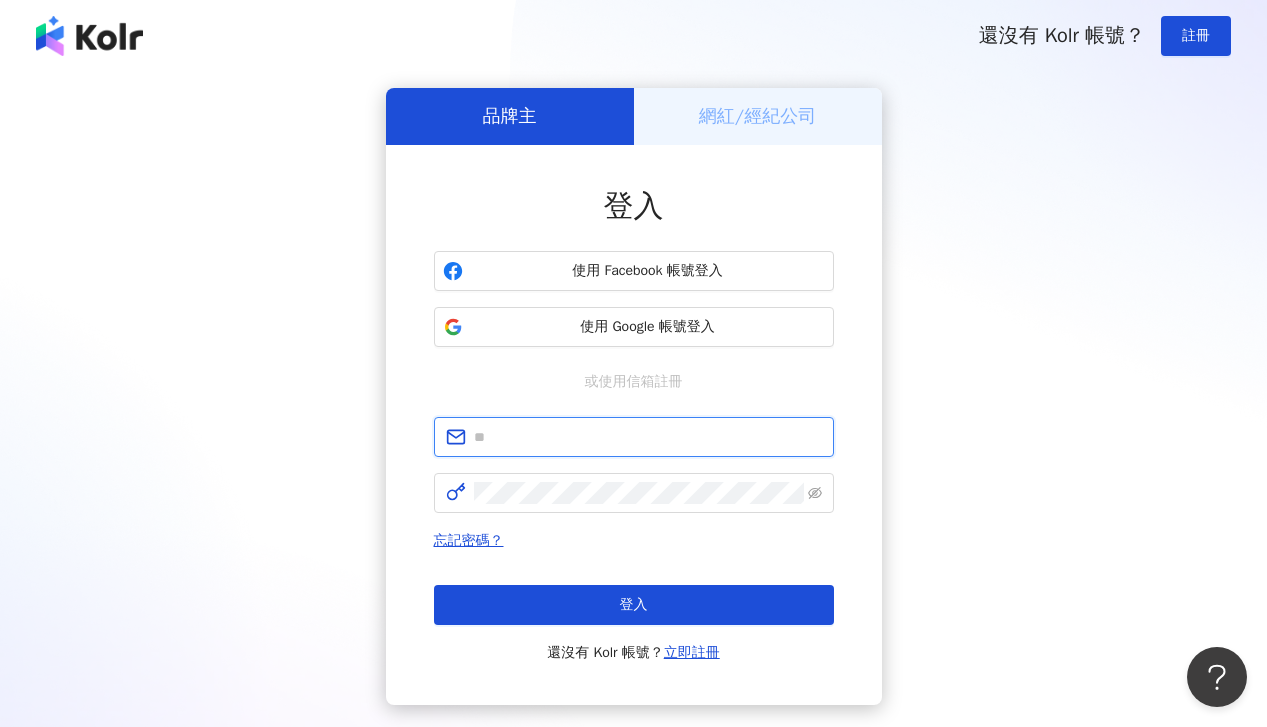 click at bounding box center (648, 437) 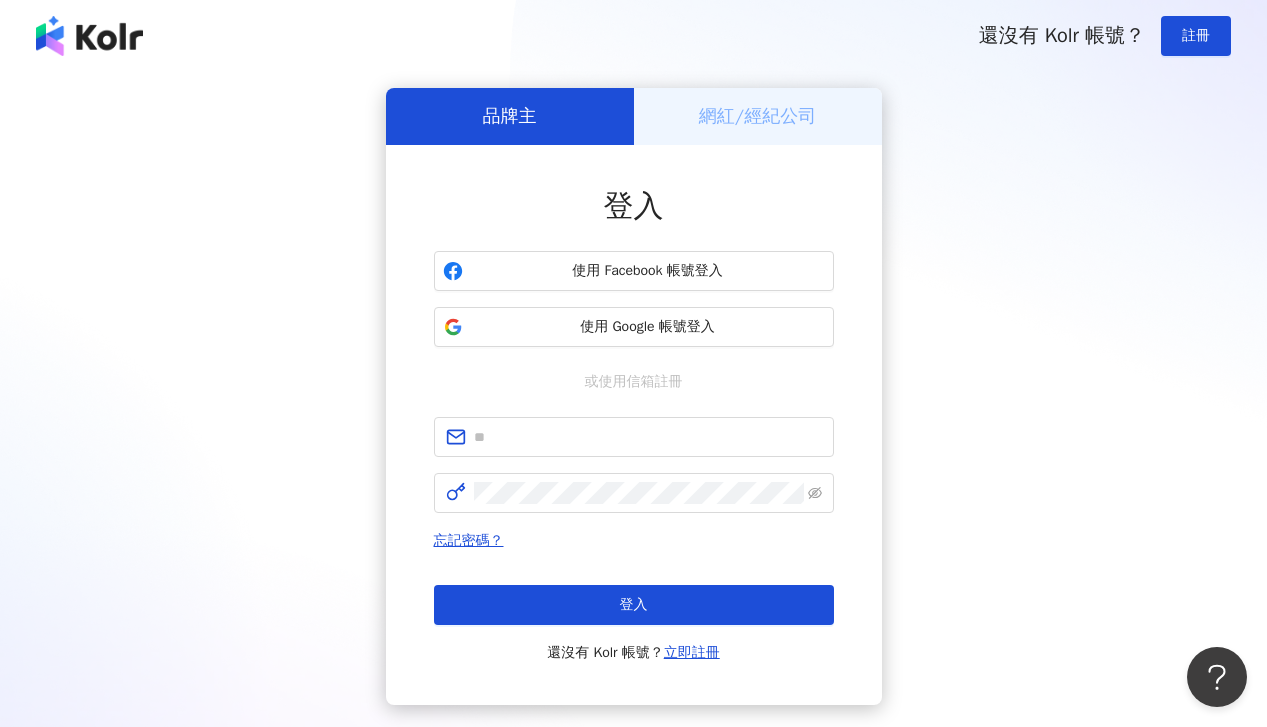 click on "品牌主 網紅/經紀公司 登入 使用 Facebook 帳號登入 使用 Google 帳號登入 或使用信箱註冊 忘記密碼？ 登入 還沒有 Kolr 帳號？ 立即註冊" at bounding box center (633, 396) 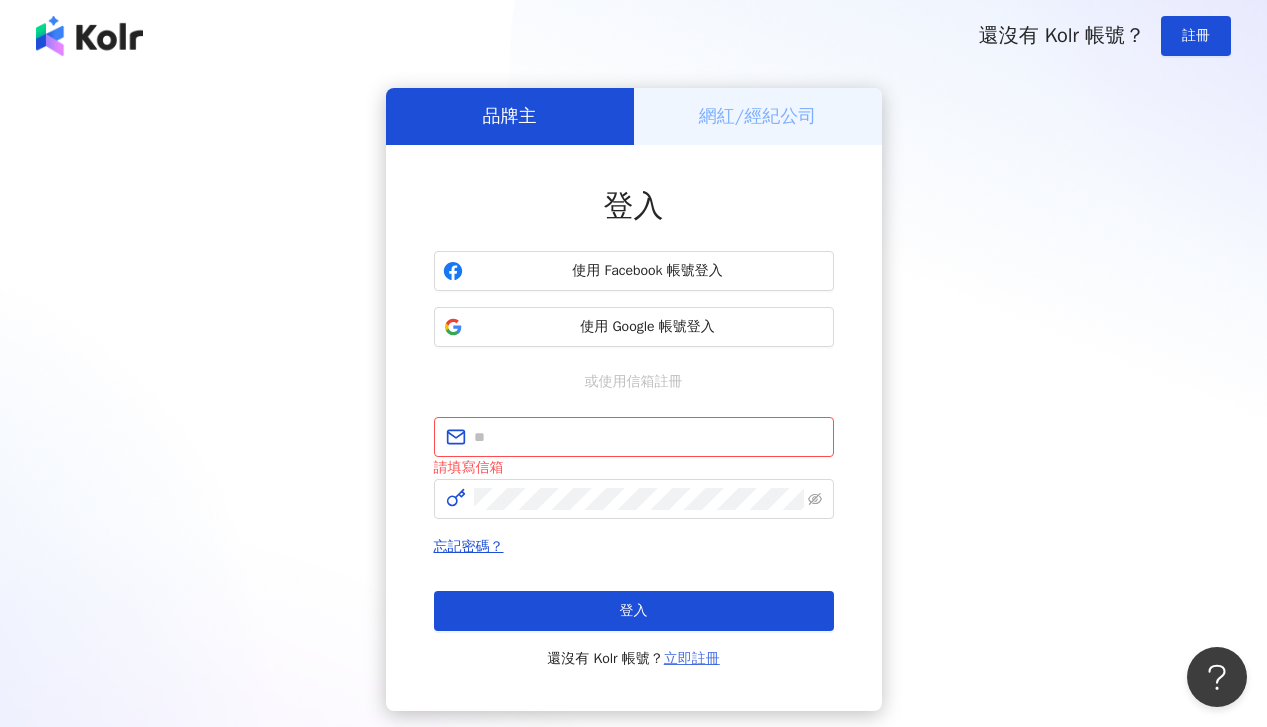 click on "立即註冊" at bounding box center (692, 658) 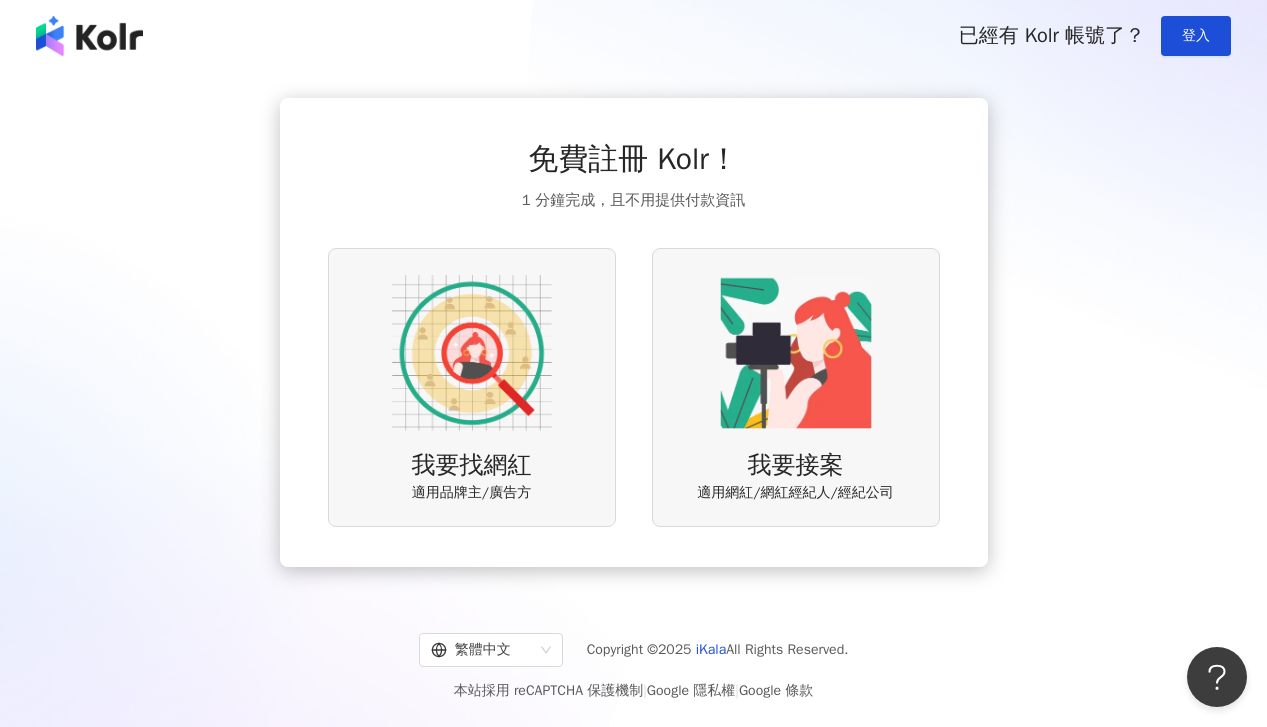 click at bounding box center (472, 353) 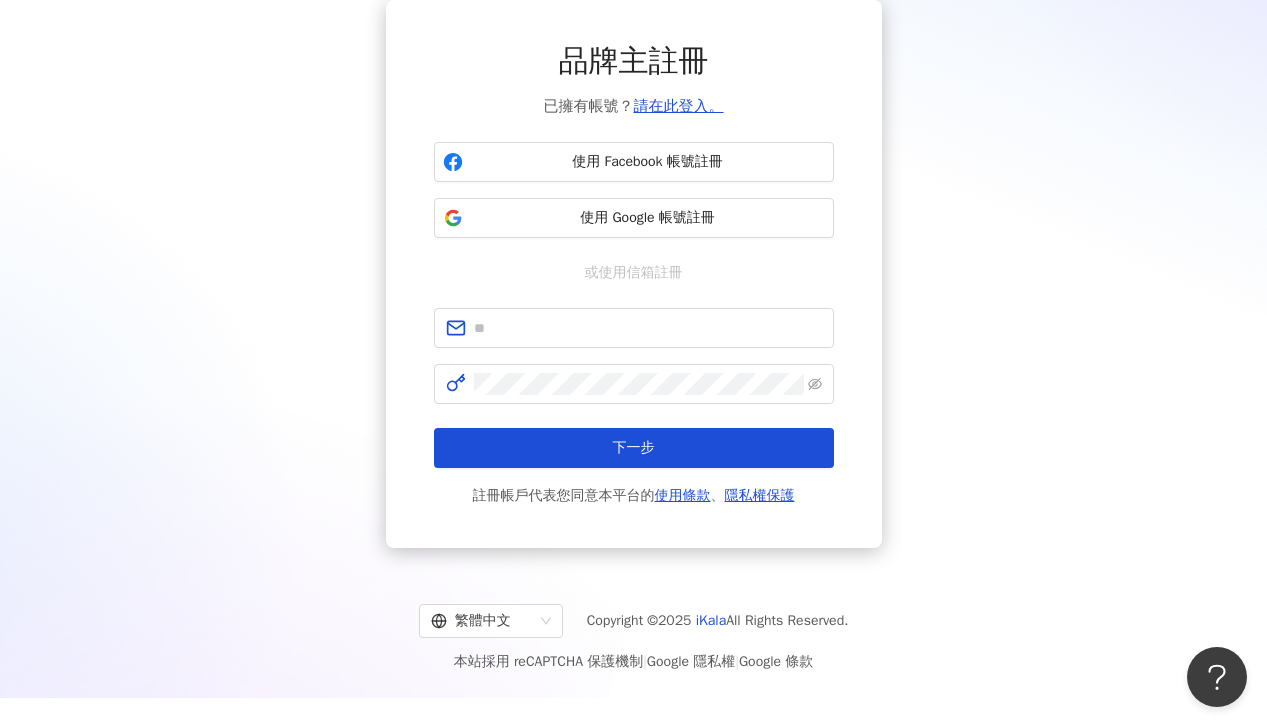 scroll, scrollTop: 92, scrollLeft: 0, axis: vertical 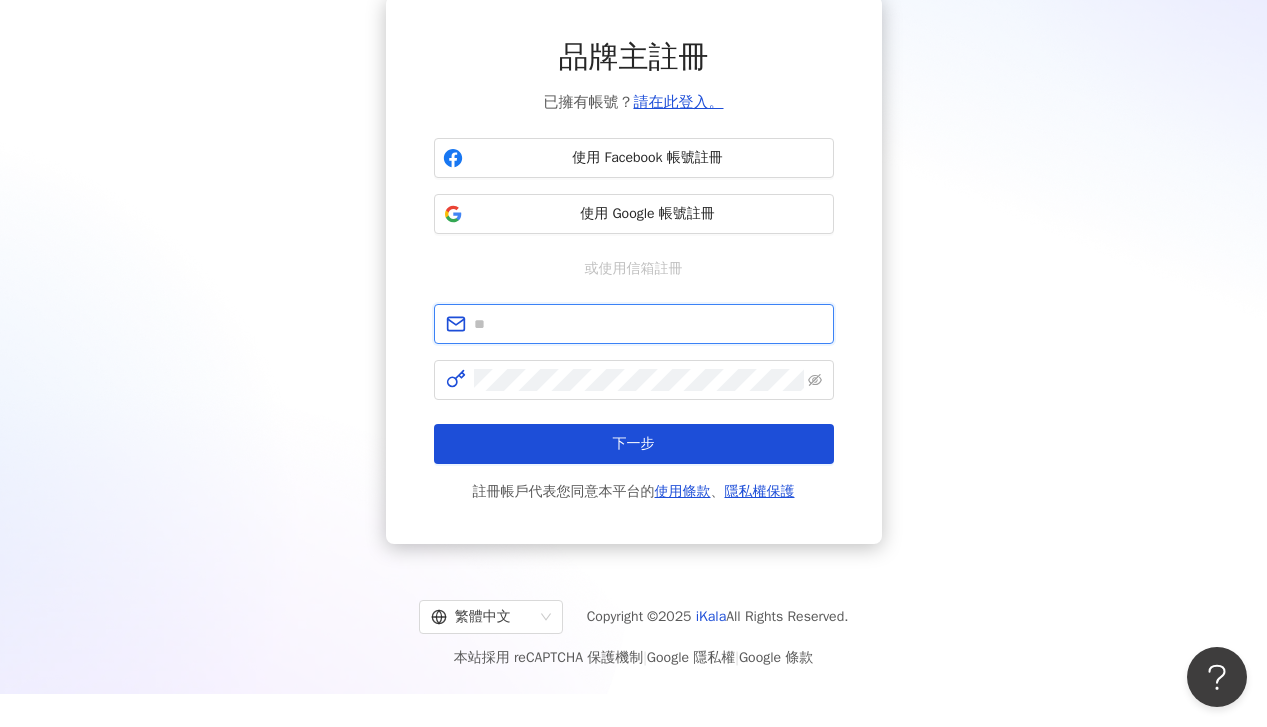 click at bounding box center [648, 324] 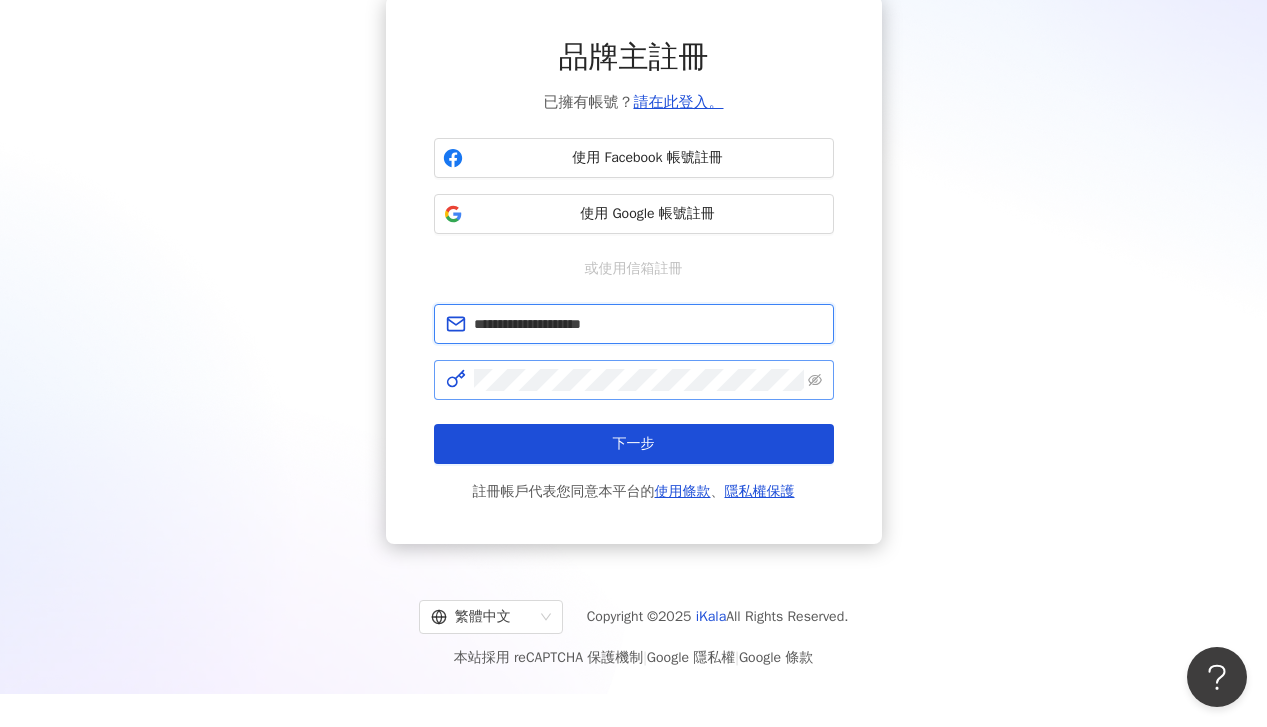 type on "**********" 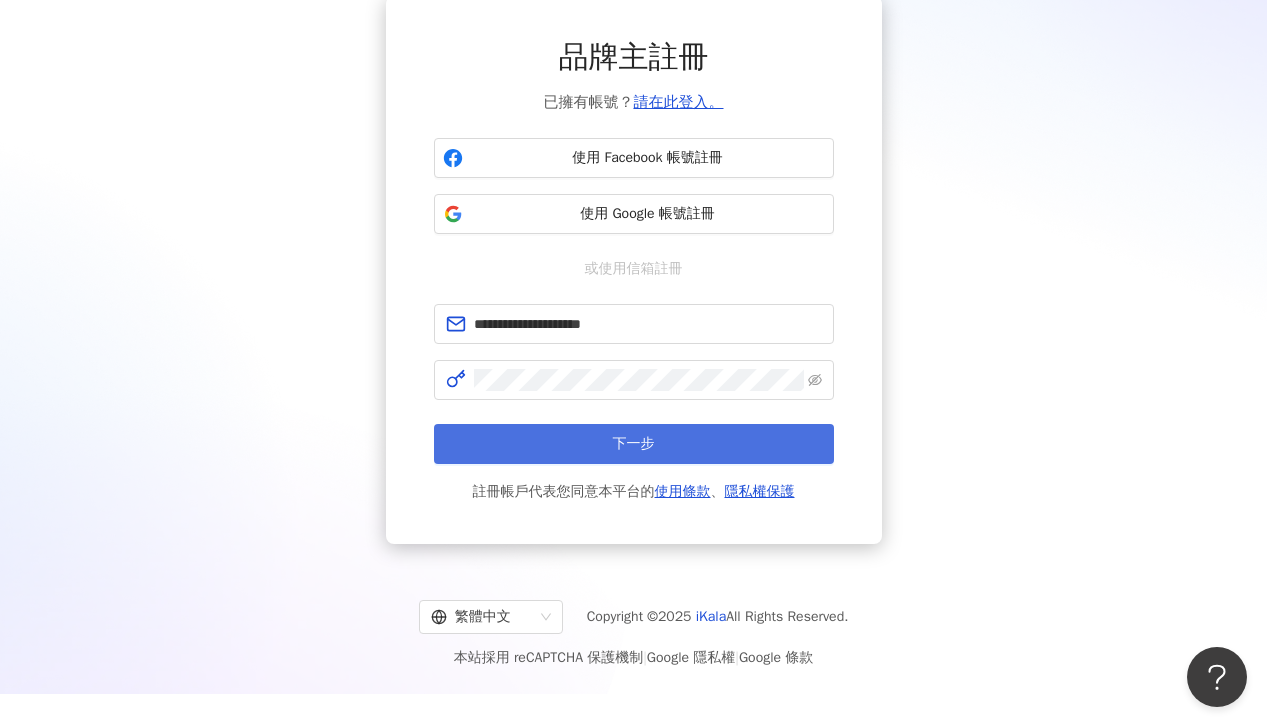 click on "下一步" at bounding box center (634, 444) 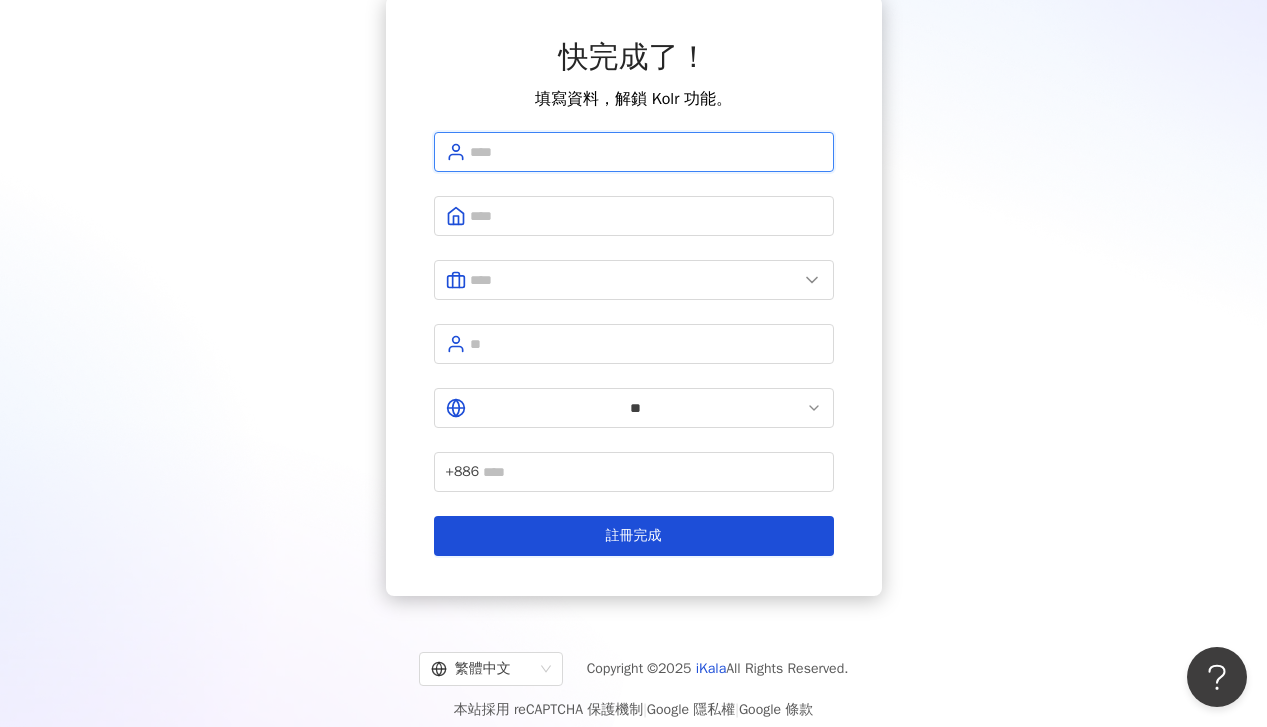 click at bounding box center [646, 152] 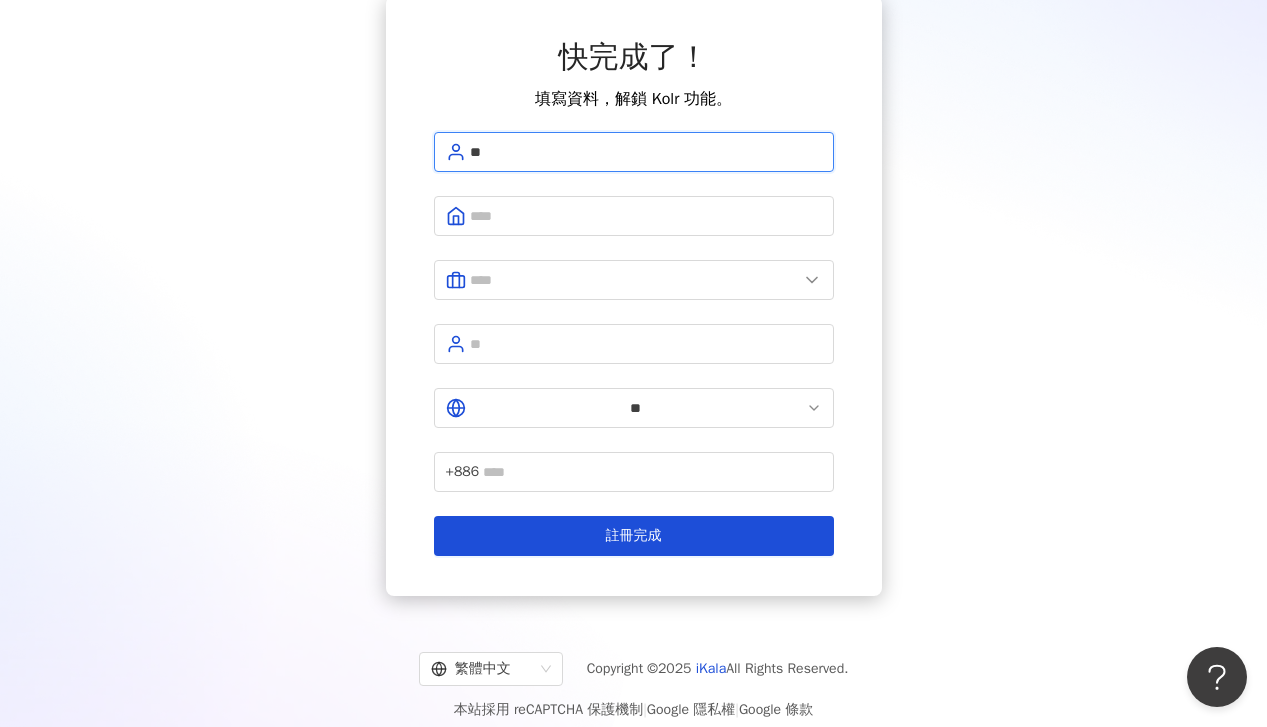 type on "*" 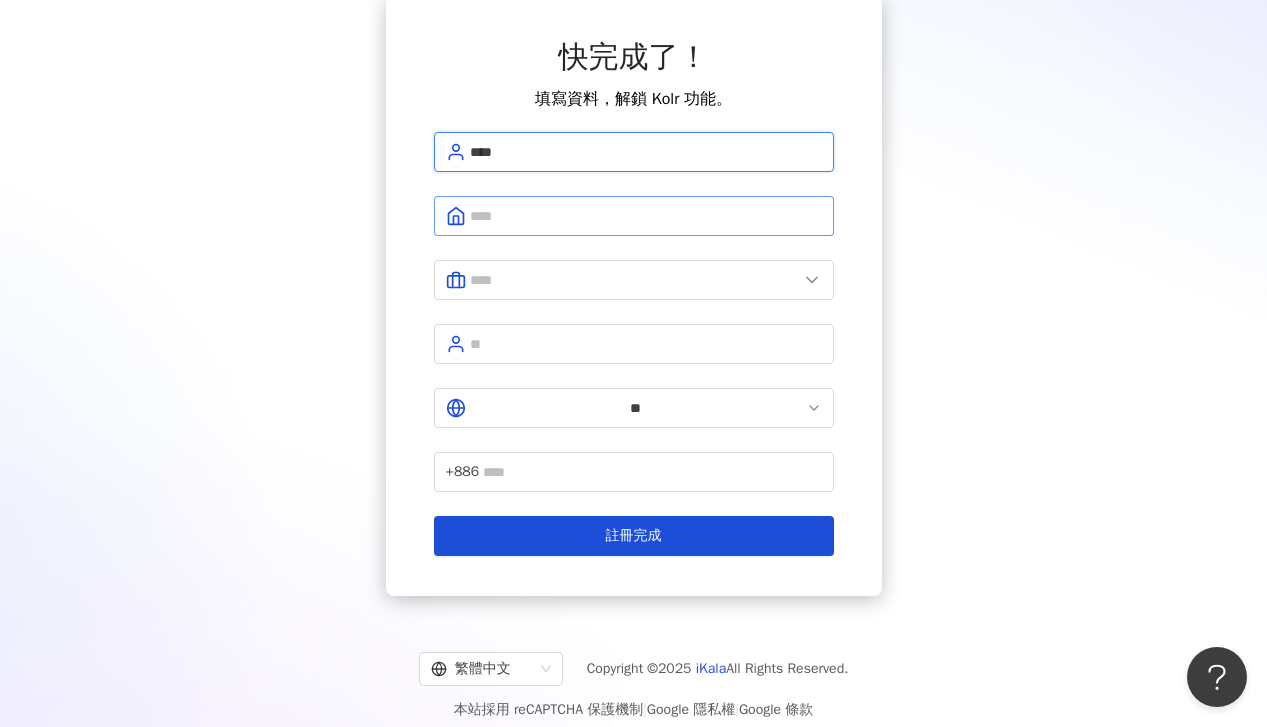 type on "****" 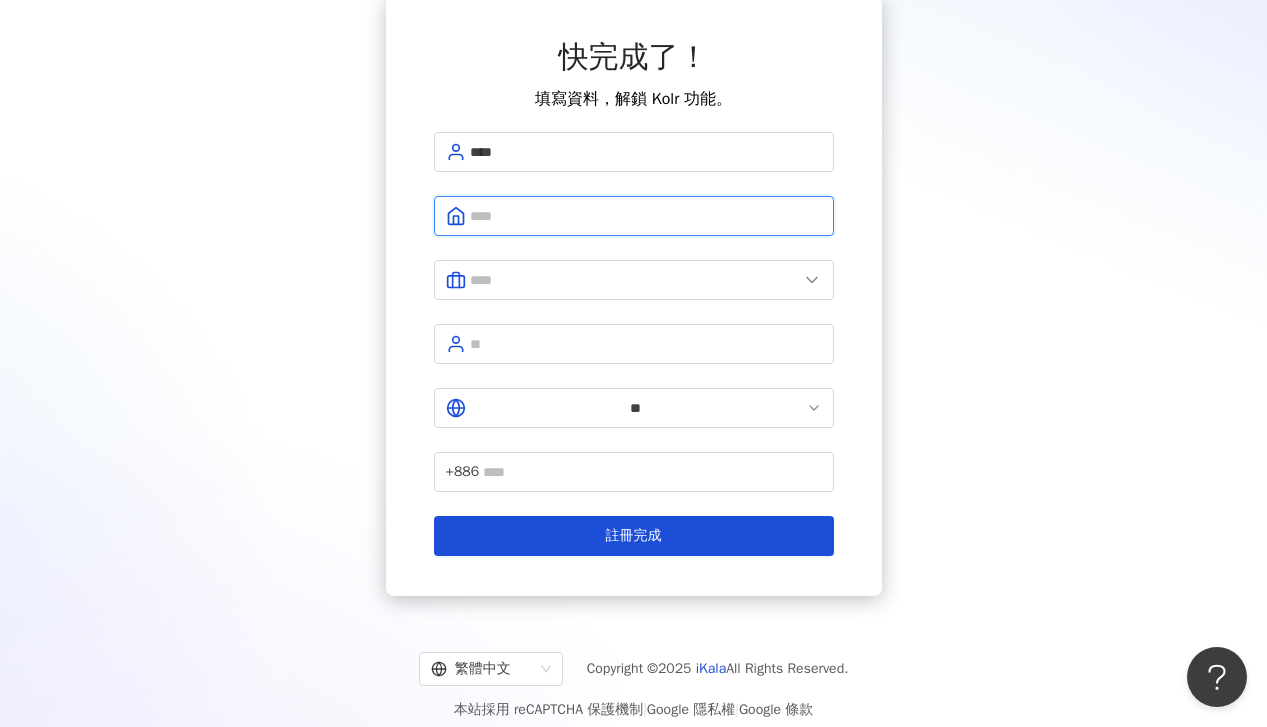 click at bounding box center [646, 216] 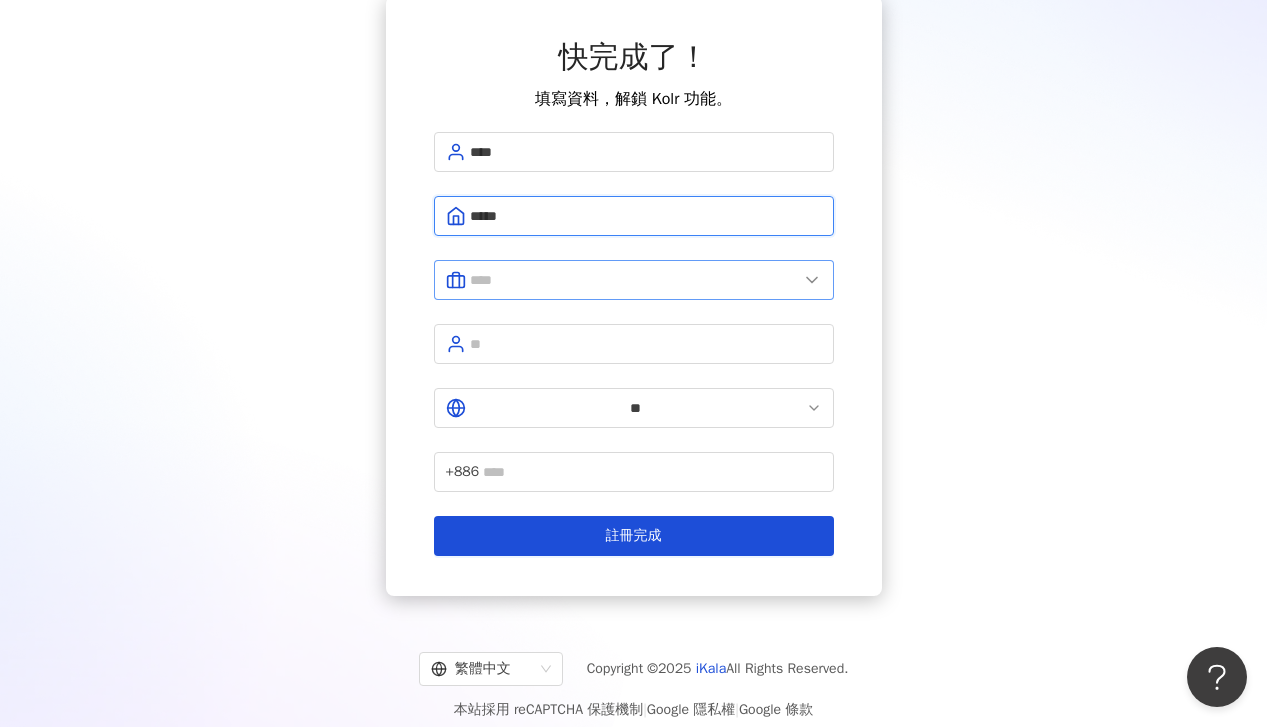 type on "*****" 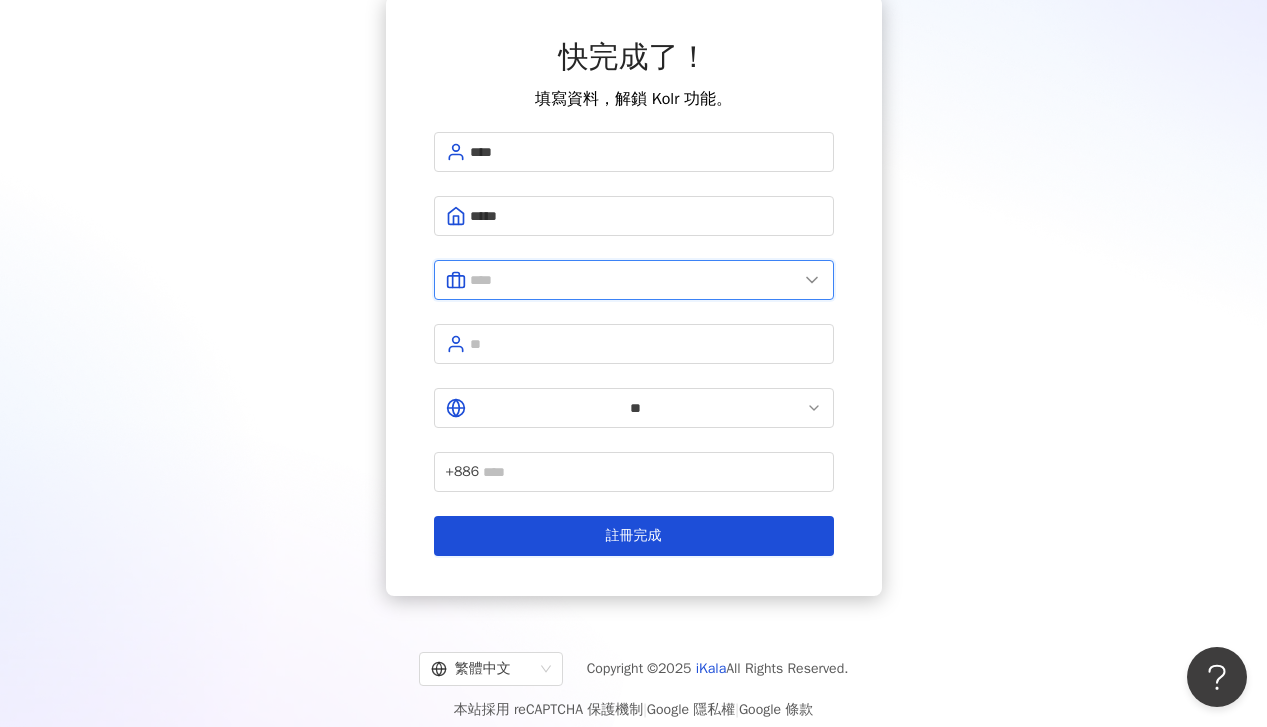 click at bounding box center (634, 280) 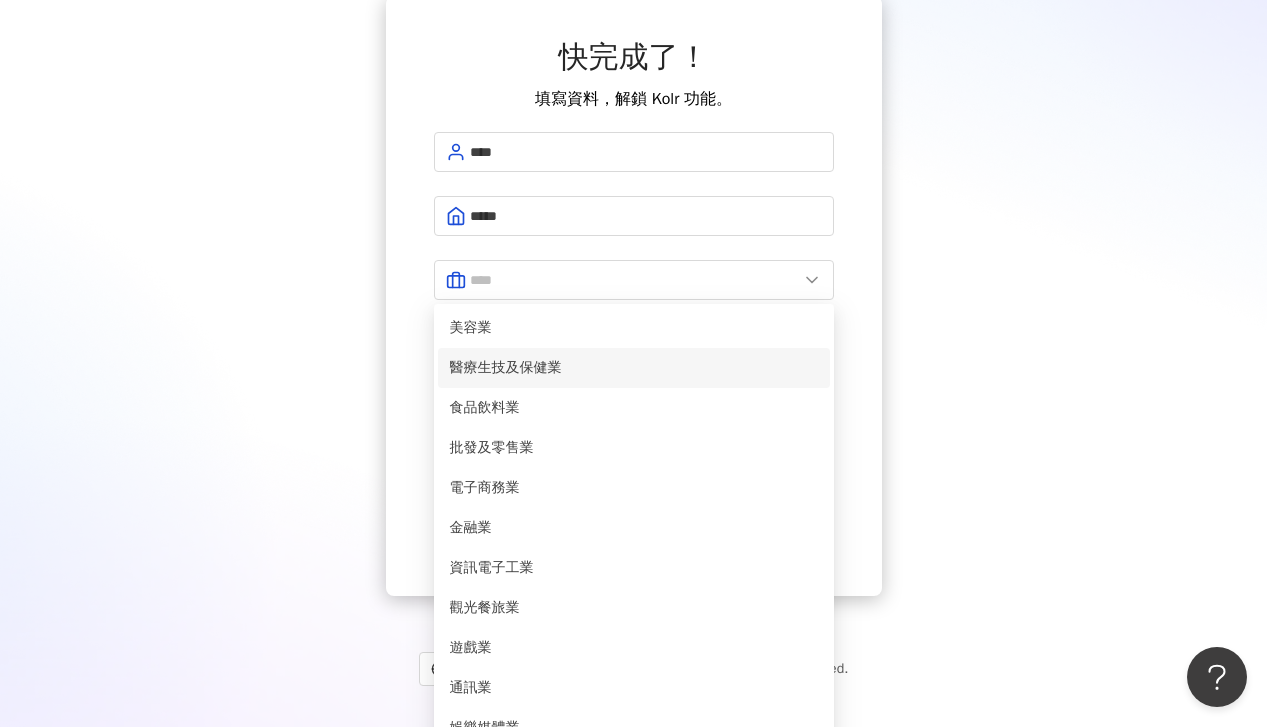 click on "醫療生技及保健業" at bounding box center [634, 368] 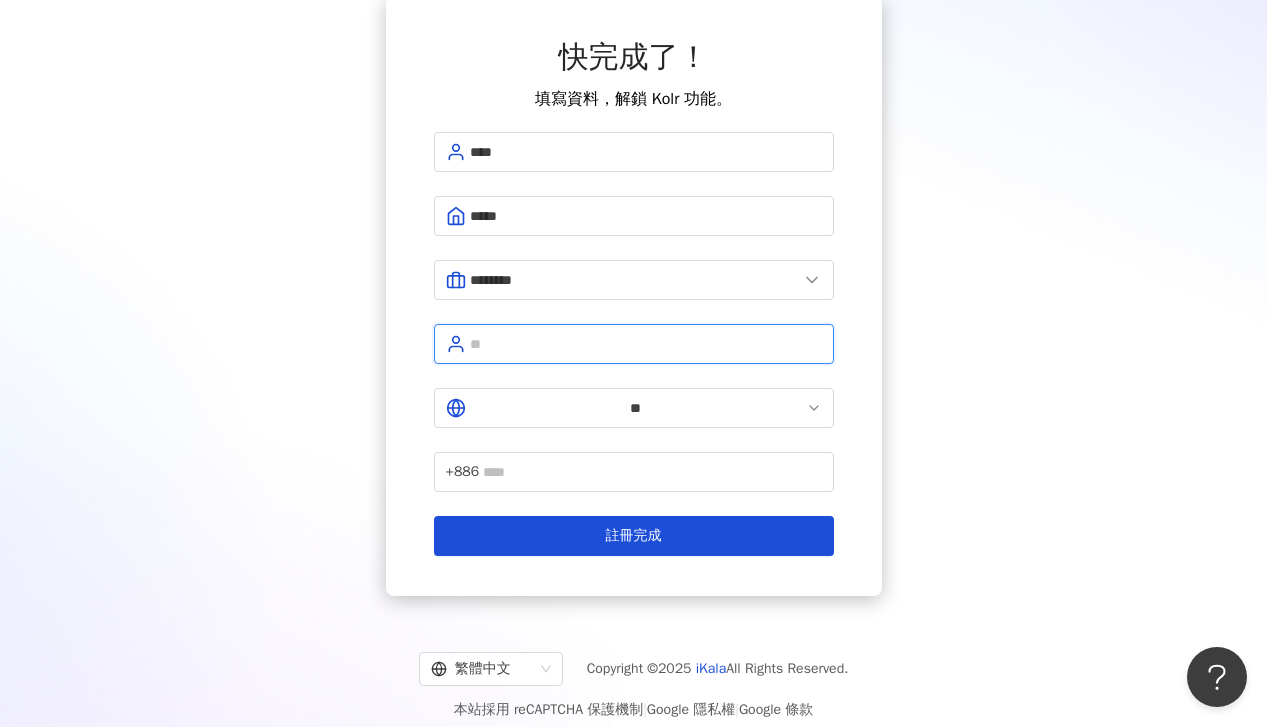 click at bounding box center (646, 344) 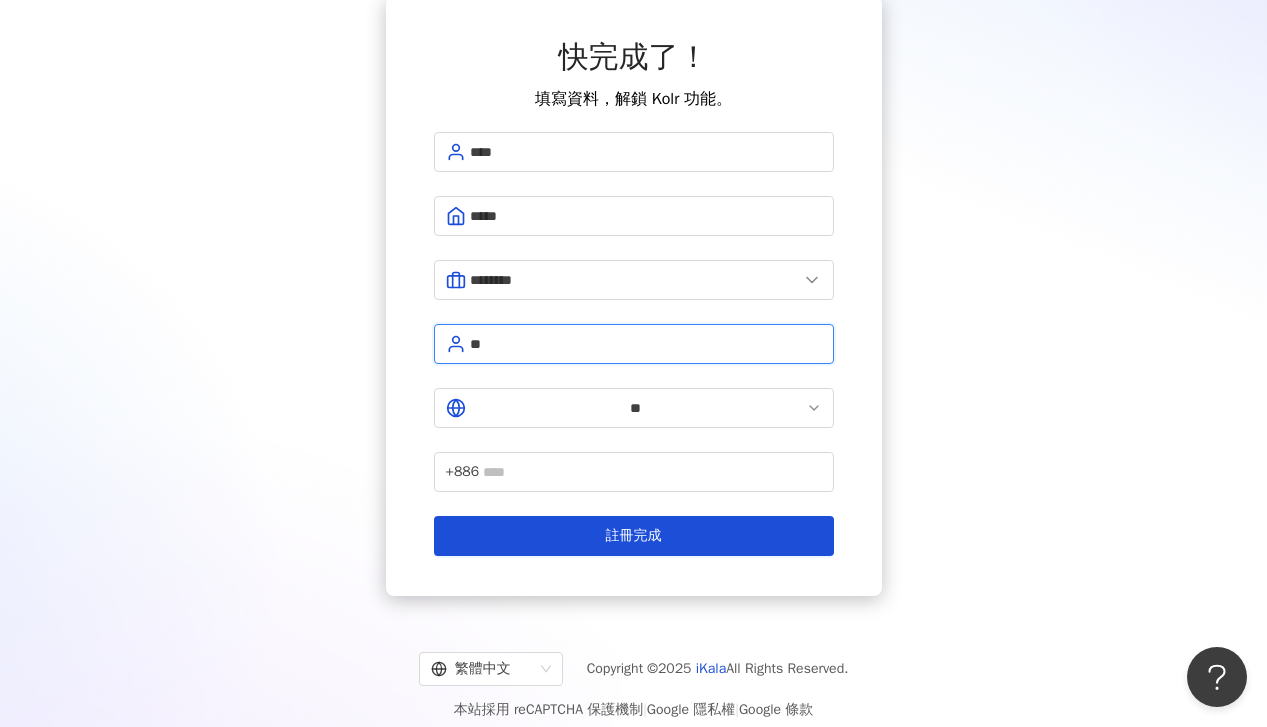 type on "*" 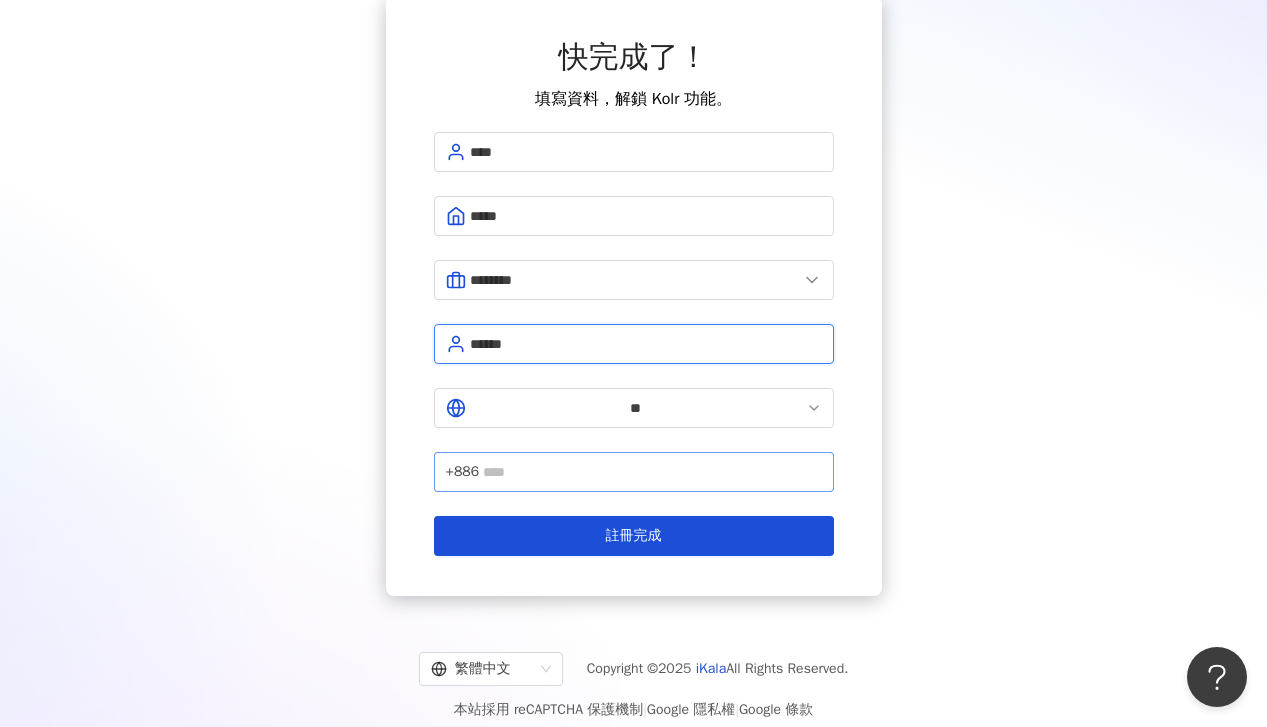 type on "******" 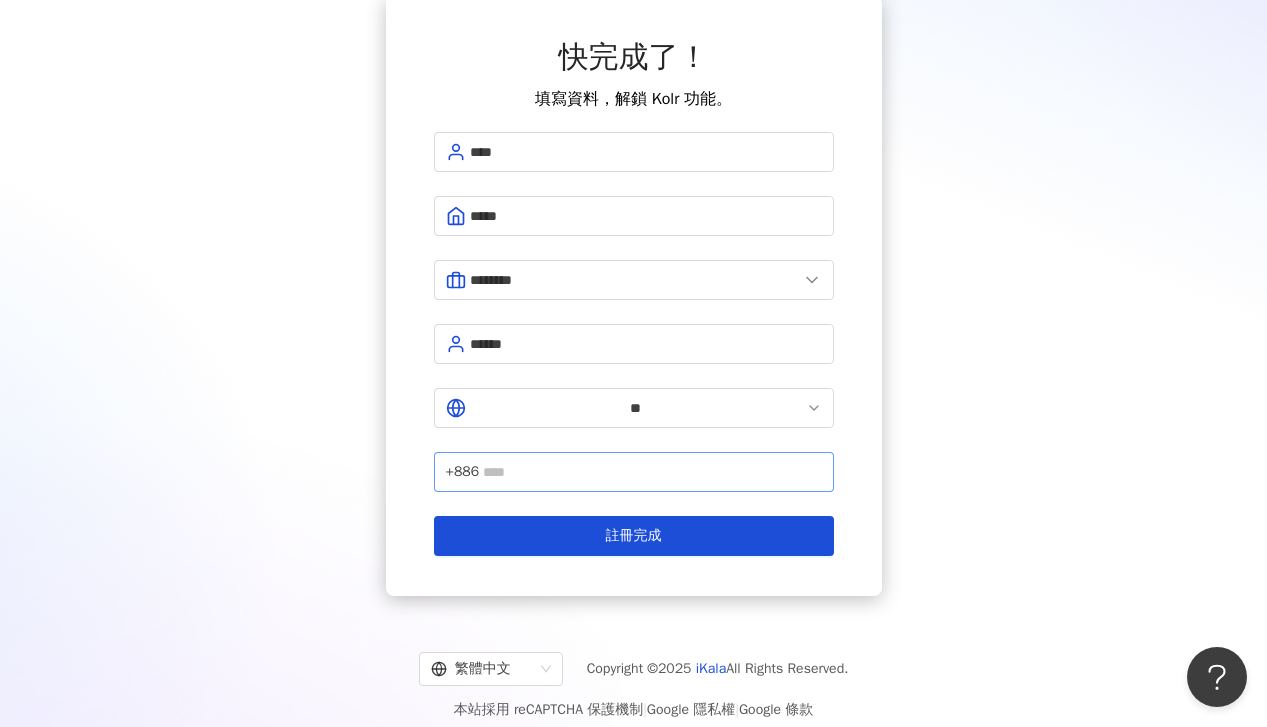 click on "+886" at bounding box center [634, 472] 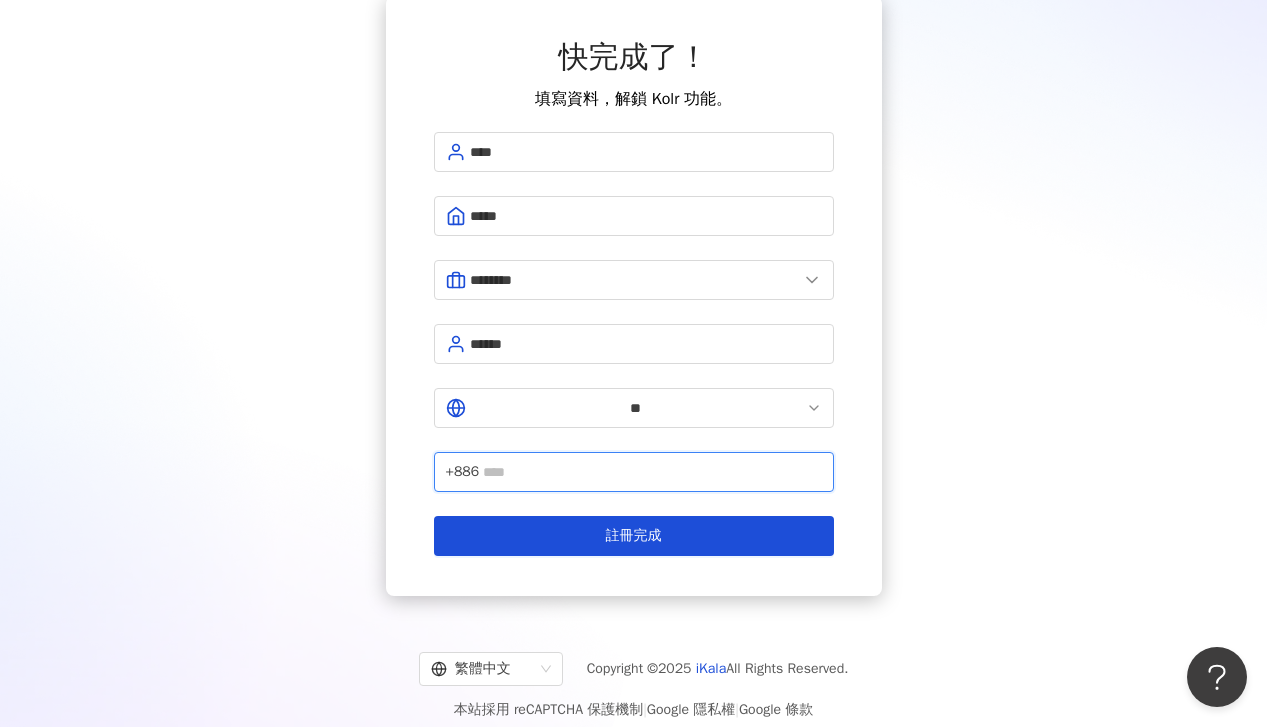 type on "*" 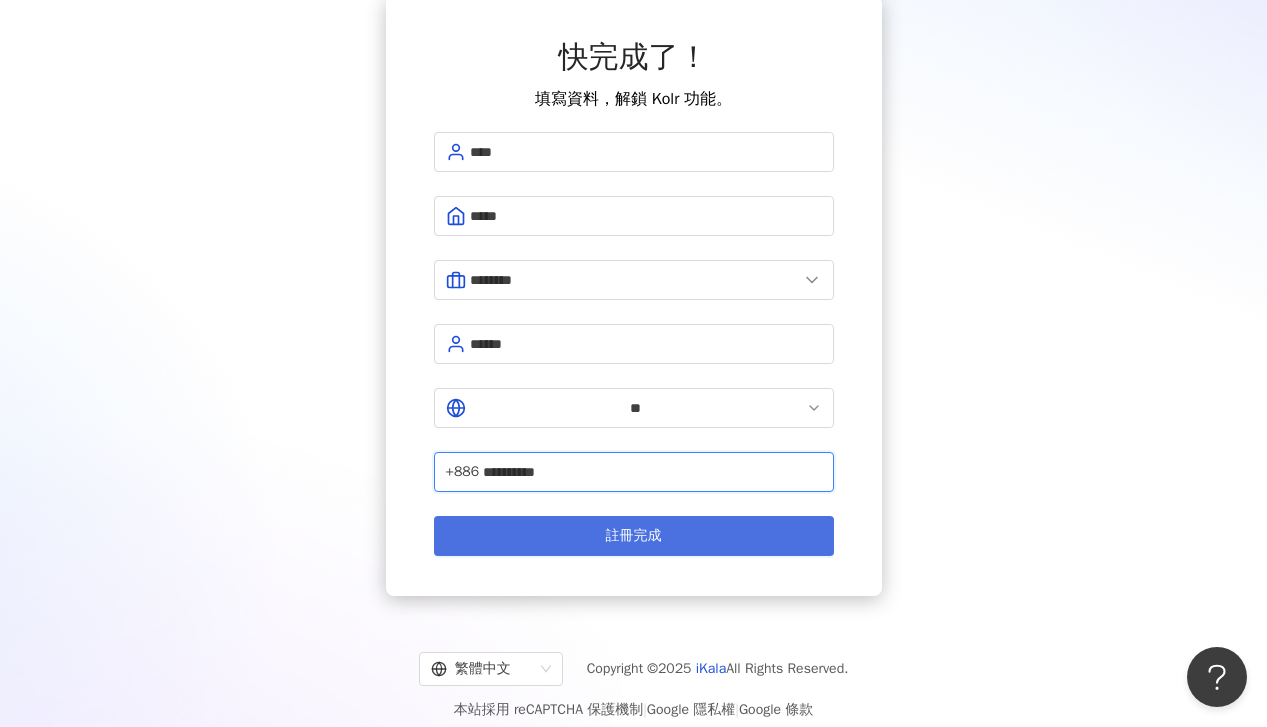 type on "**********" 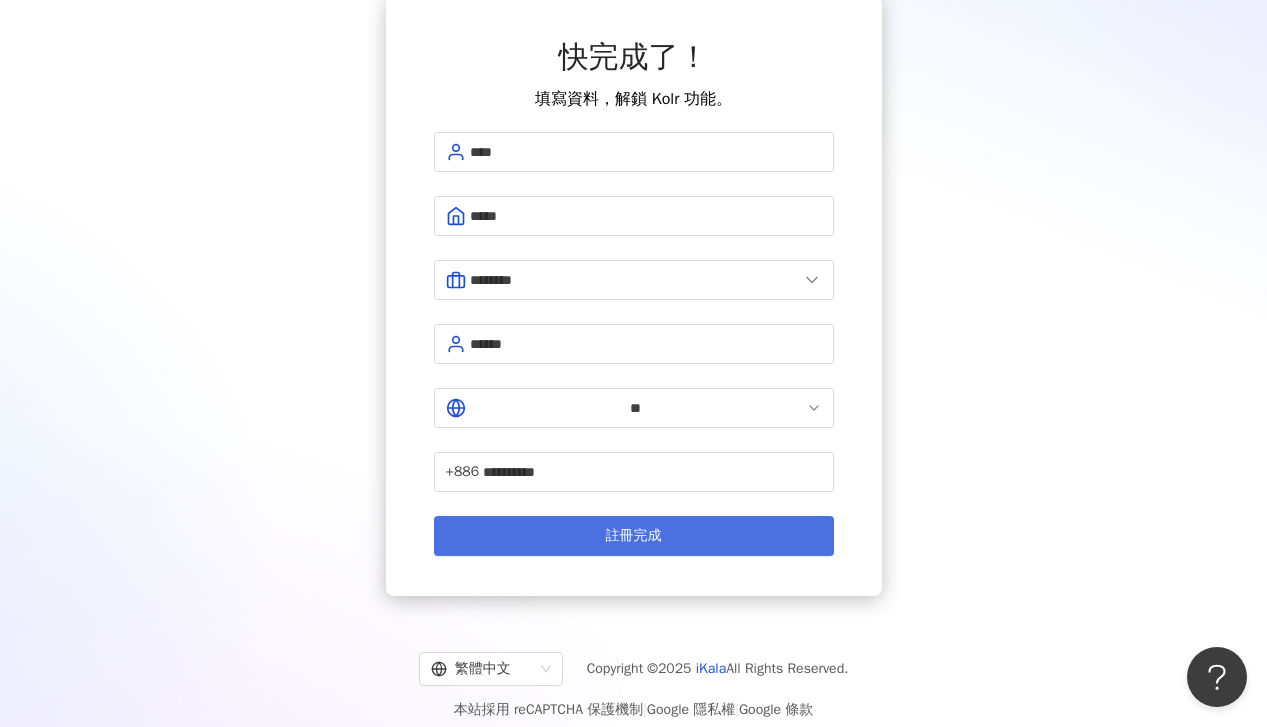 click on "註冊完成" at bounding box center [634, 536] 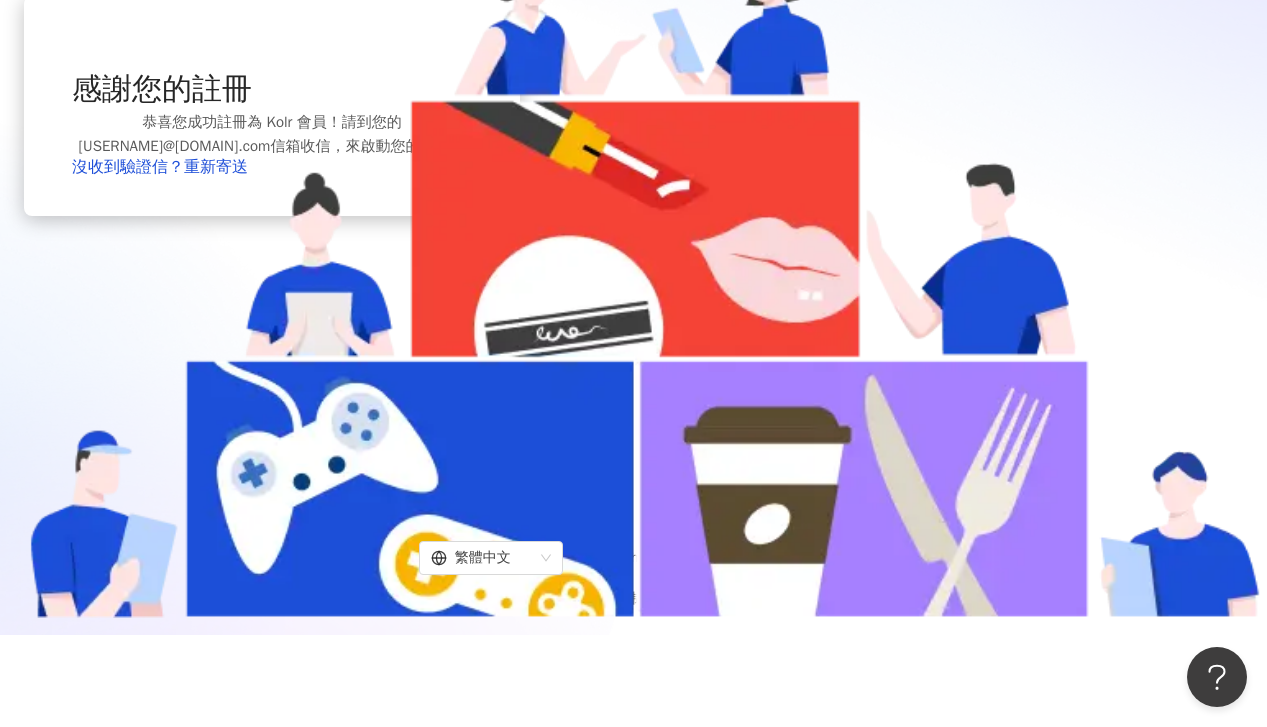scroll, scrollTop: 0, scrollLeft: 0, axis: both 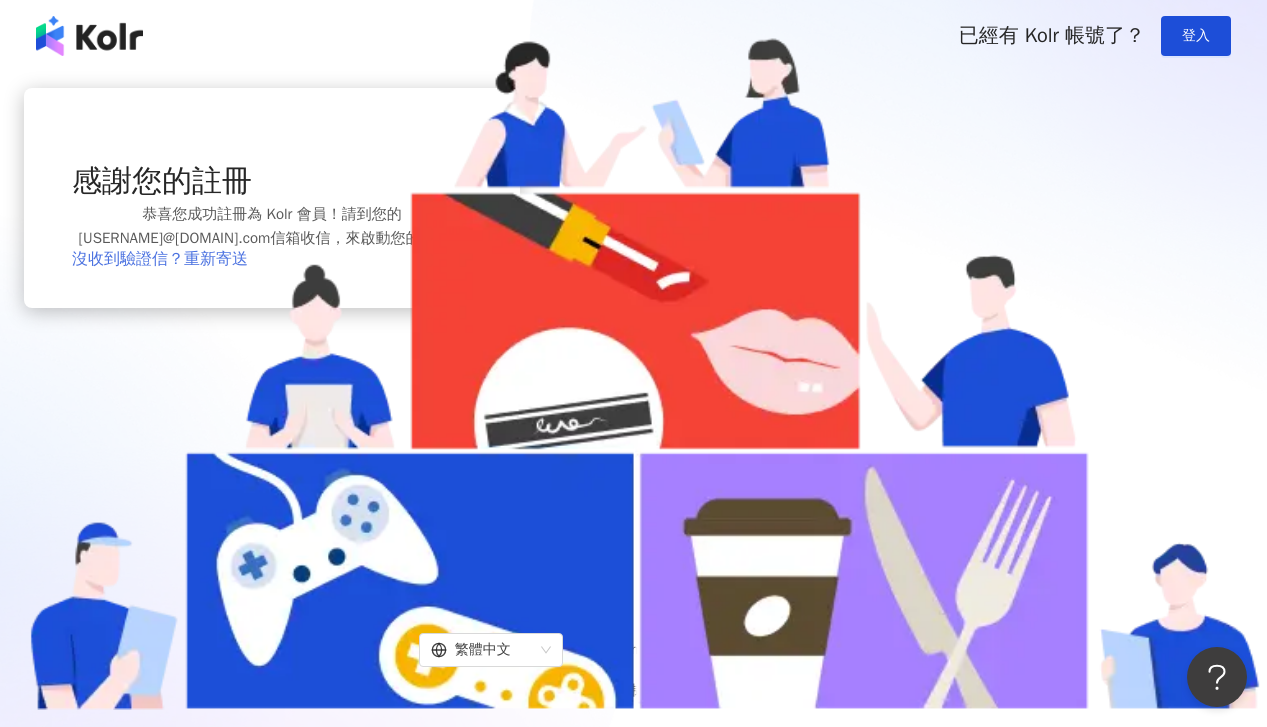click on "沒收到驗證信？重新寄送" at bounding box center [160, 259] 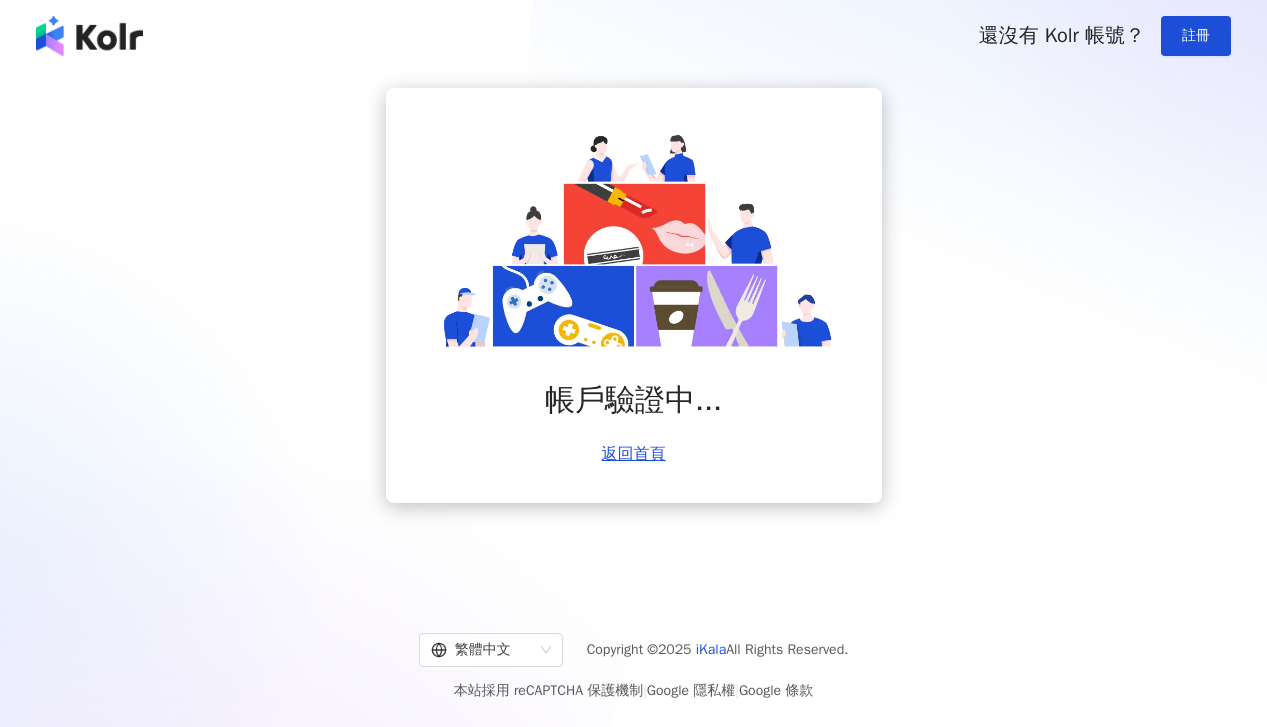 scroll, scrollTop: 0, scrollLeft: 0, axis: both 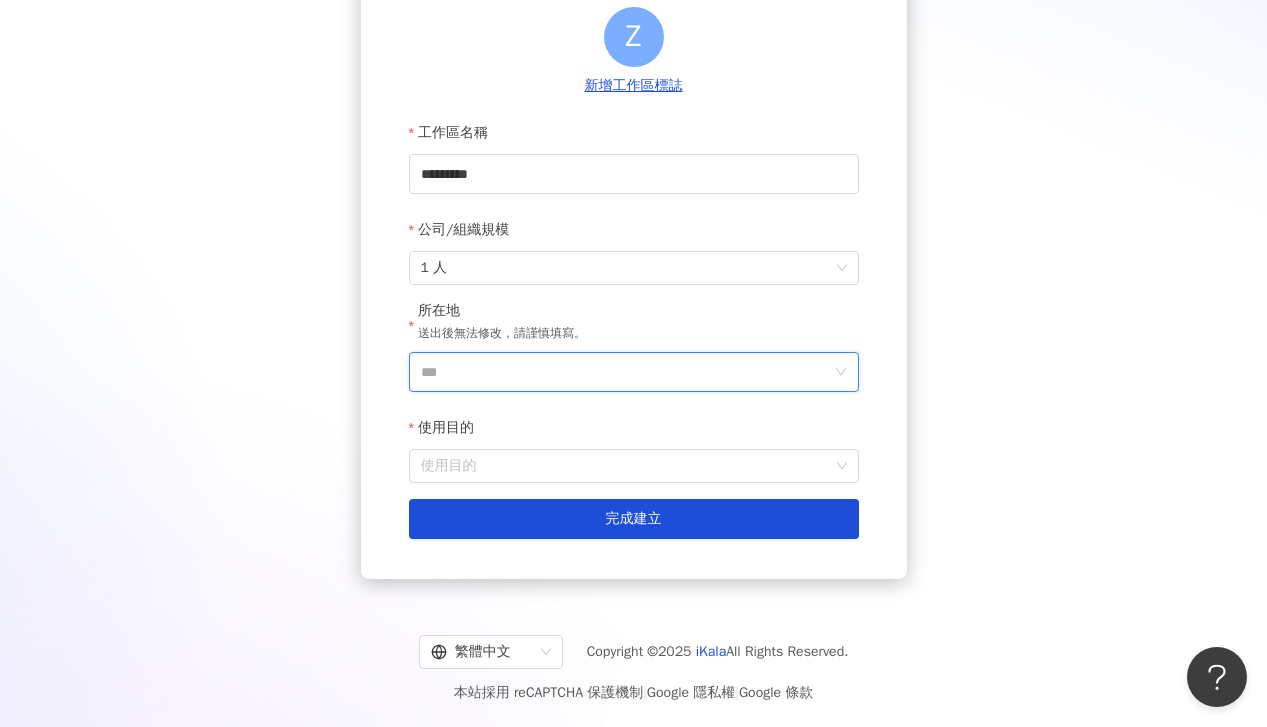 click on "***" at bounding box center (626, 372) 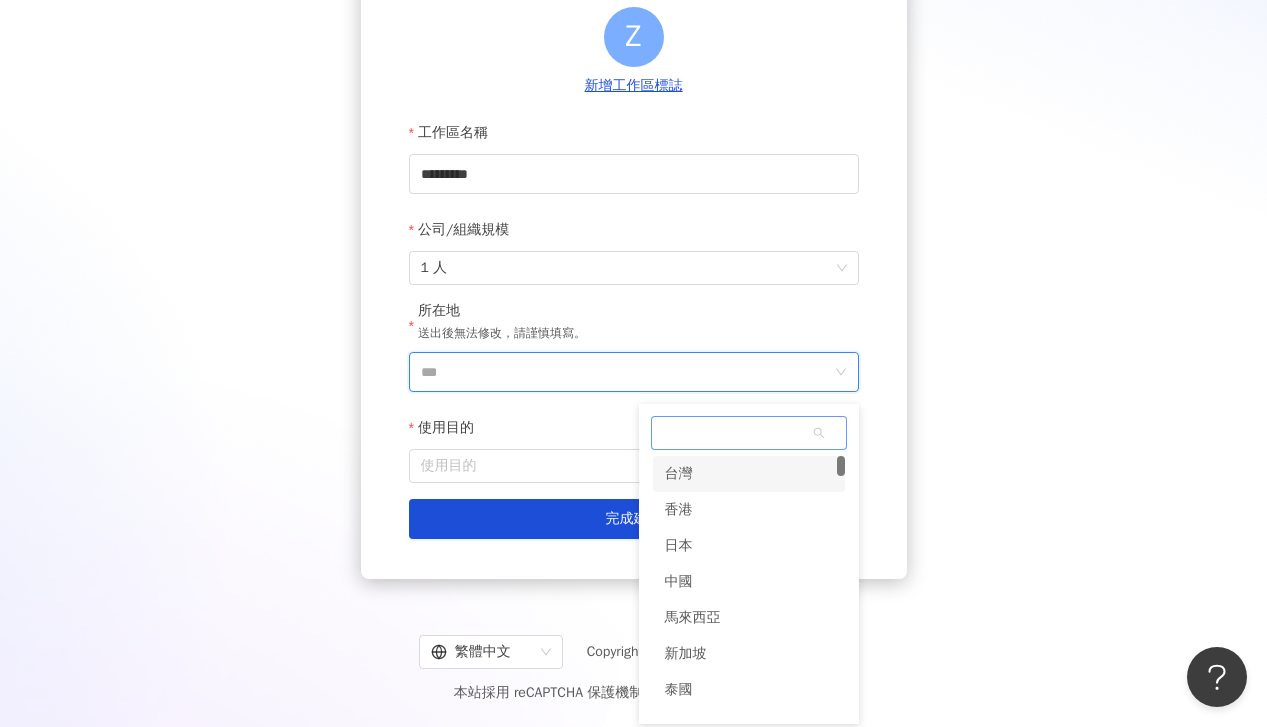 click on "台灣" at bounding box center [679, 474] 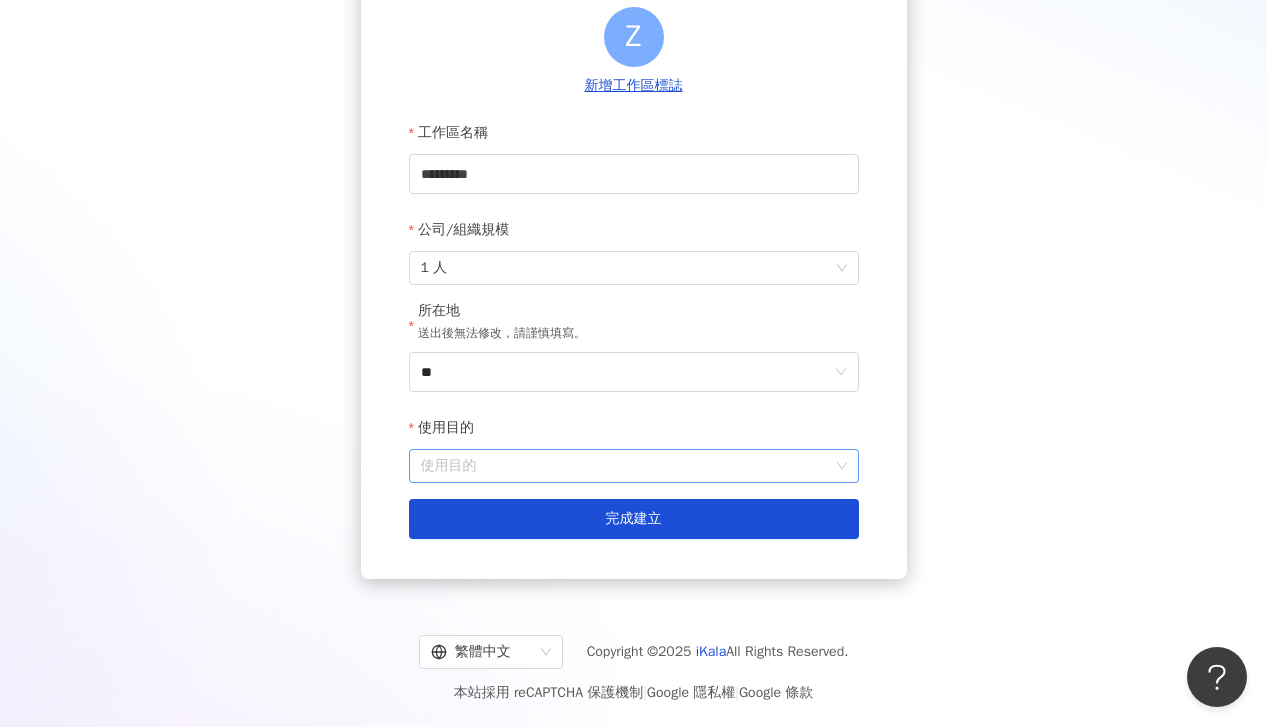 click on "使用目的" at bounding box center (634, 466) 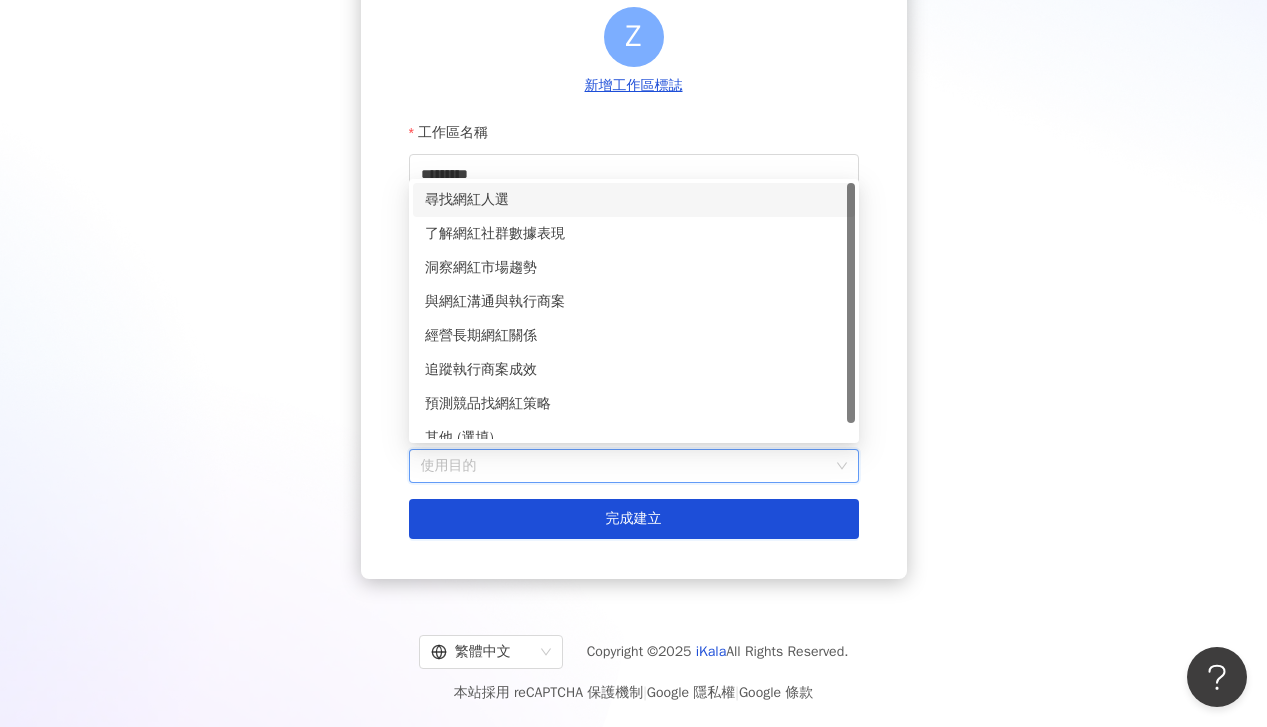 click on "尋找網紅人選" at bounding box center (634, 200) 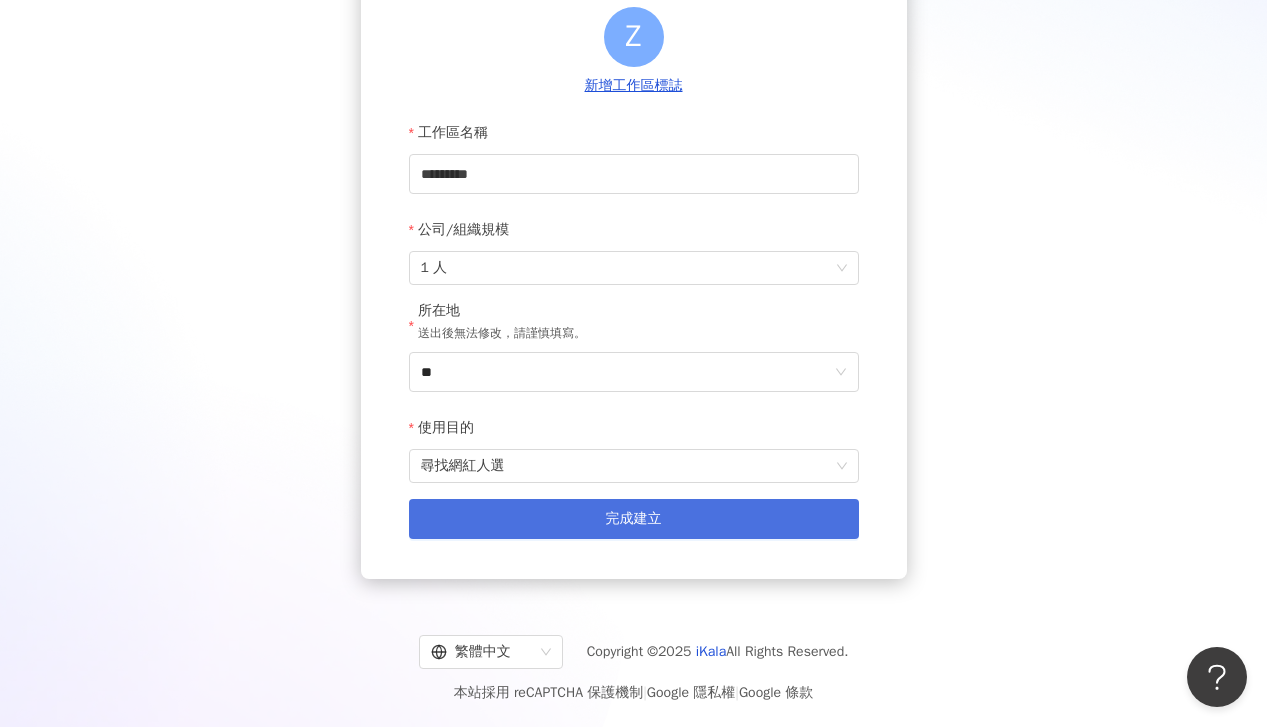 click on "完成建立" at bounding box center [634, 519] 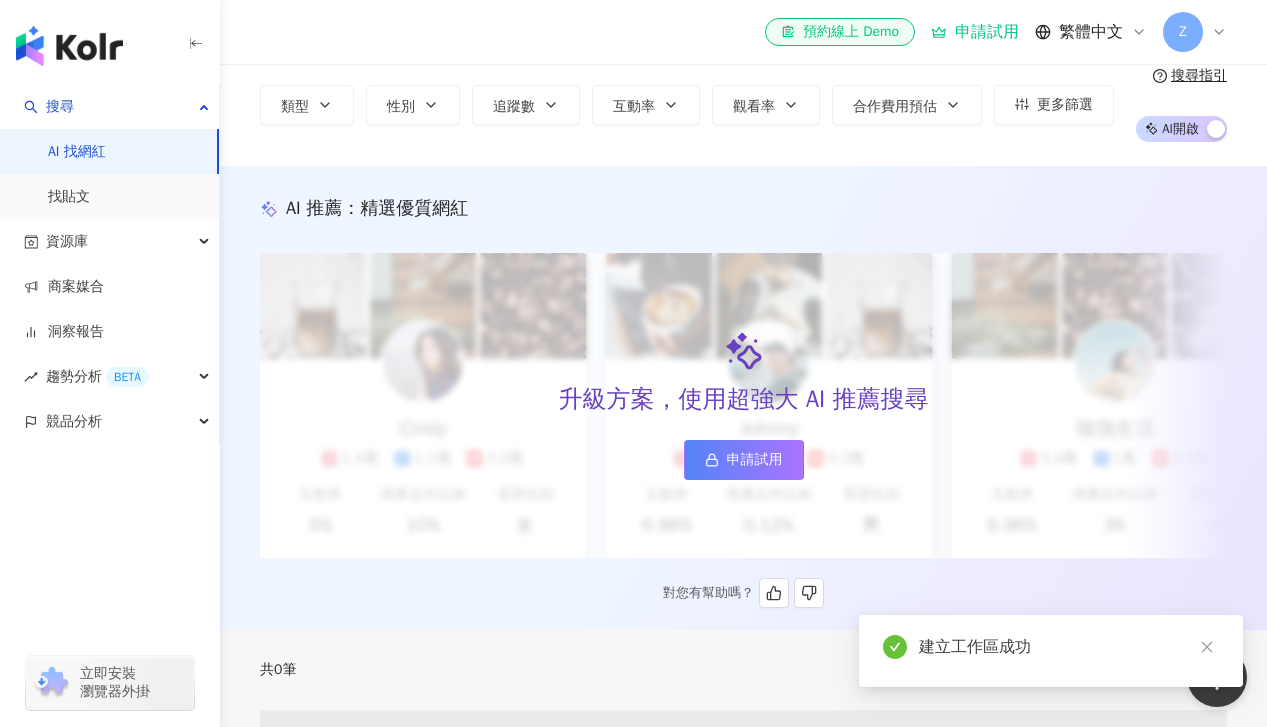 scroll, scrollTop: 0, scrollLeft: 0, axis: both 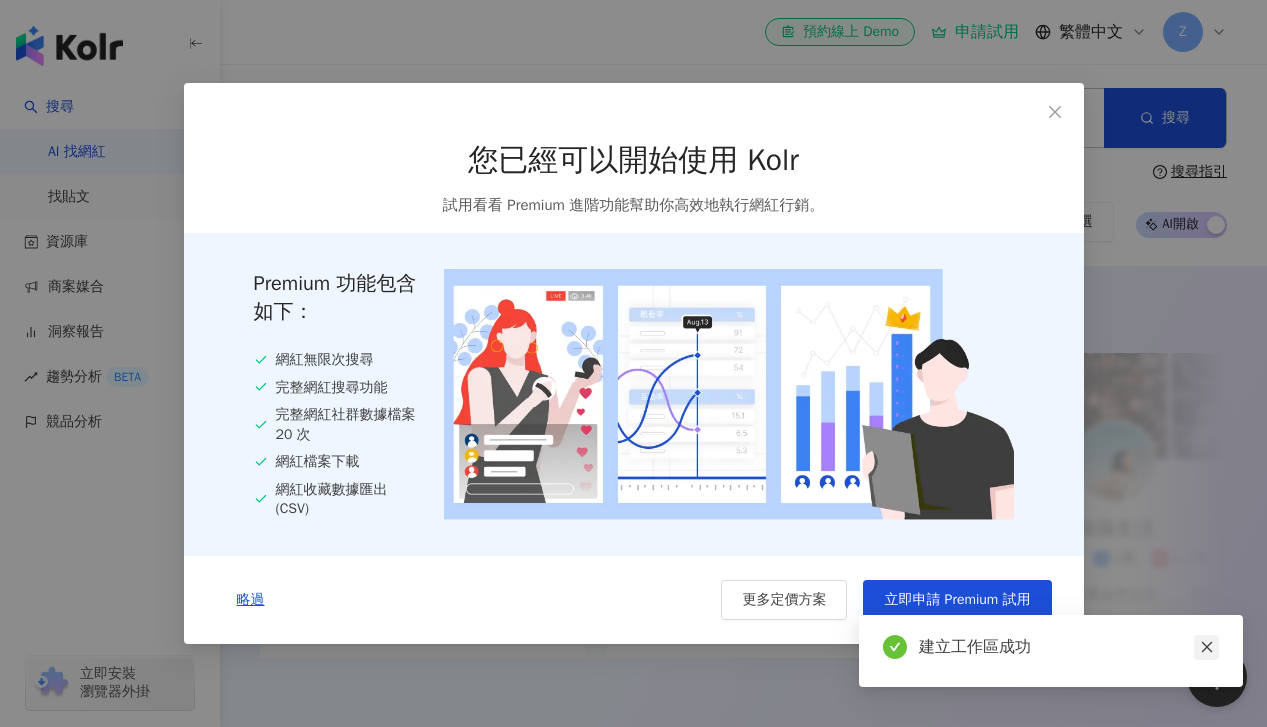 click at bounding box center (1206, 647) 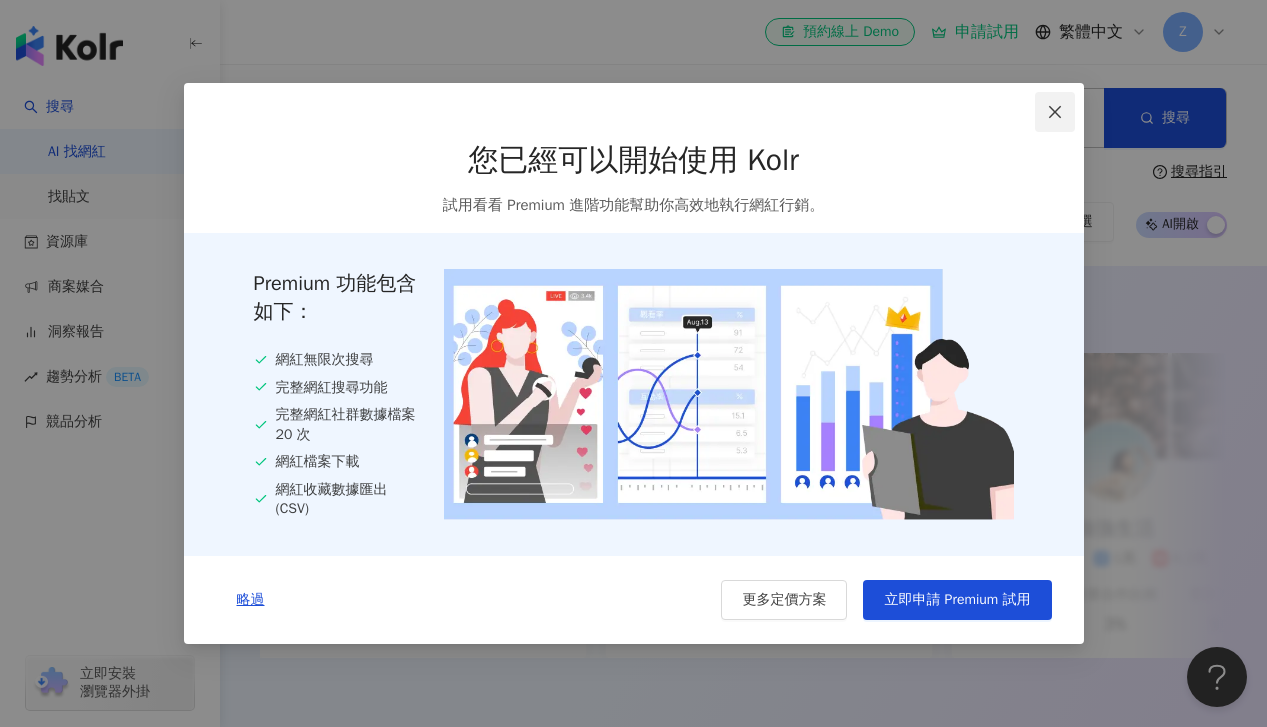 click 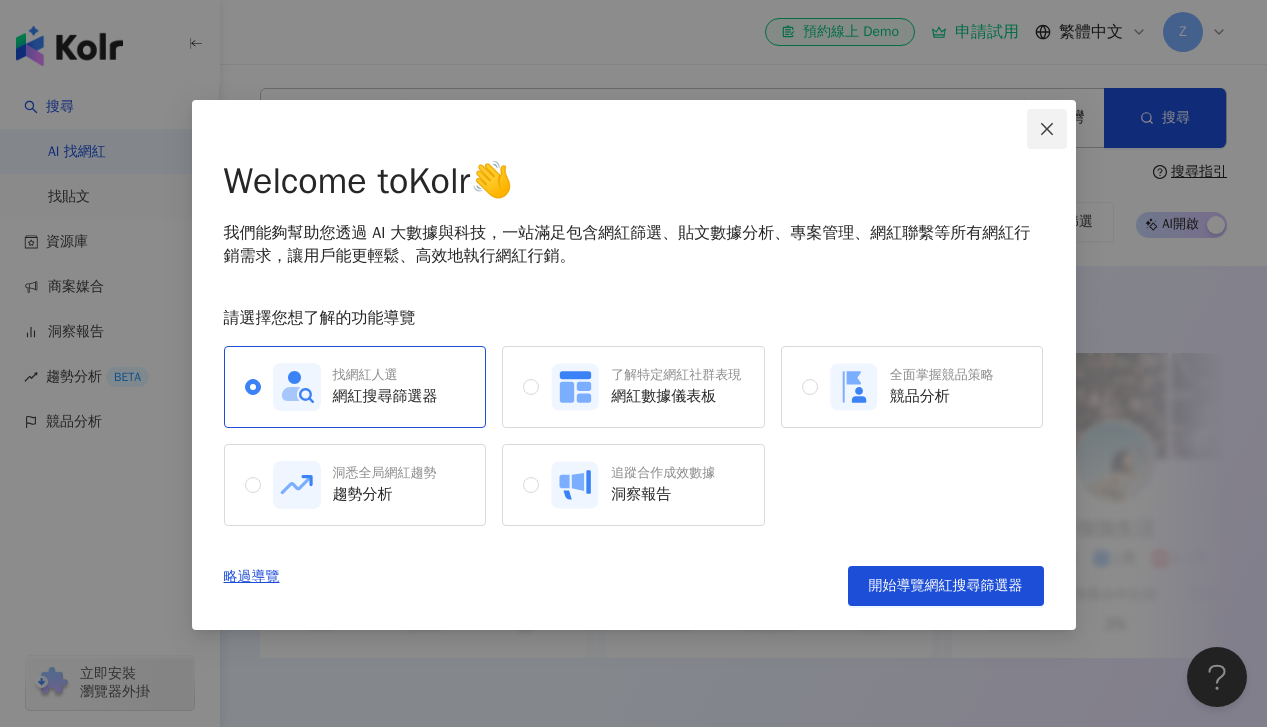 click 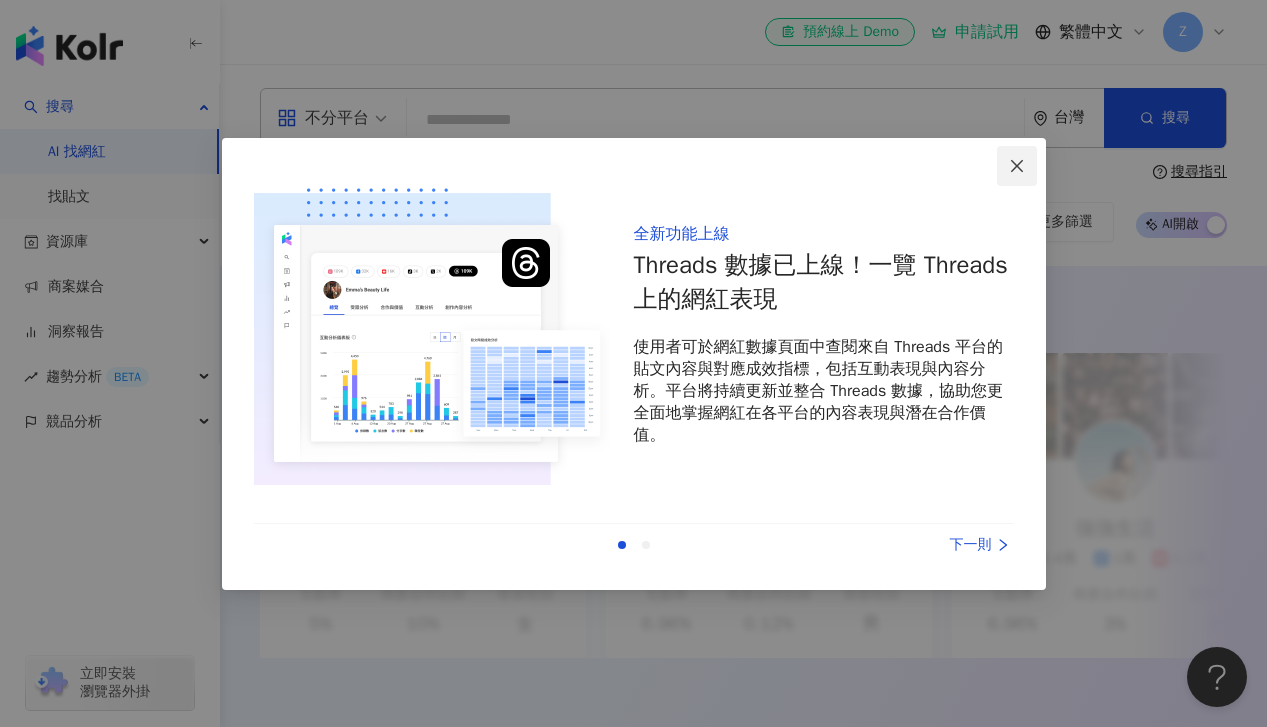 click 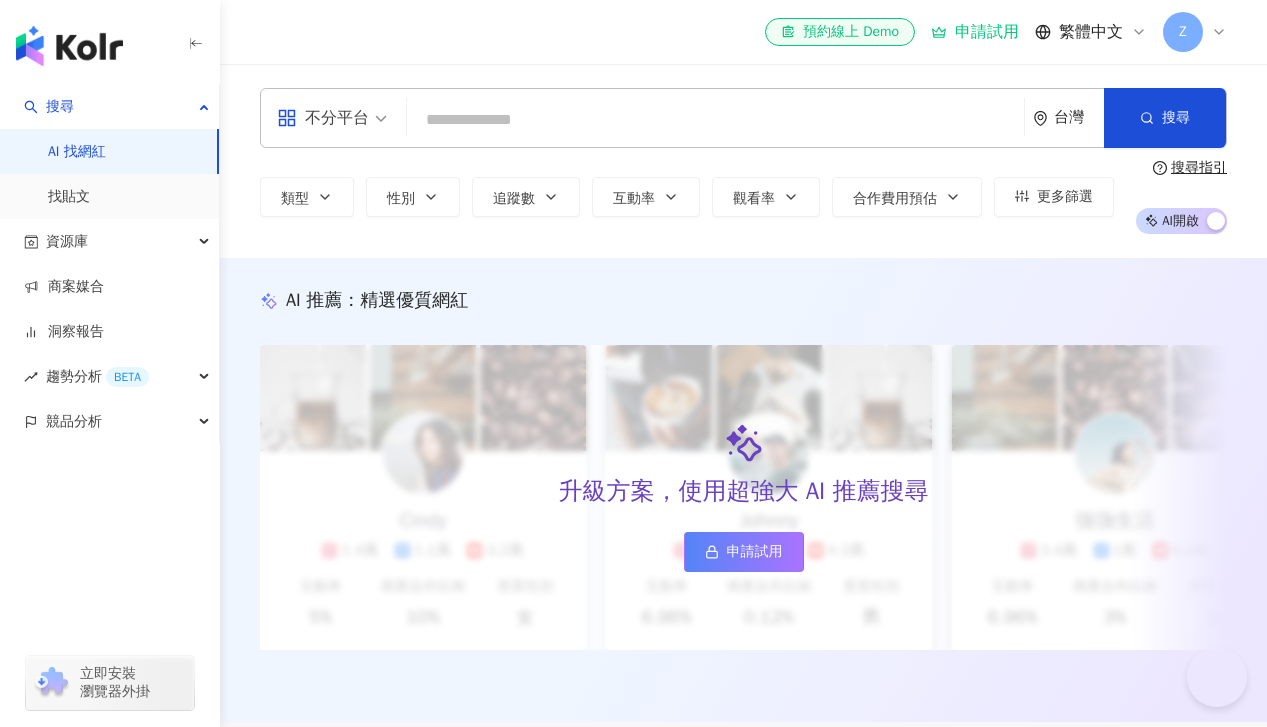 scroll, scrollTop: 0, scrollLeft: 0, axis: both 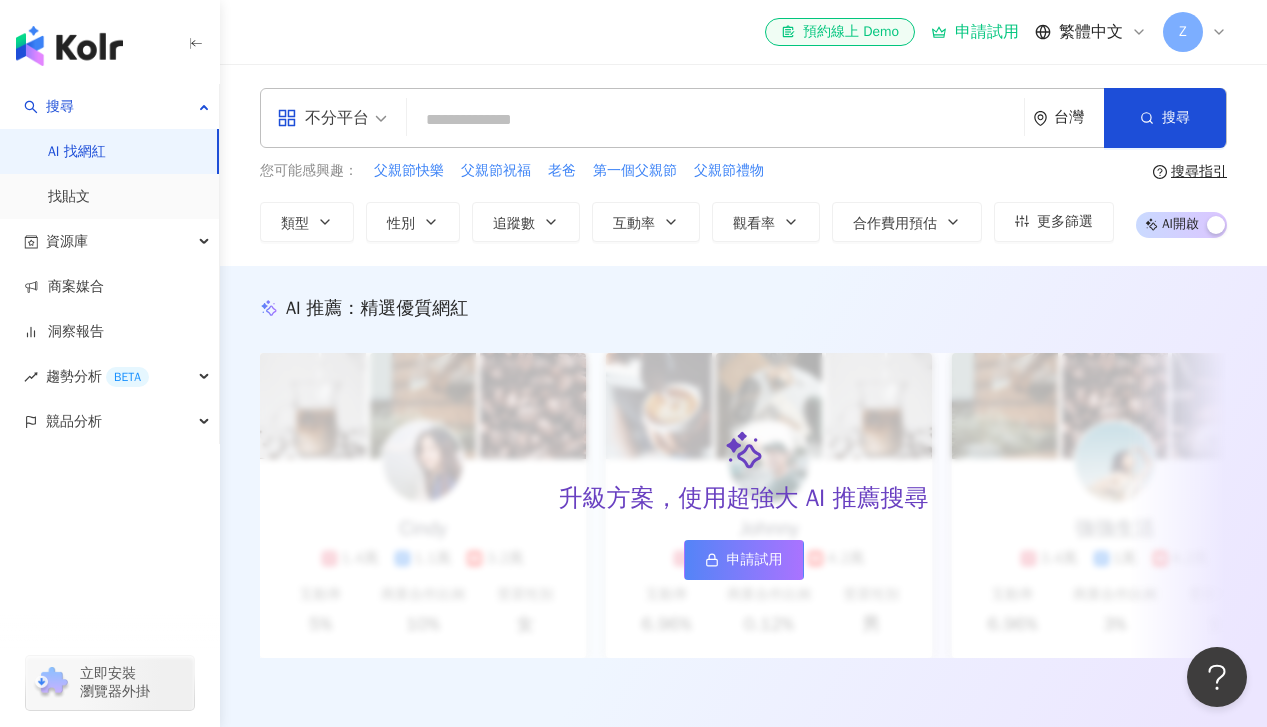 click on "Z" at bounding box center [1195, 32] 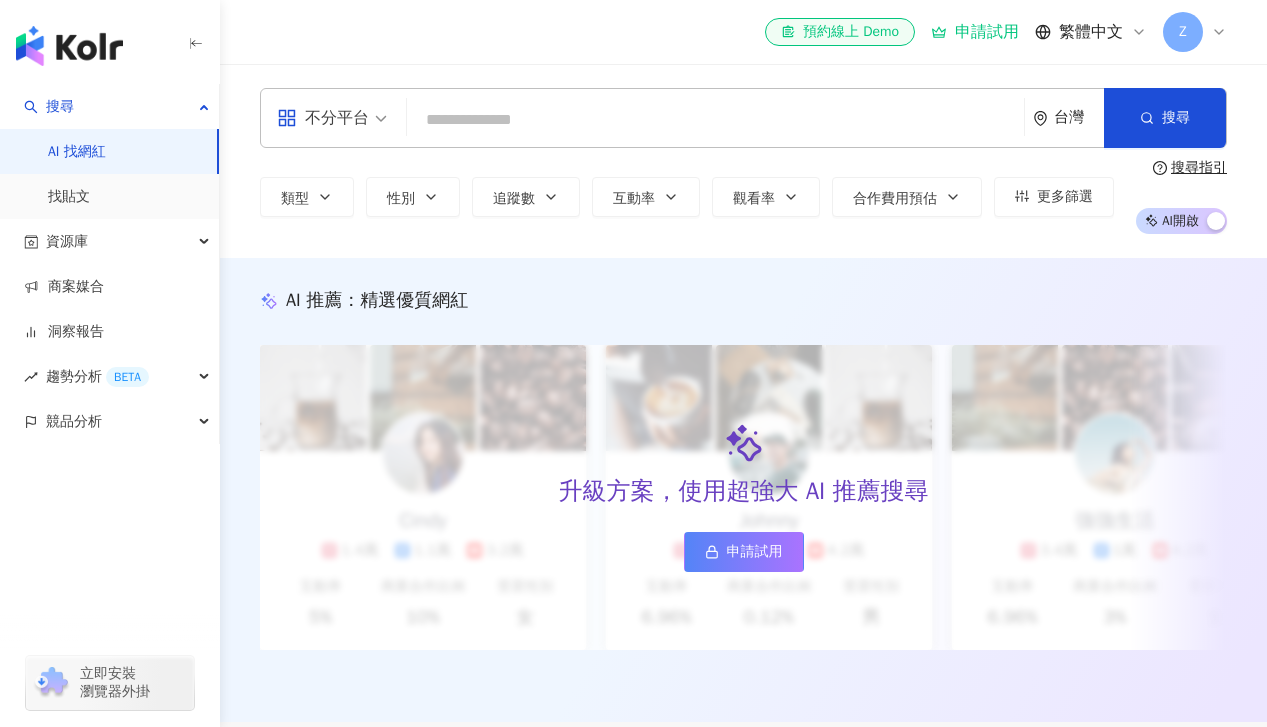 scroll, scrollTop: 0, scrollLeft: 0, axis: both 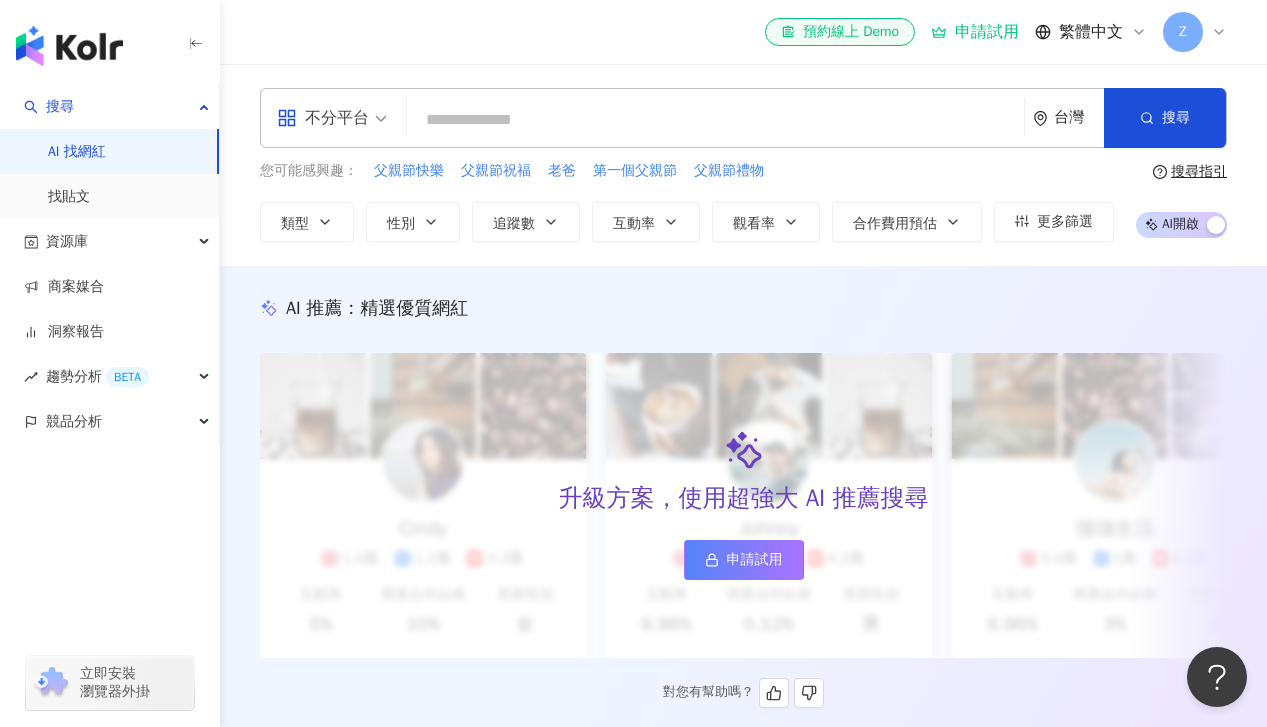 click on "升級方案，使用超強大 AI 推薦搜尋 申請試用" at bounding box center (743, 505) 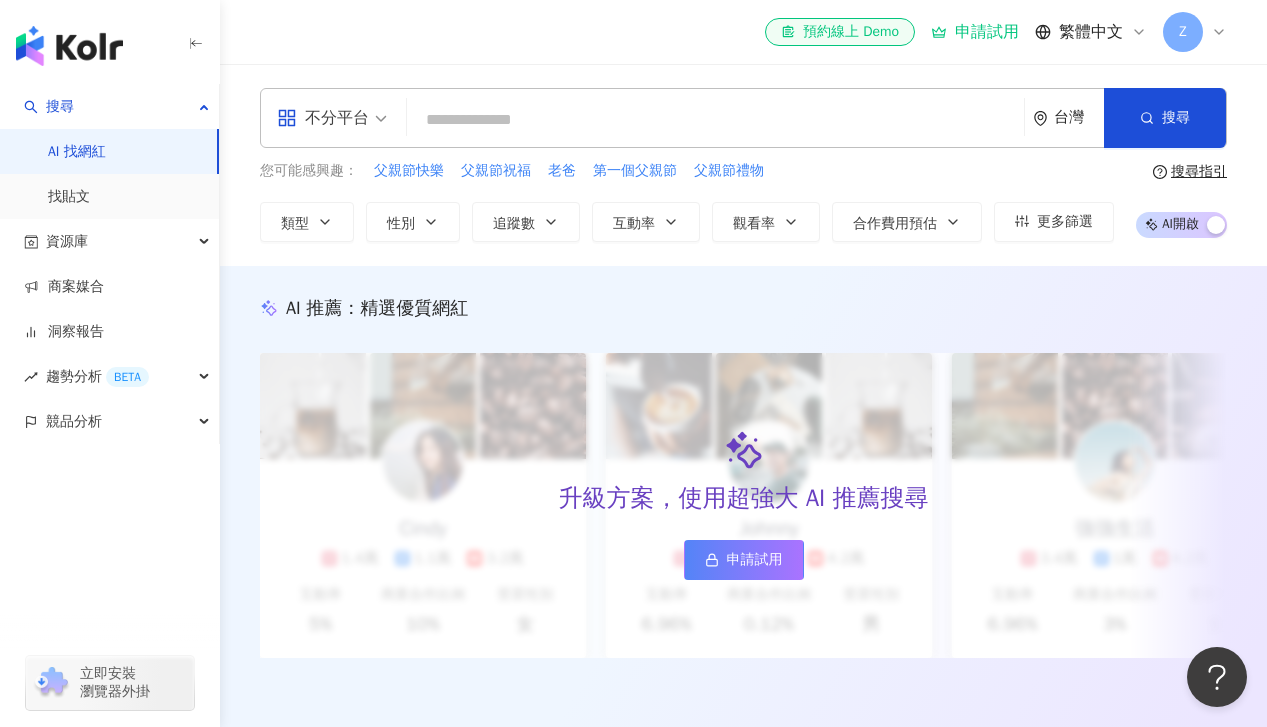 click on "Z" at bounding box center [1195, 32] 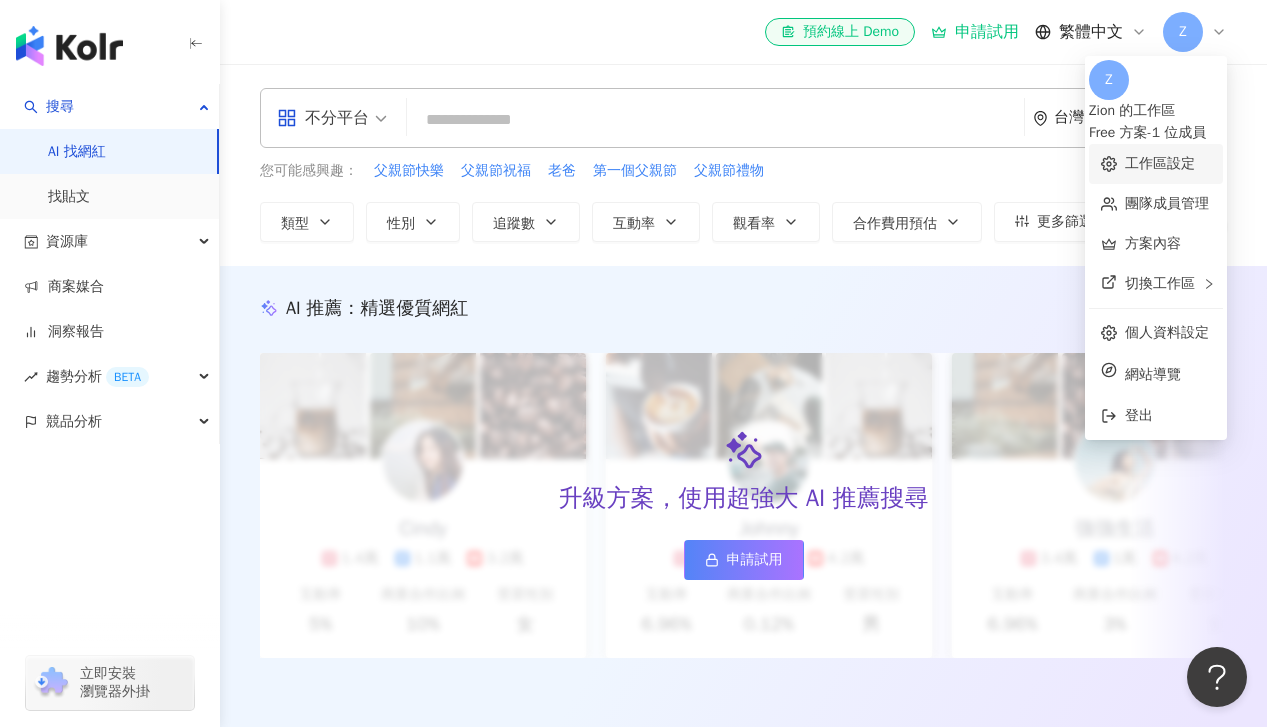 click on "工作區設定" at bounding box center (1160, 163) 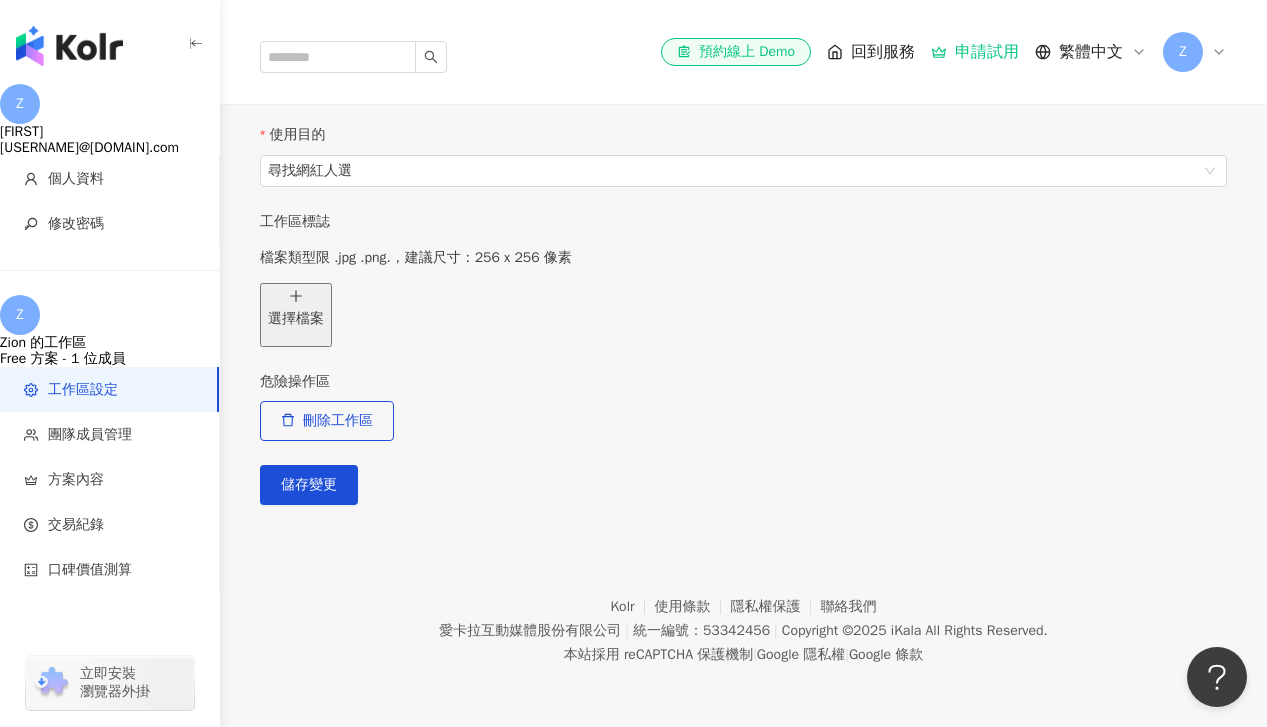 scroll, scrollTop: 599, scrollLeft: 0, axis: vertical 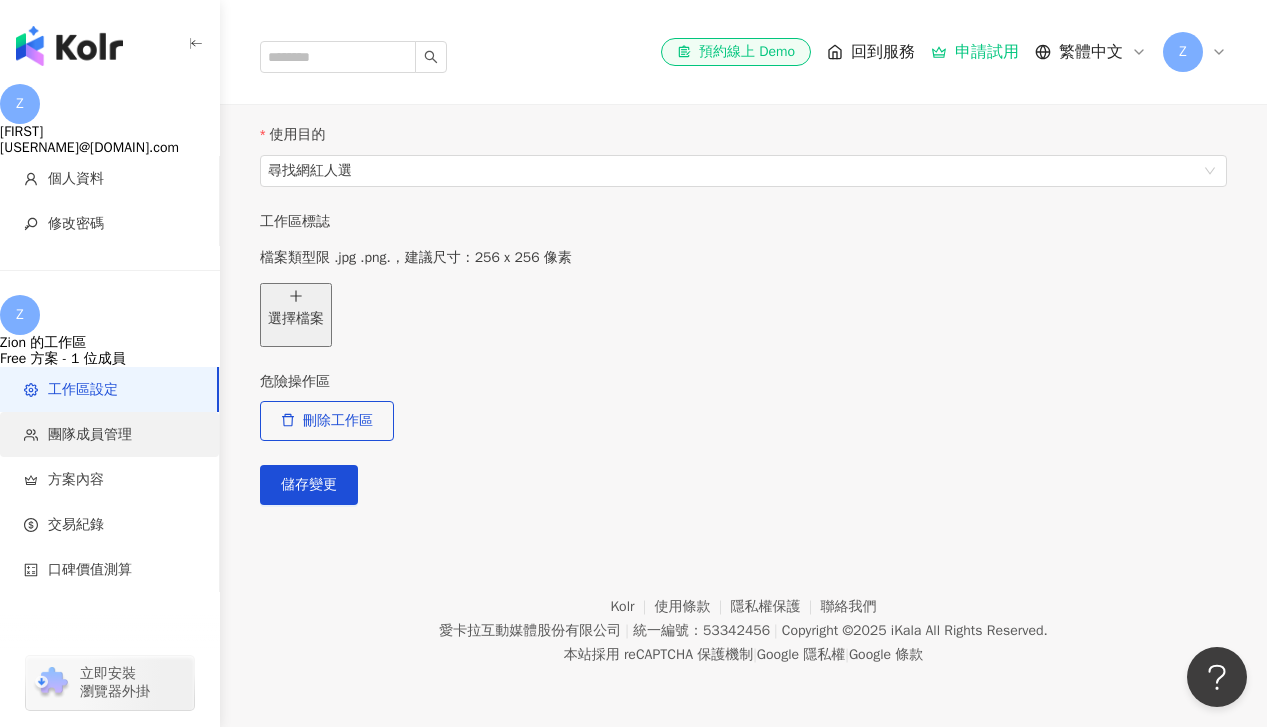 click on "團隊成員管理" at bounding box center [109, 434] 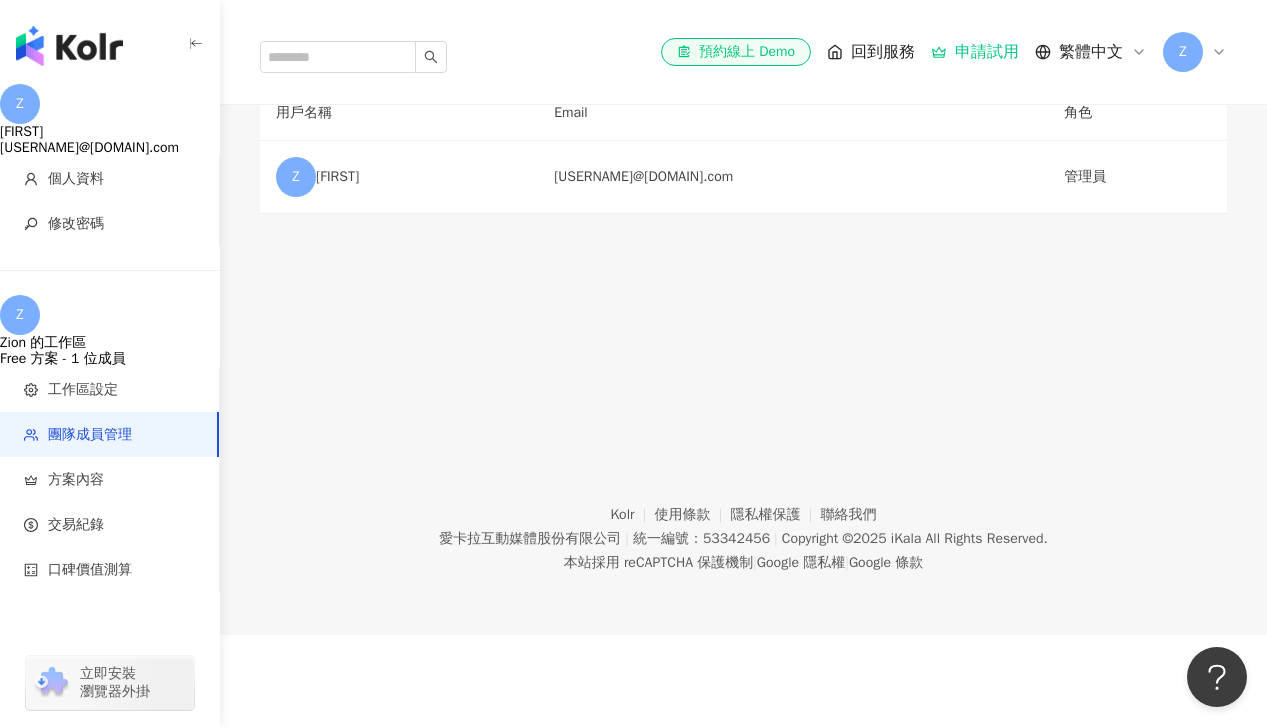 scroll, scrollTop: 0, scrollLeft: 0, axis: both 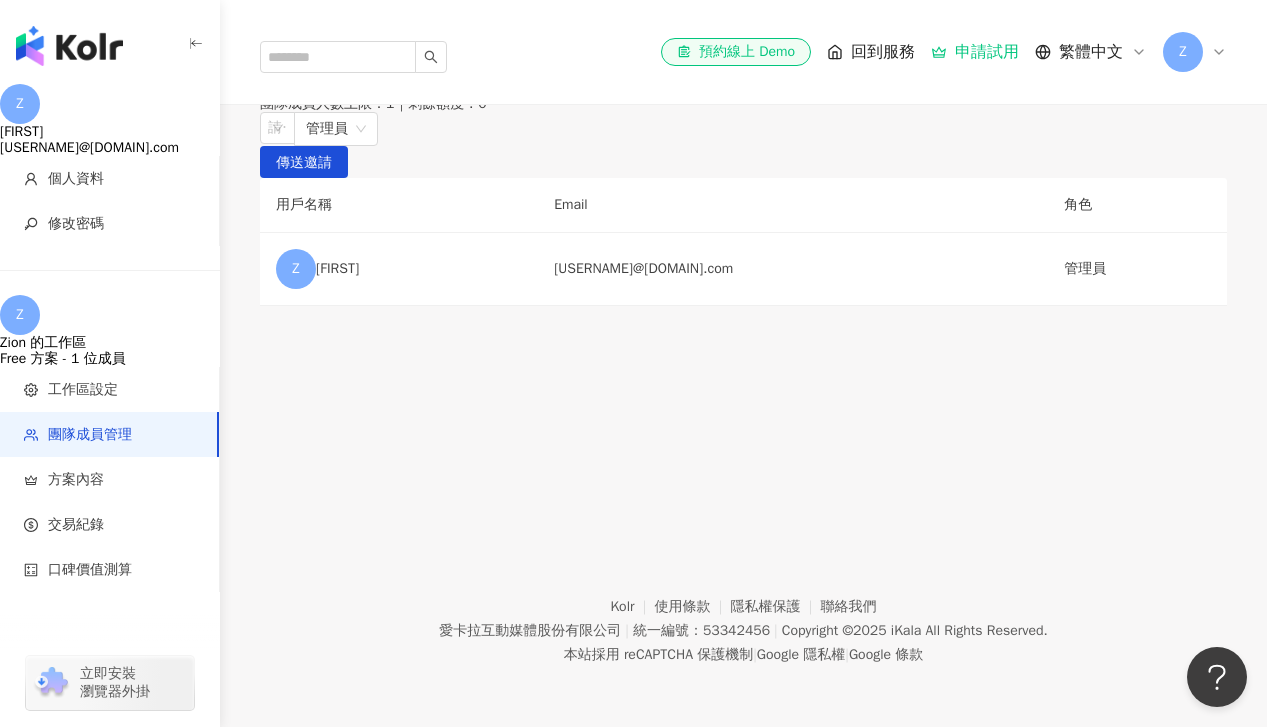 click 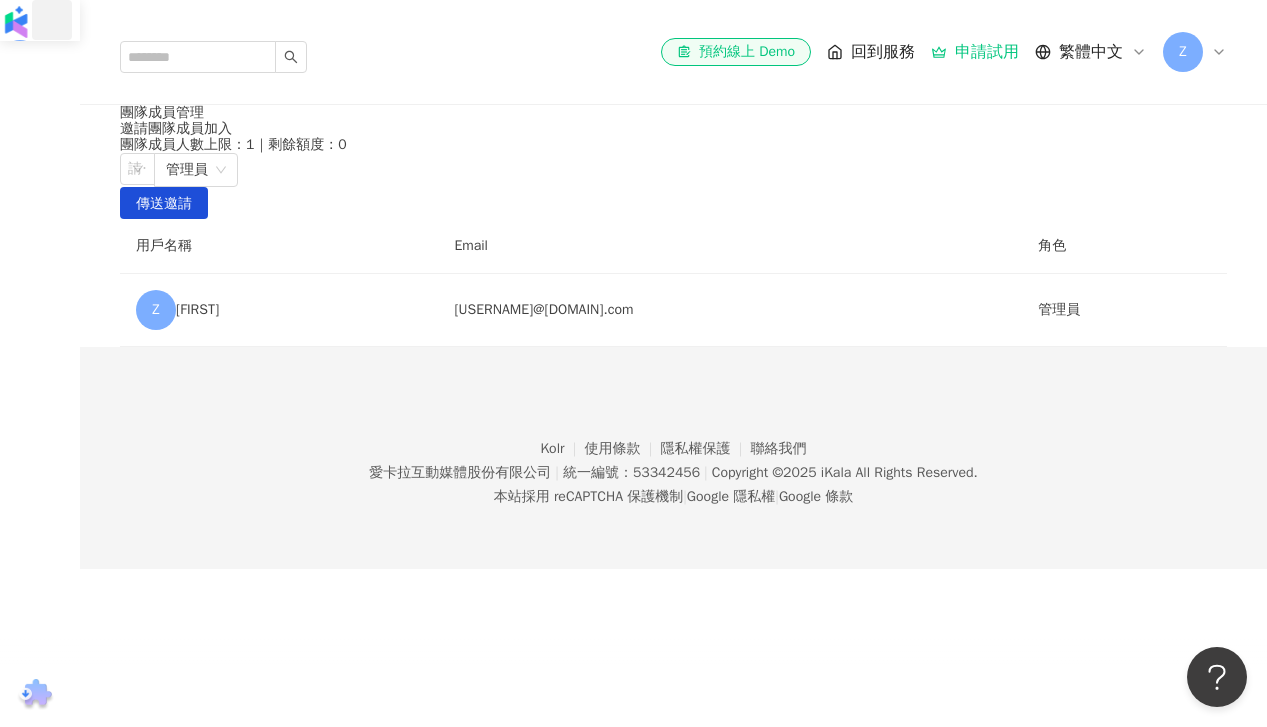 click on "回到服務" at bounding box center (871, 52) 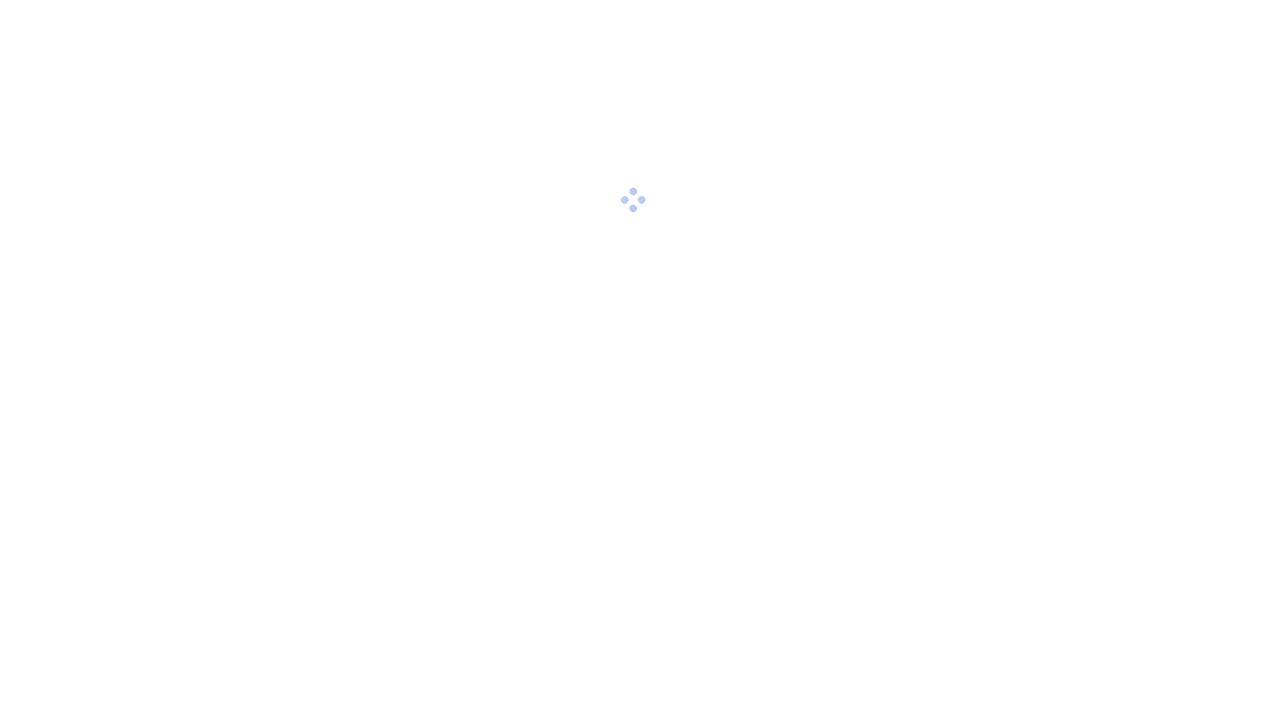 scroll, scrollTop: 0, scrollLeft: 0, axis: both 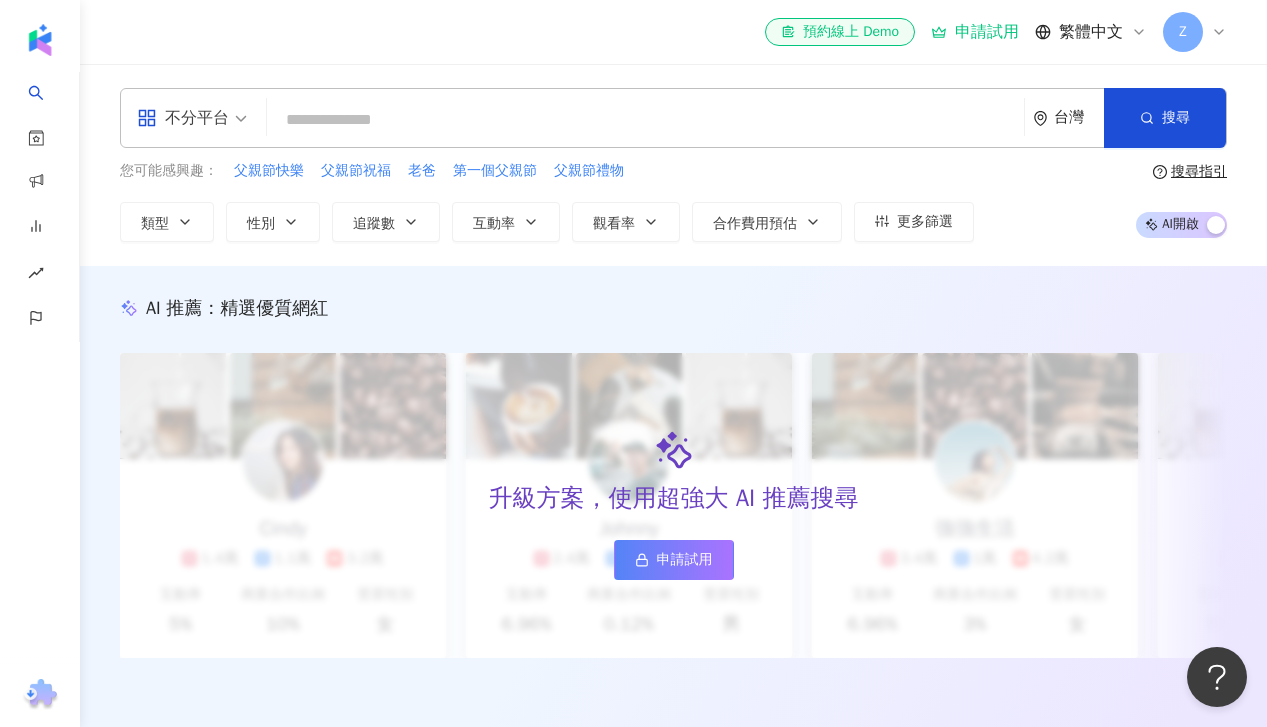 click 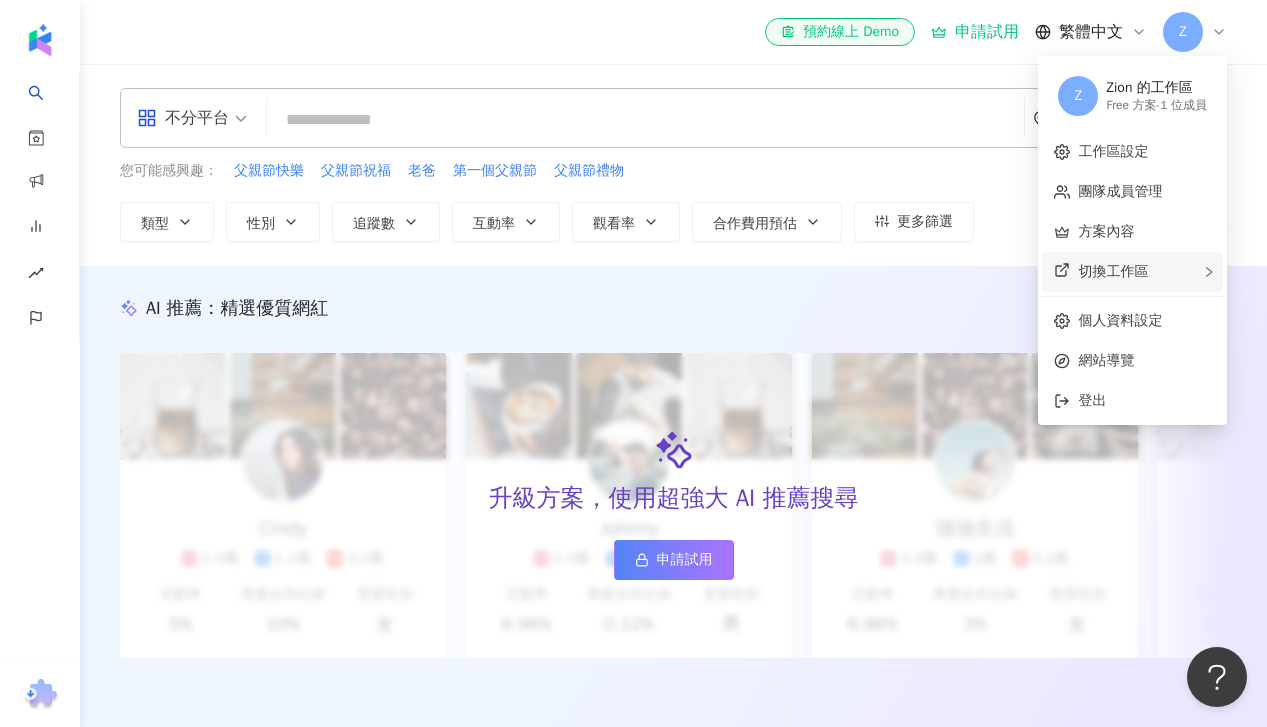 click on "切換工作區" at bounding box center [1113, 271] 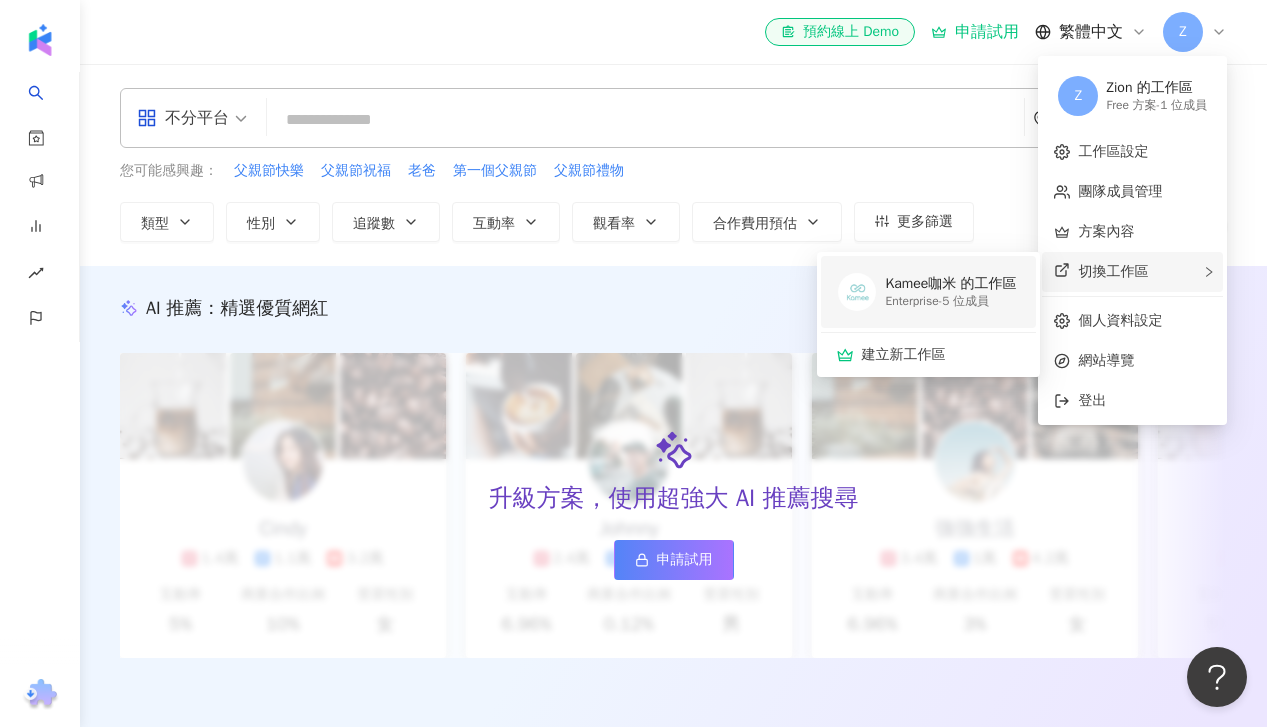 click on "Kamee咖米 的工作區" at bounding box center (950, 284) 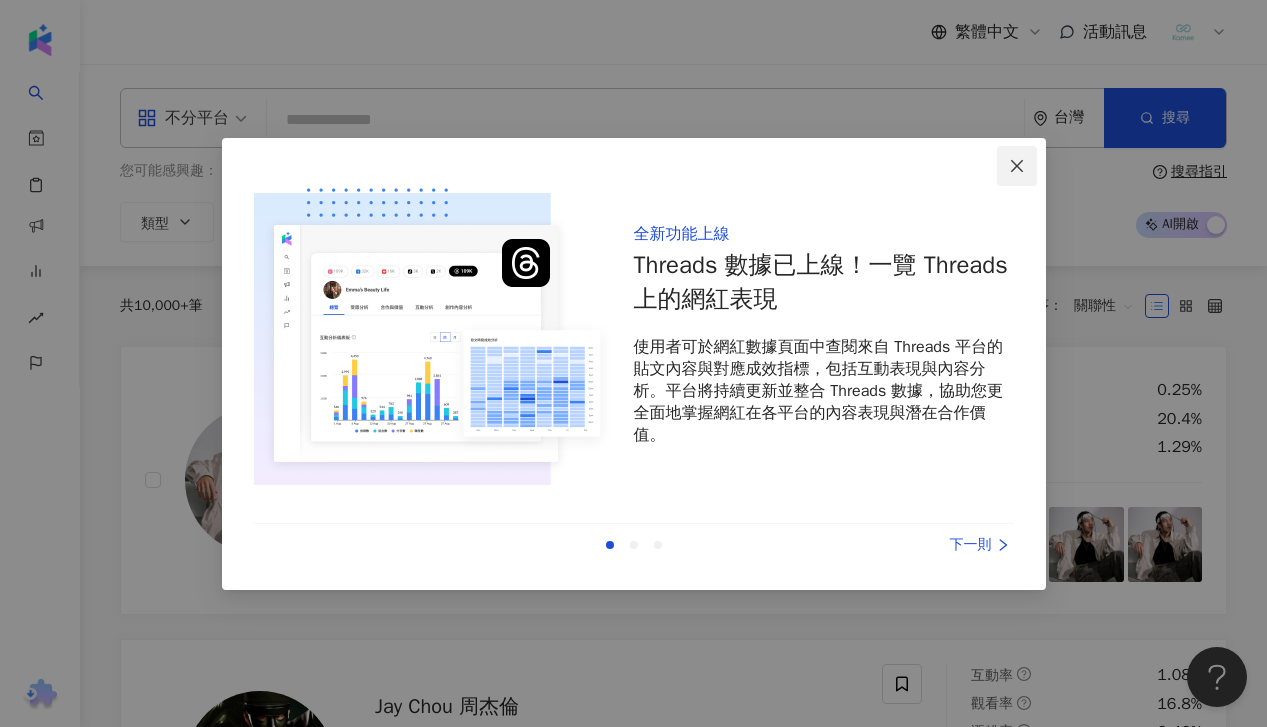 click 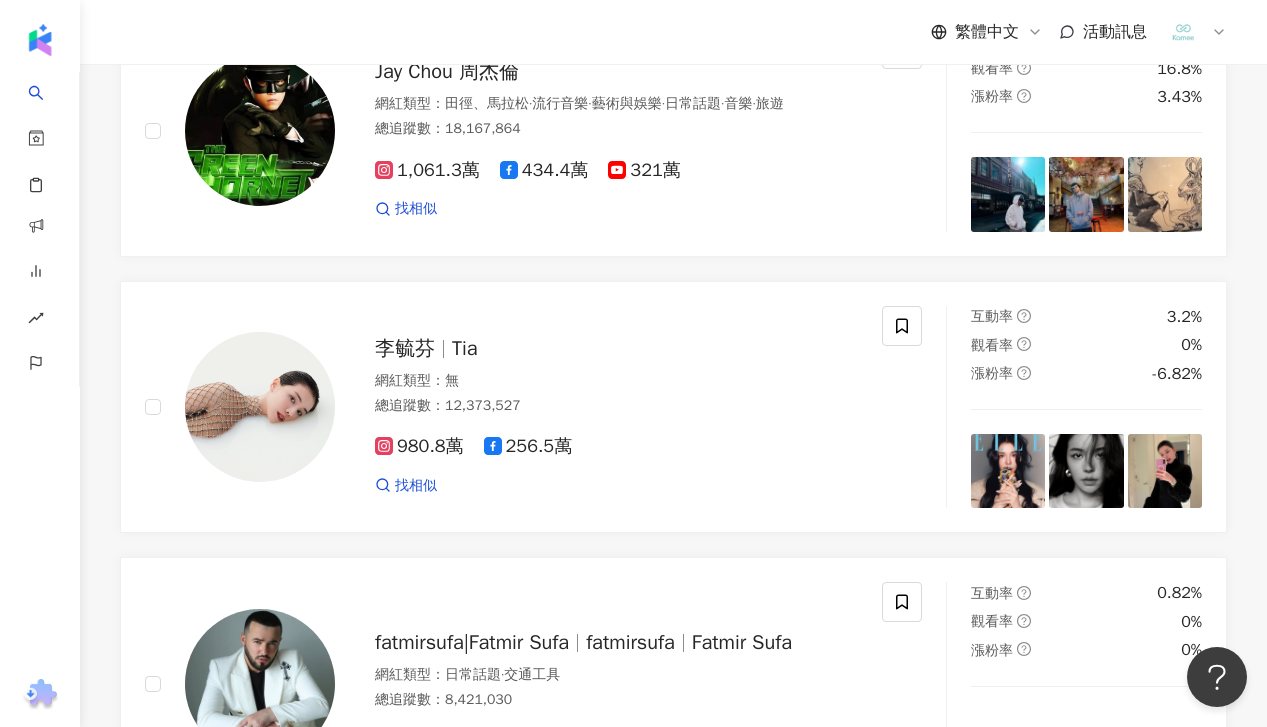 scroll, scrollTop: 0, scrollLeft: 0, axis: both 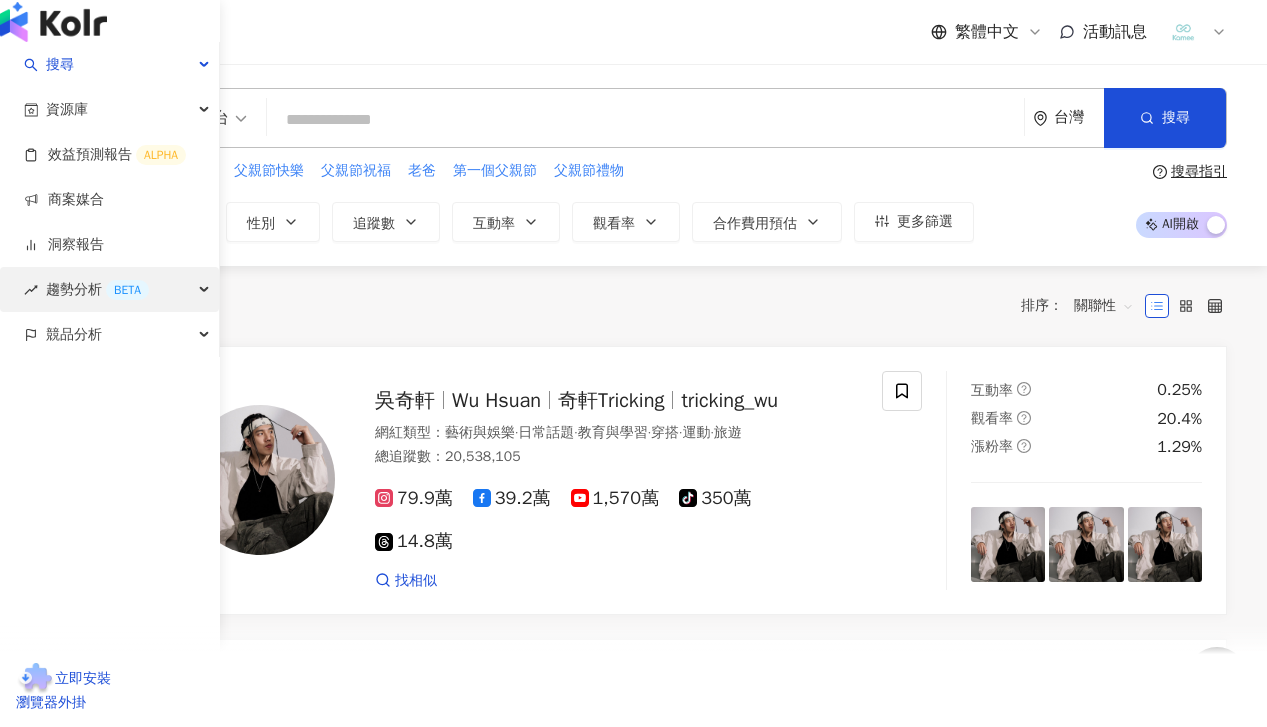 click on "趨勢分析 BETA" at bounding box center [97, 289] 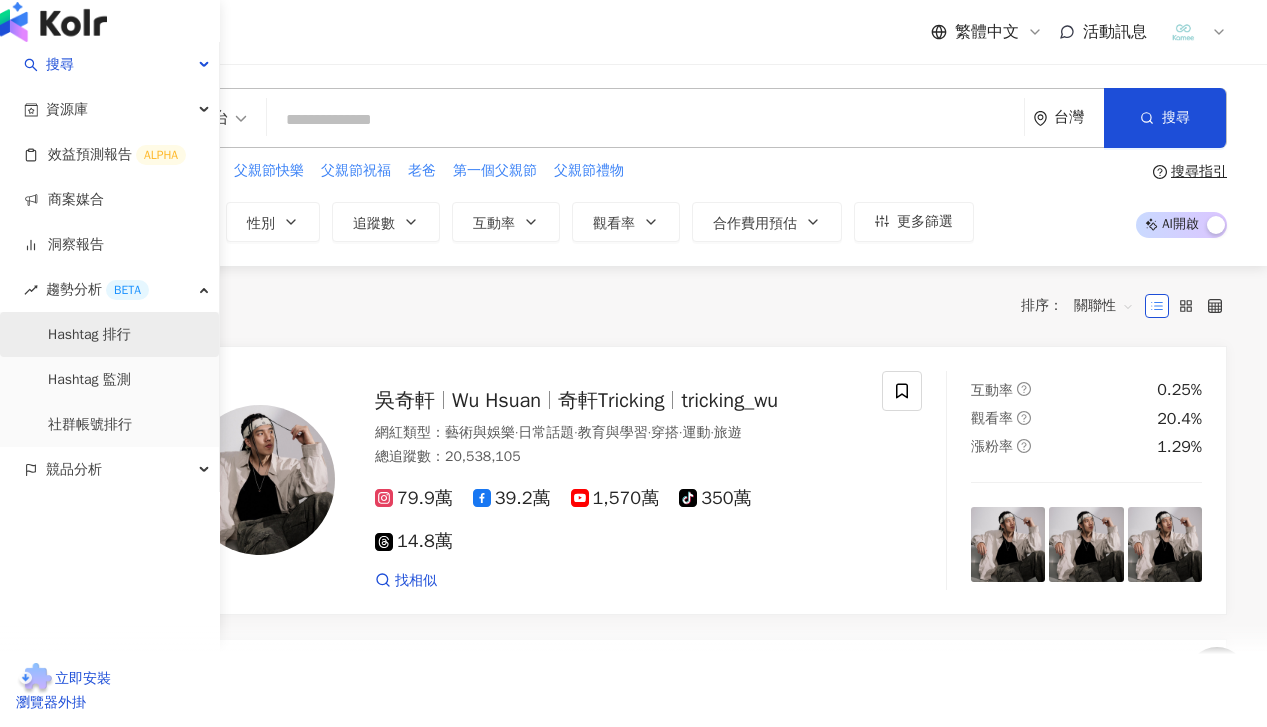 click on "Hashtag 排行" at bounding box center (89, 335) 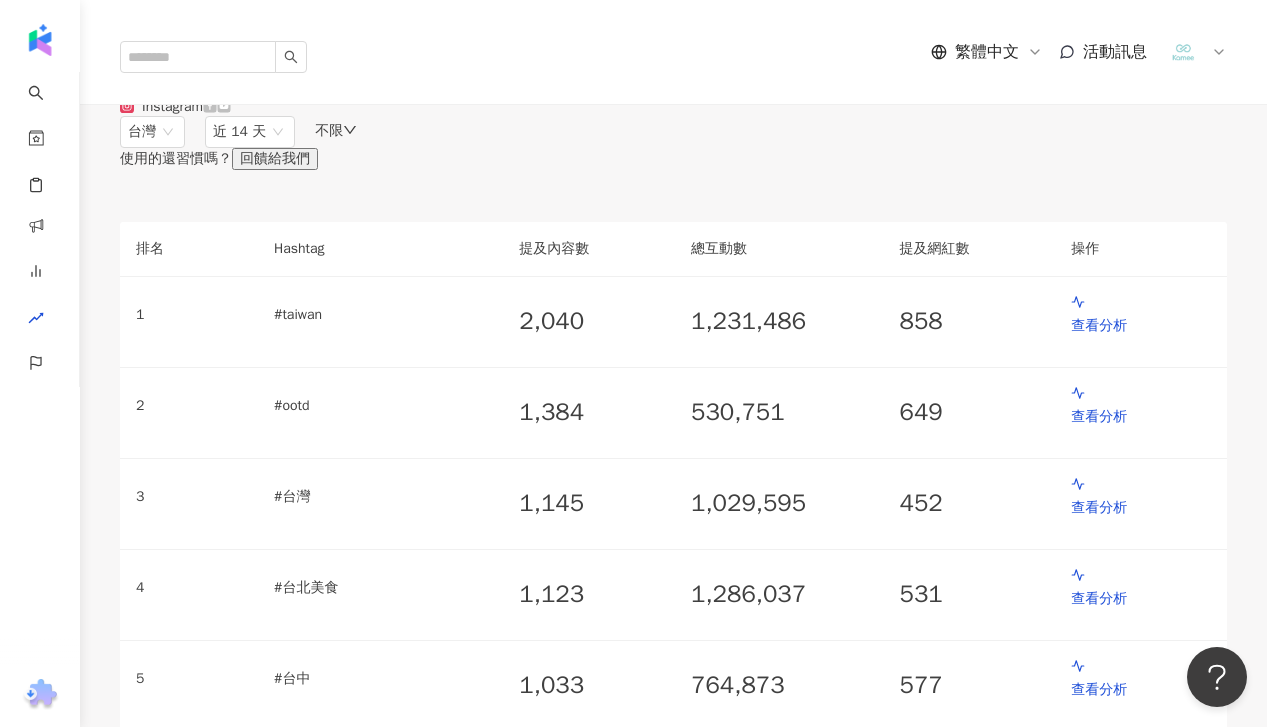 scroll, scrollTop: 0, scrollLeft: 0, axis: both 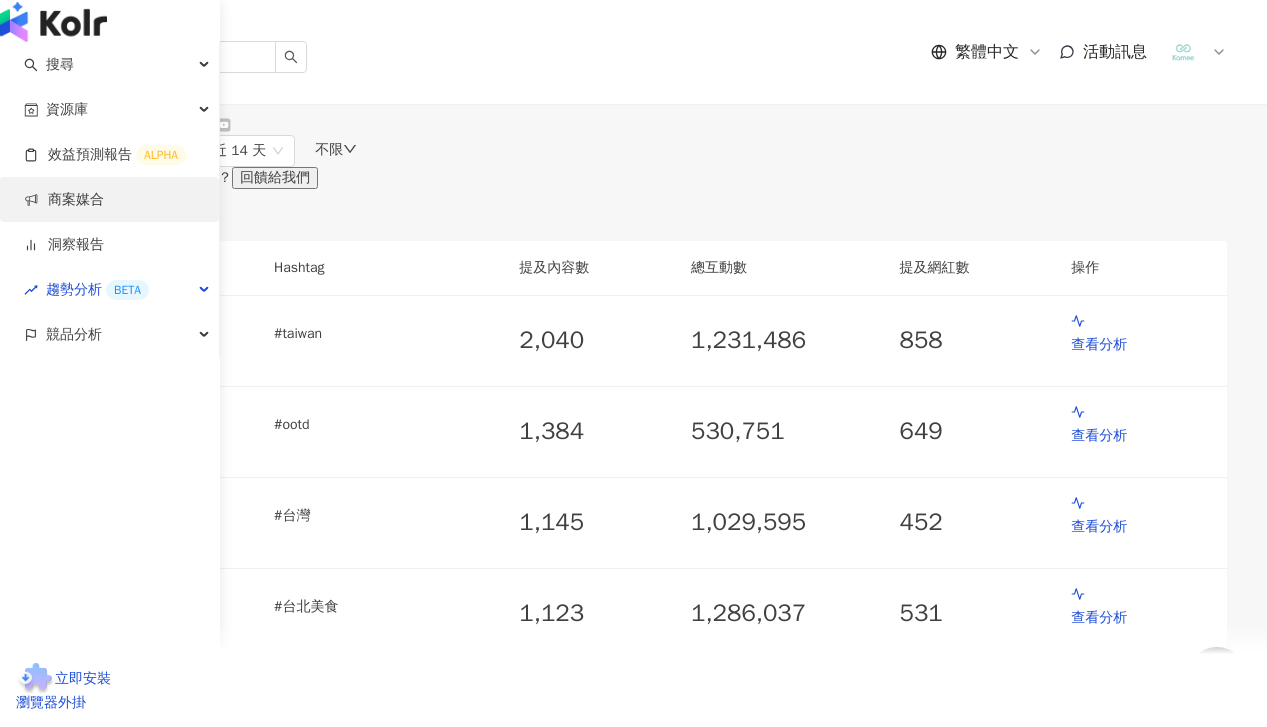 click on "商案媒合" at bounding box center (64, 200) 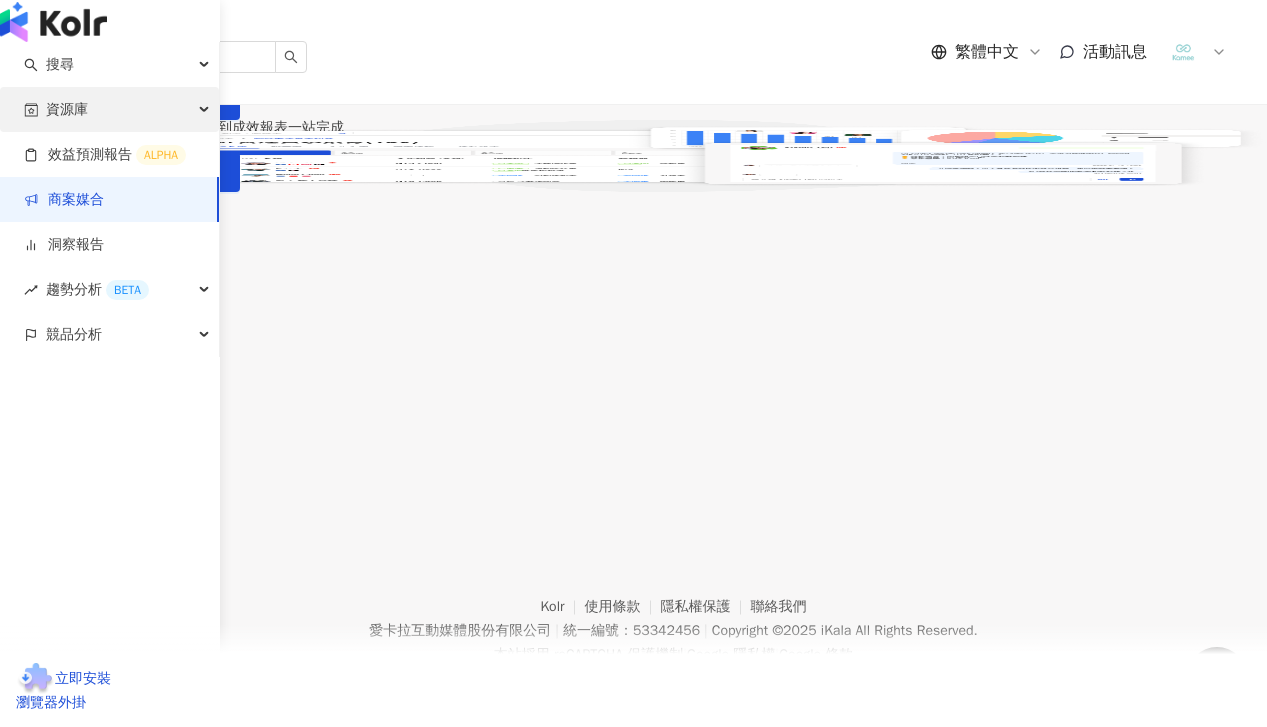 click on "資源庫" at bounding box center (109, 109) 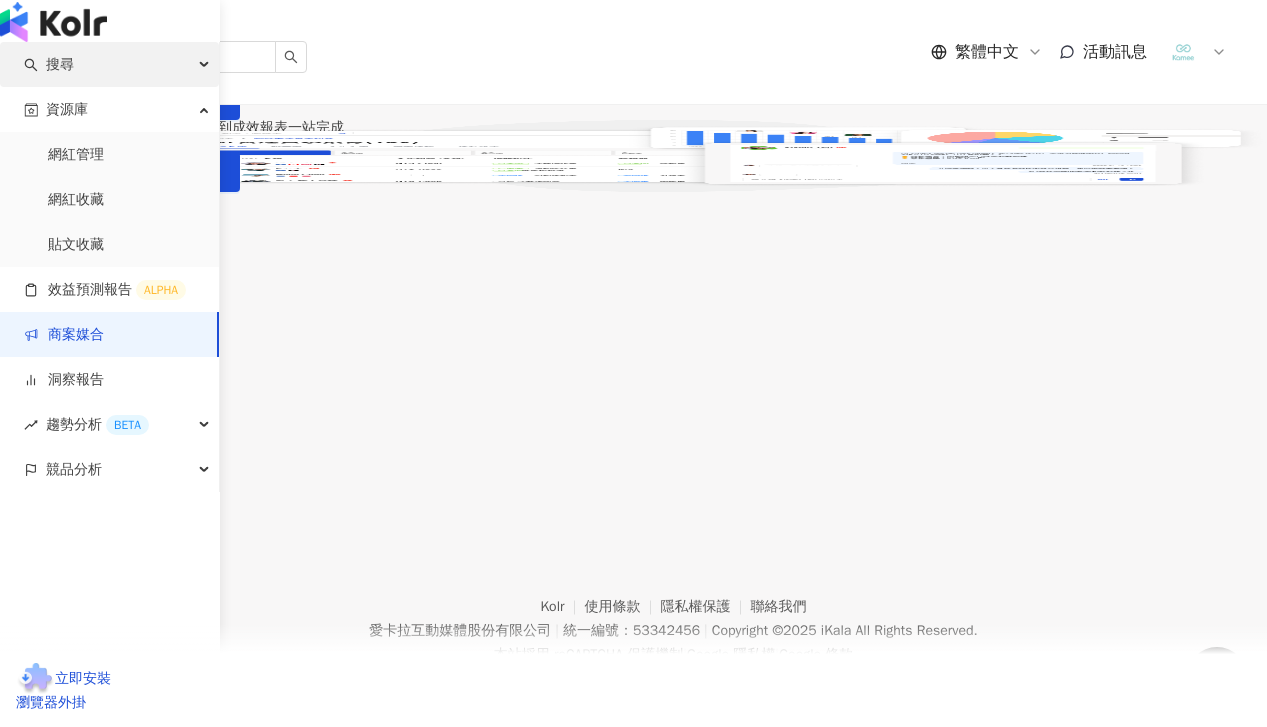 click on "搜尋" at bounding box center [109, 64] 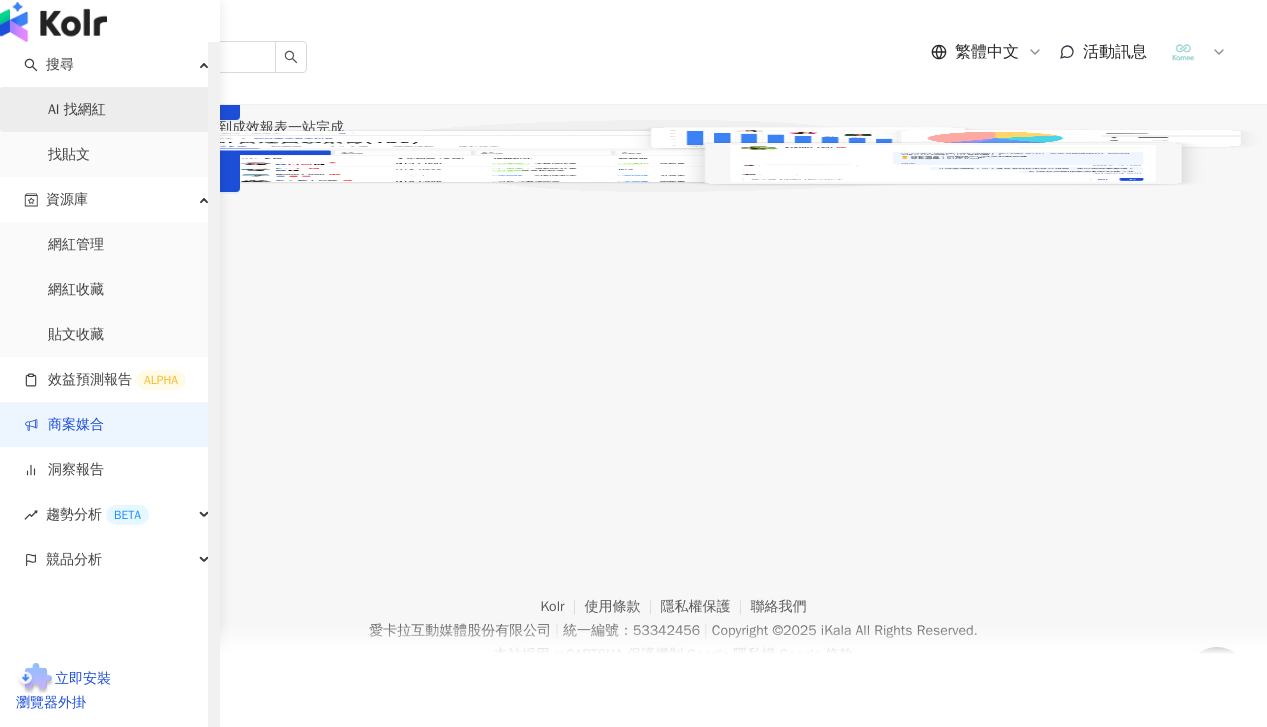 click on "AI 找網紅" at bounding box center (77, 110) 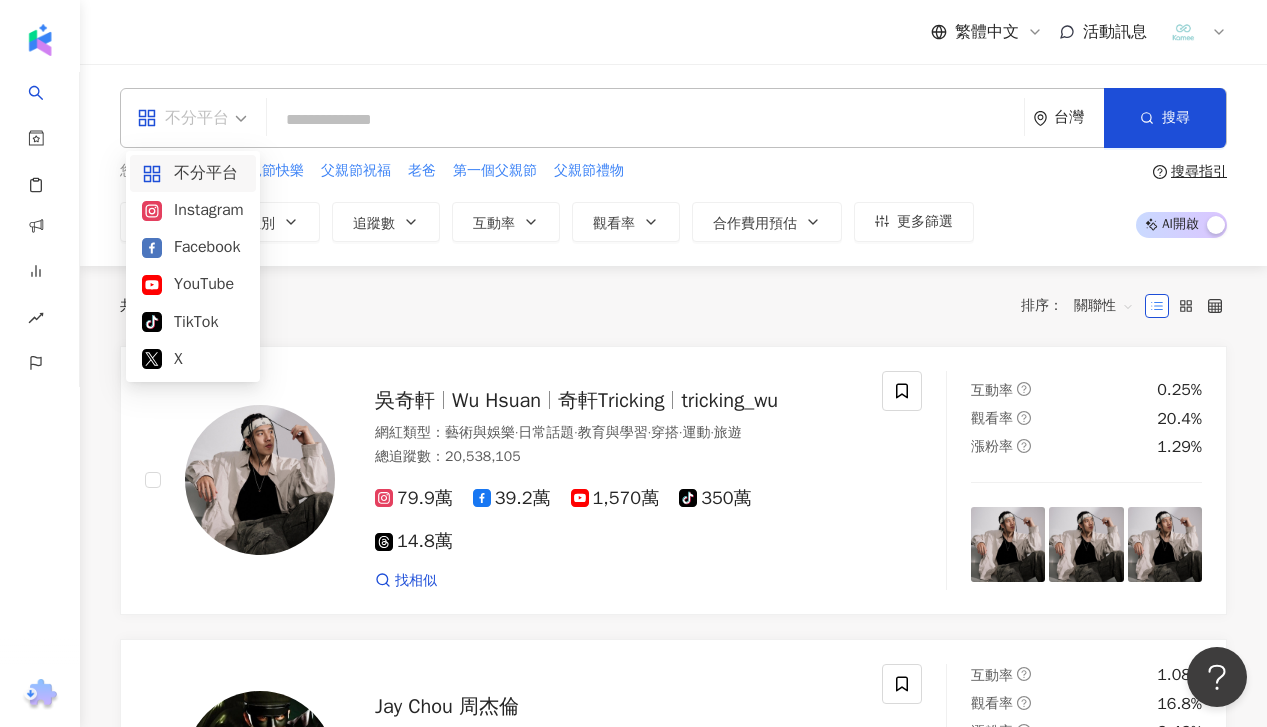 click on "不分平台" at bounding box center [192, 118] 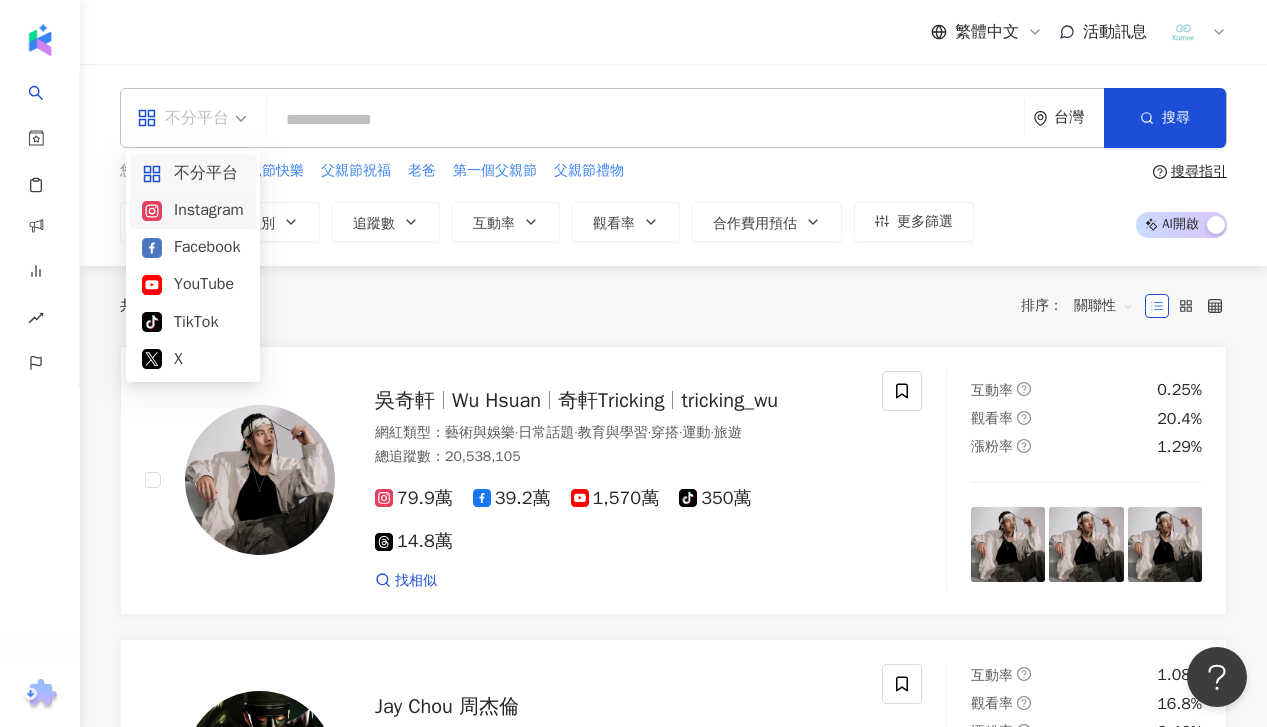 click on "Instagram" at bounding box center (193, 210) 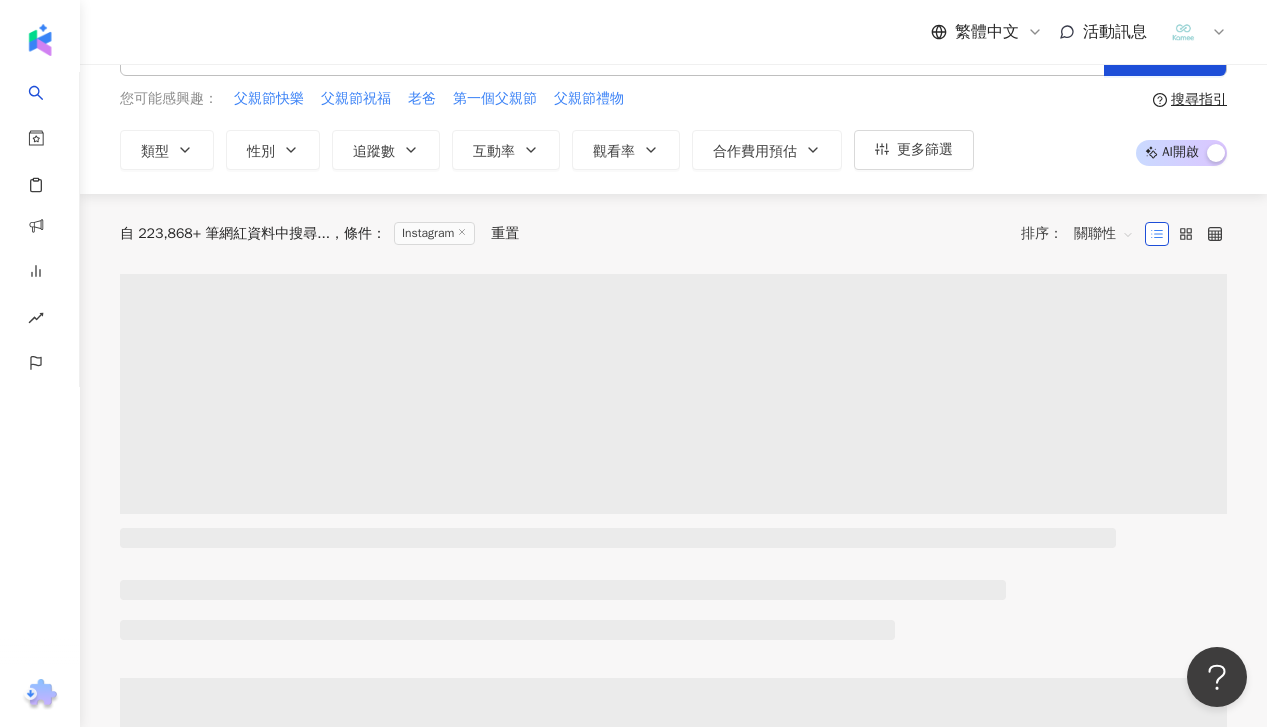 scroll, scrollTop: 78, scrollLeft: 0, axis: vertical 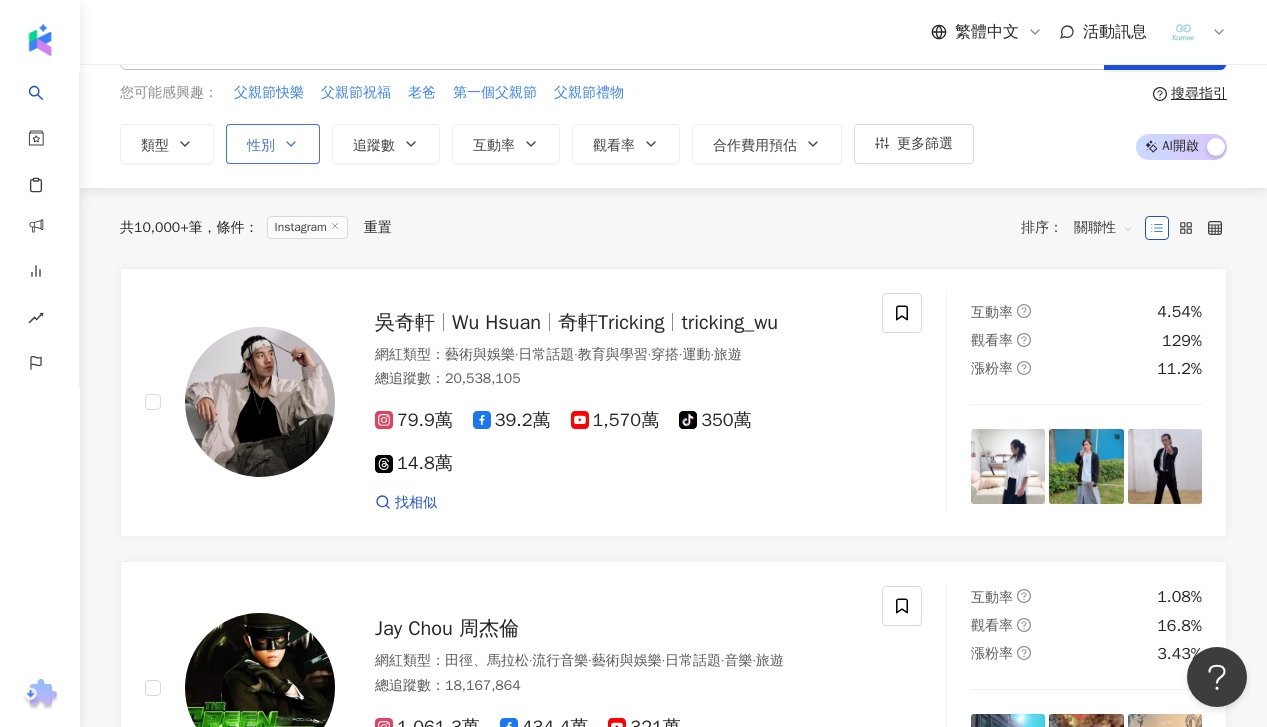 click on "性別" at bounding box center (261, 146) 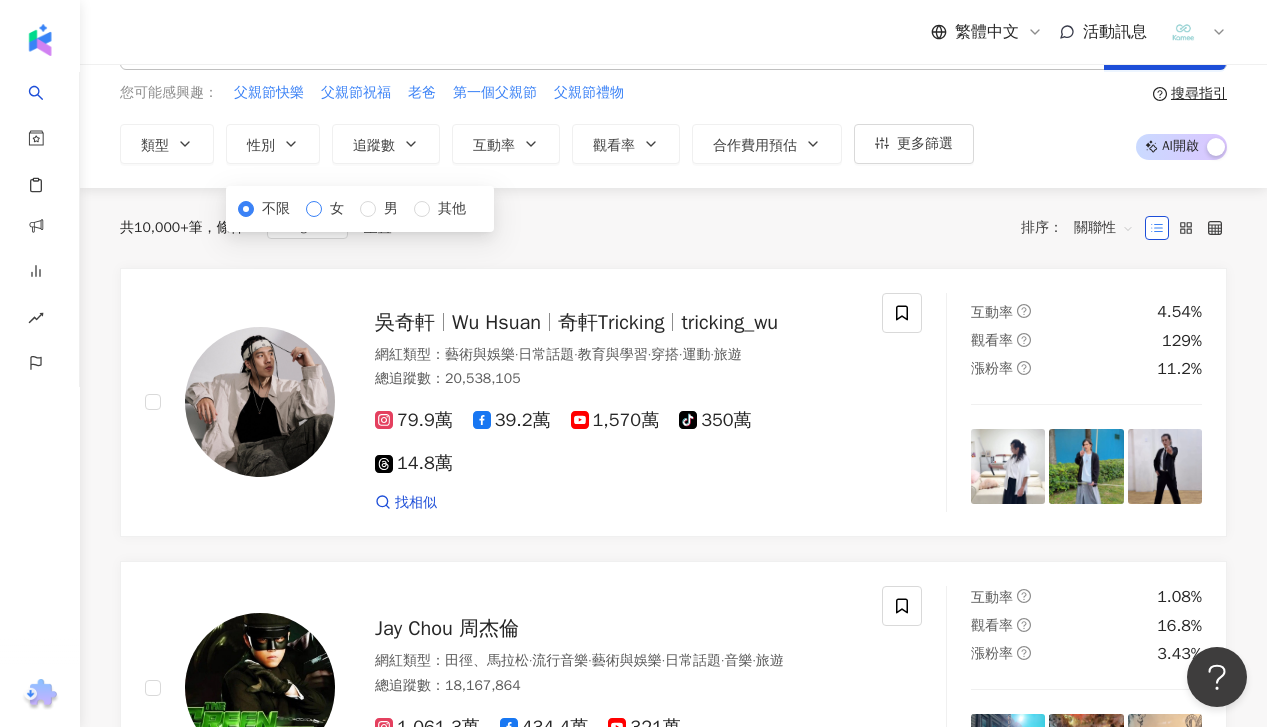click on "女" at bounding box center [337, 209] 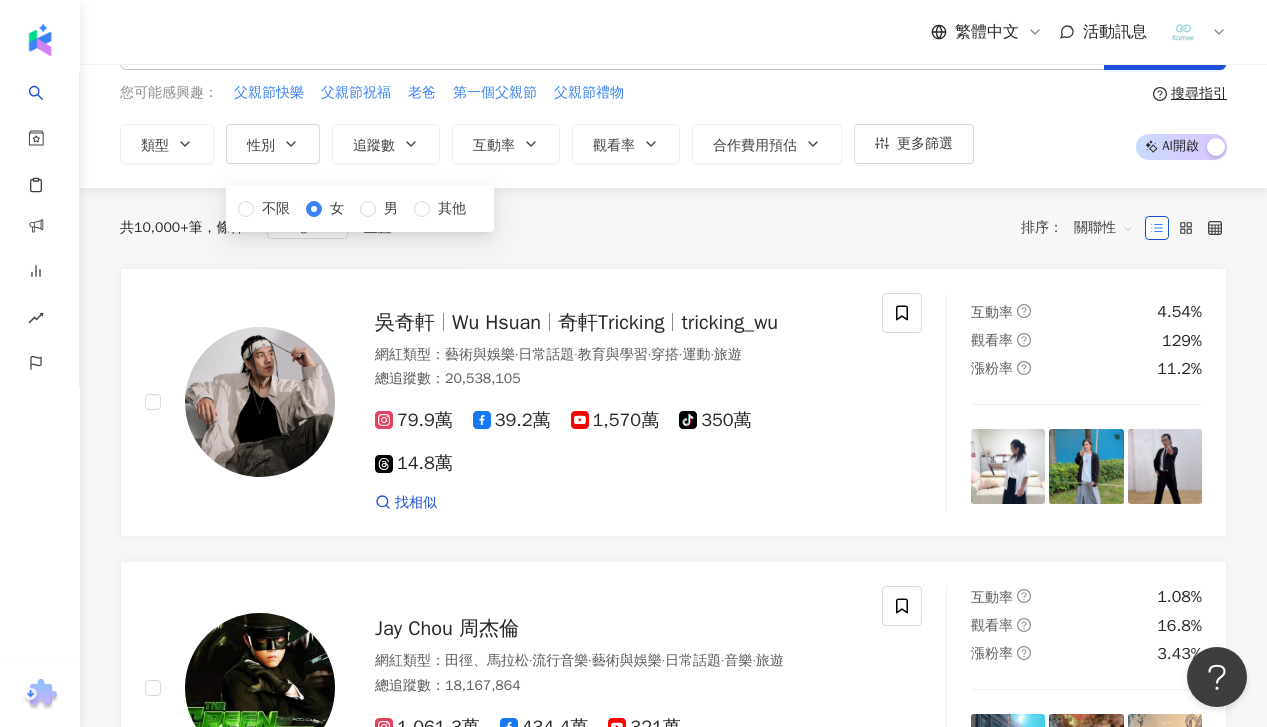 click on "共  10,000+  筆 條件 ： Instagram 重置 排序： 關聯性" at bounding box center (673, 228) 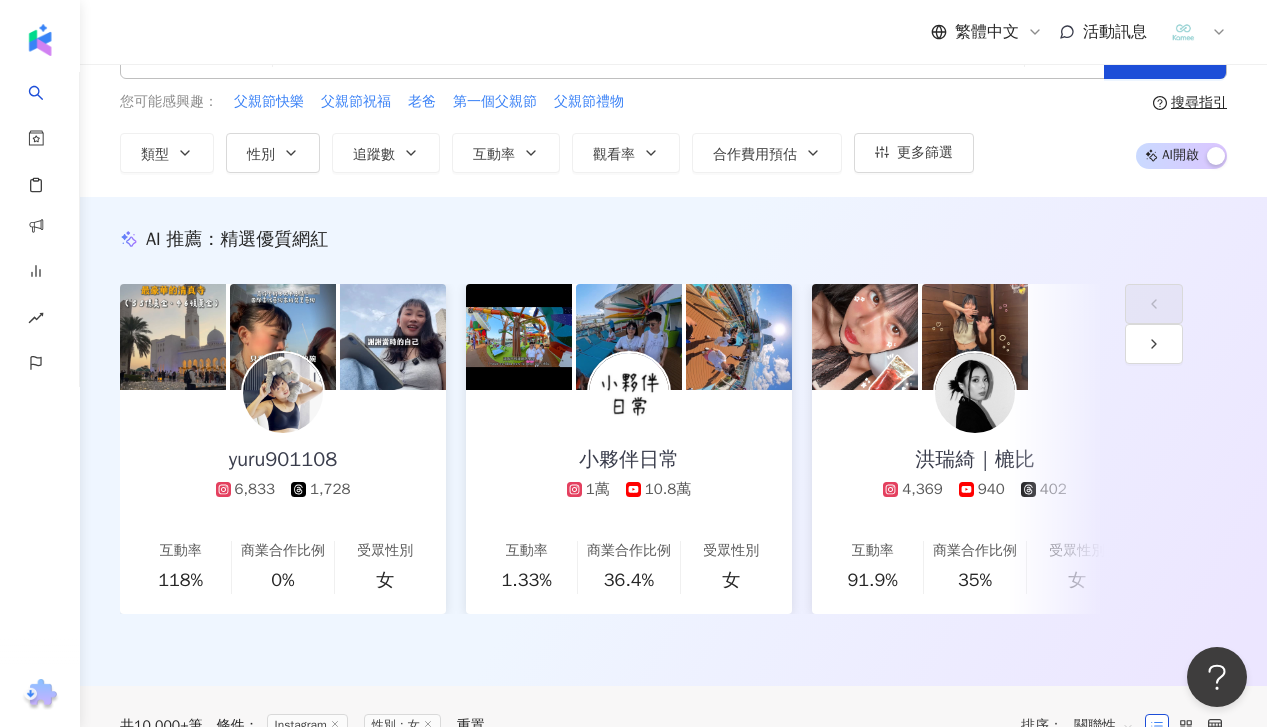 scroll, scrollTop: 0, scrollLeft: 0, axis: both 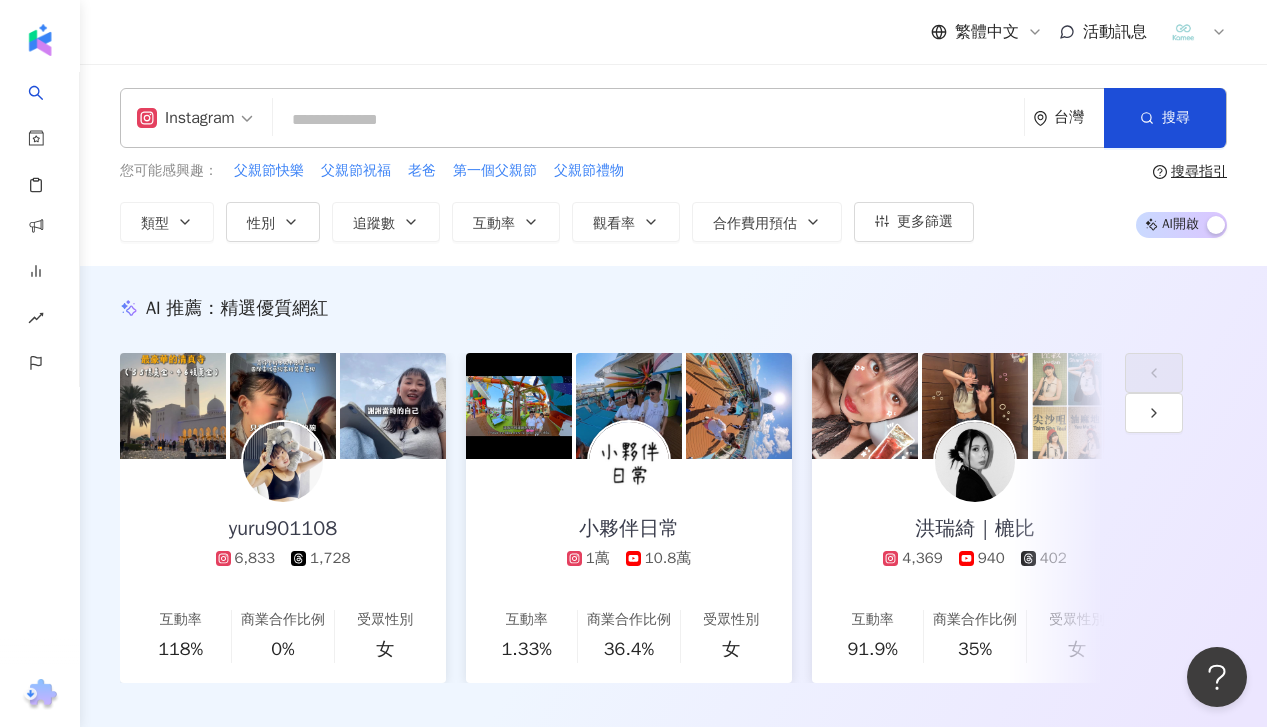click at bounding box center [1183, 32] 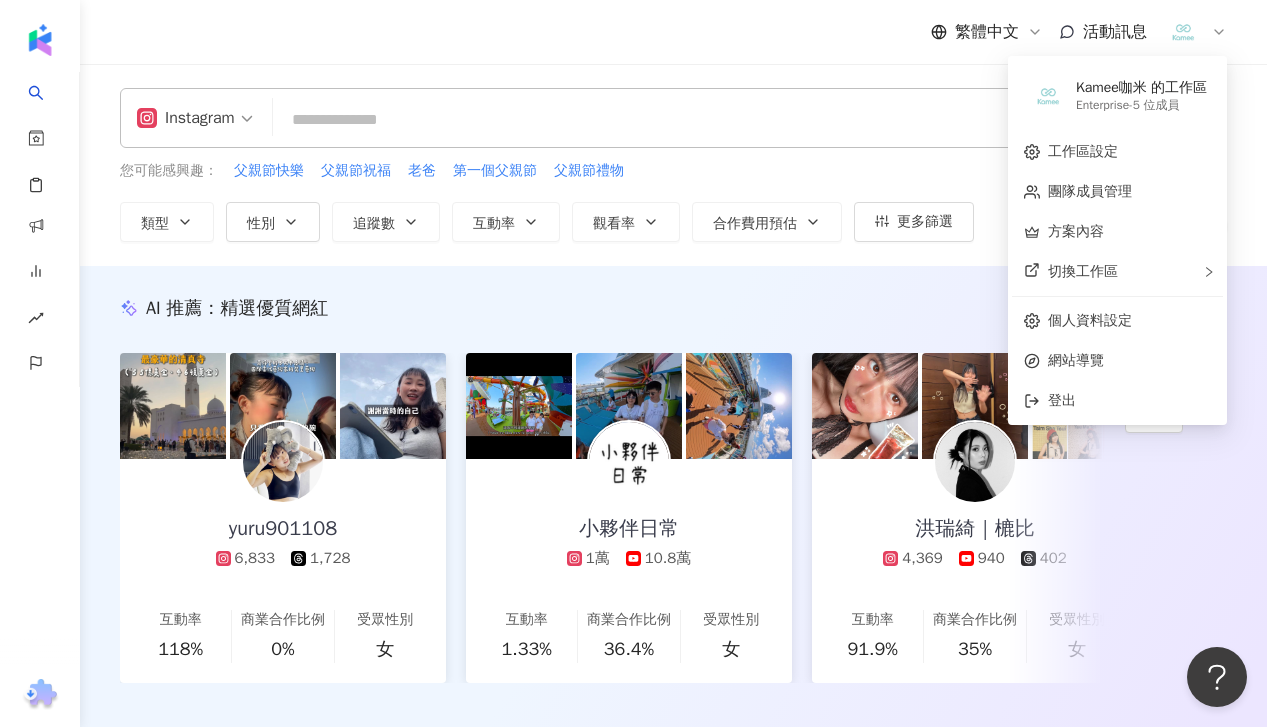 click on "Instagram 台灣 搜尋 您可能感興趣： 父親節快樂  父親節祝福  老爸  第一個父親節  父親節禮物  類型 性別 追蹤數 互動率 觀看率 合作費用預估  更多篩選 不限 女 男 其他 搜尋指引 AI  開啟 AI  關閉" at bounding box center [673, 165] 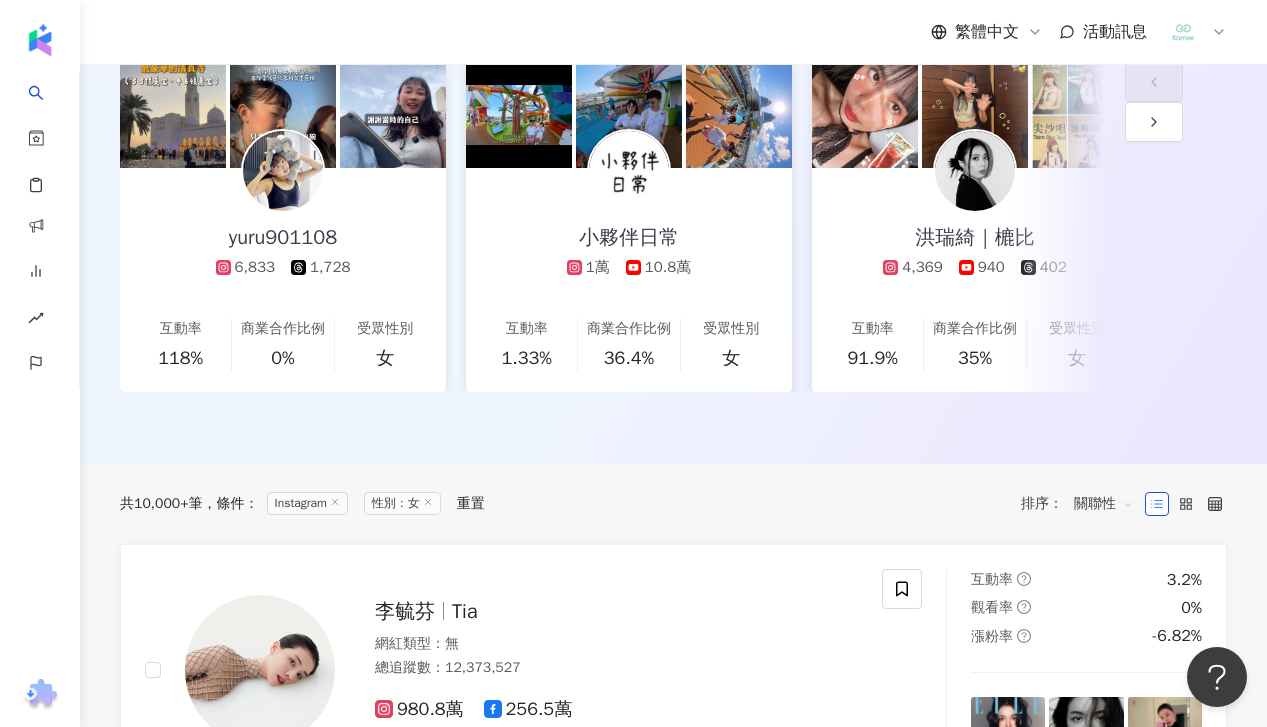 scroll, scrollTop: 312, scrollLeft: 0, axis: vertical 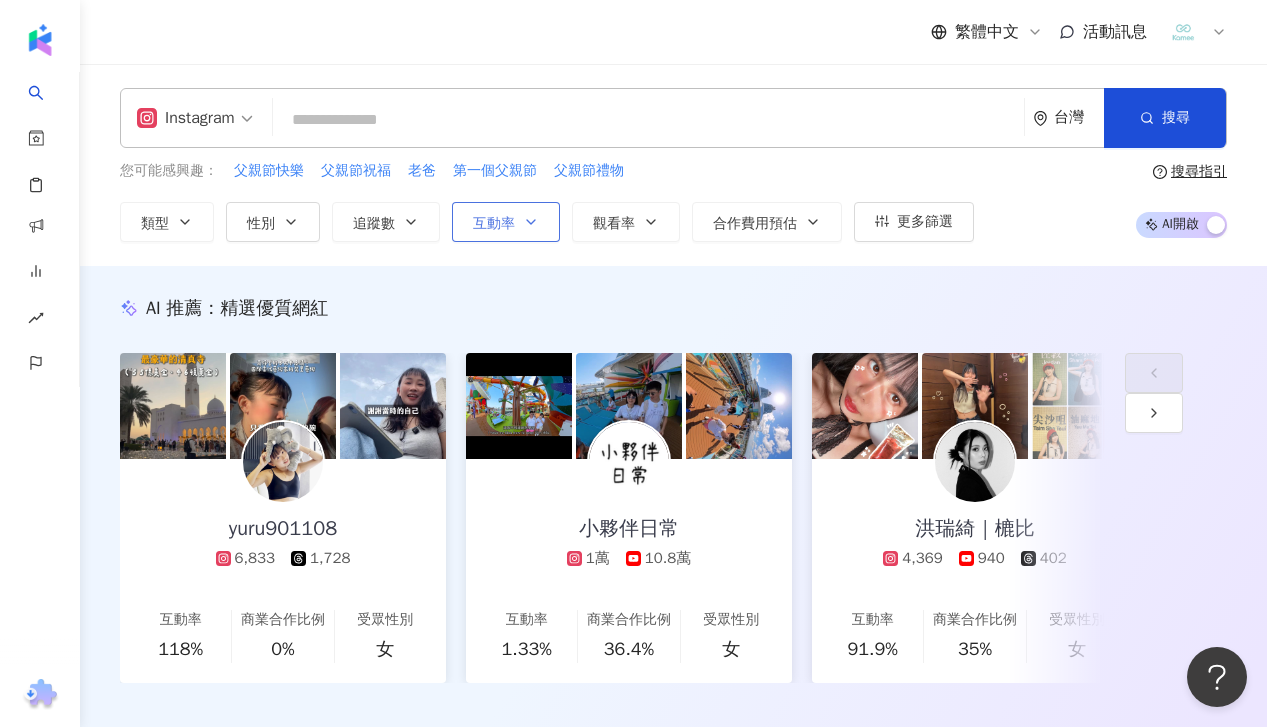click 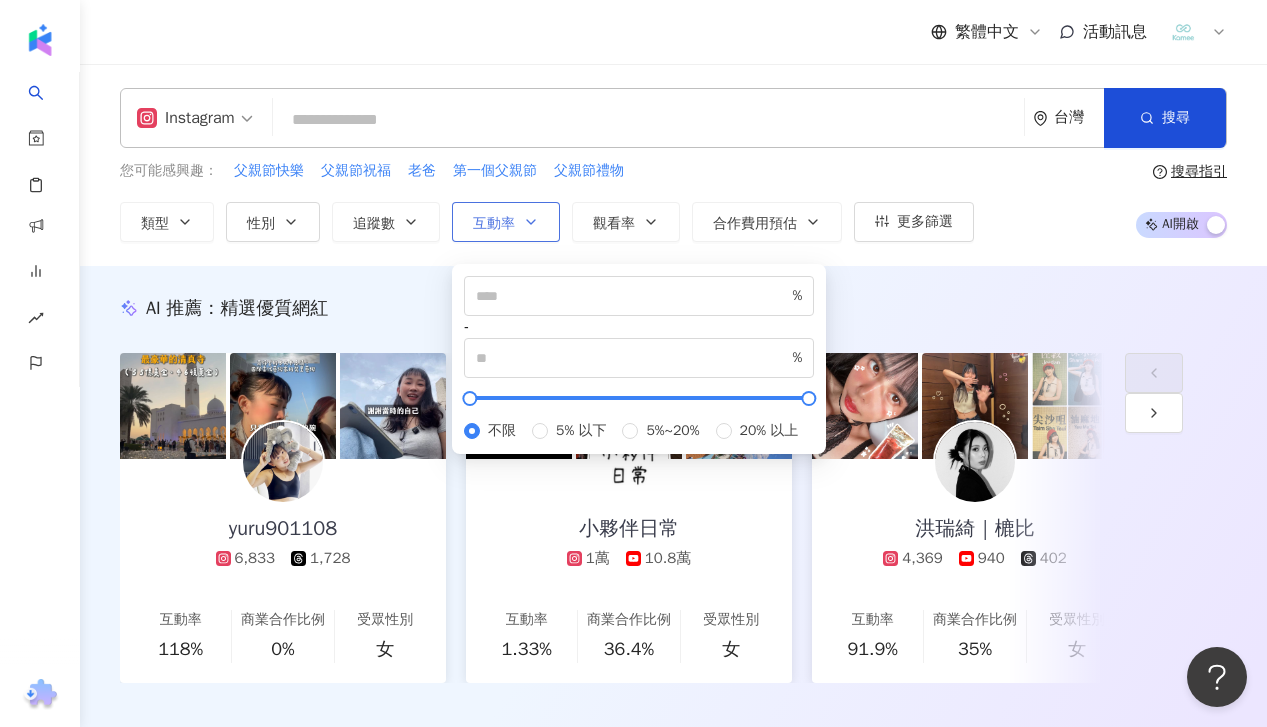 click 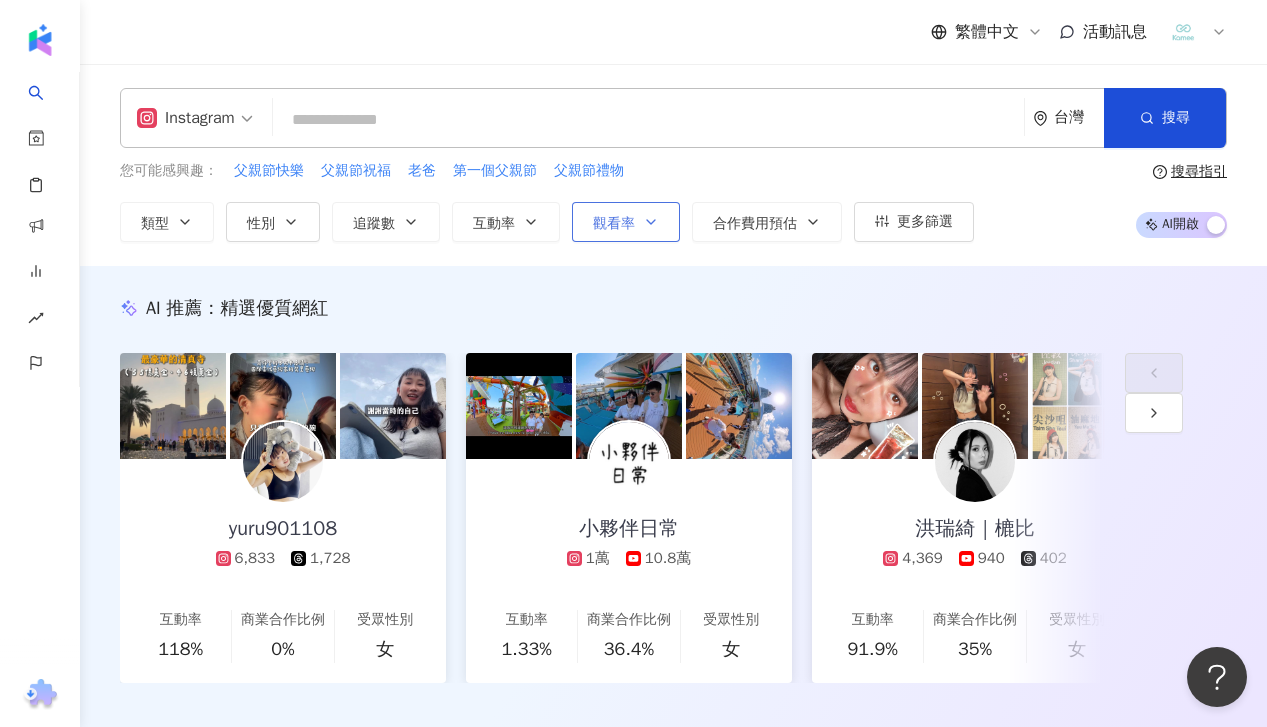 click on "觀看率" at bounding box center (614, 224) 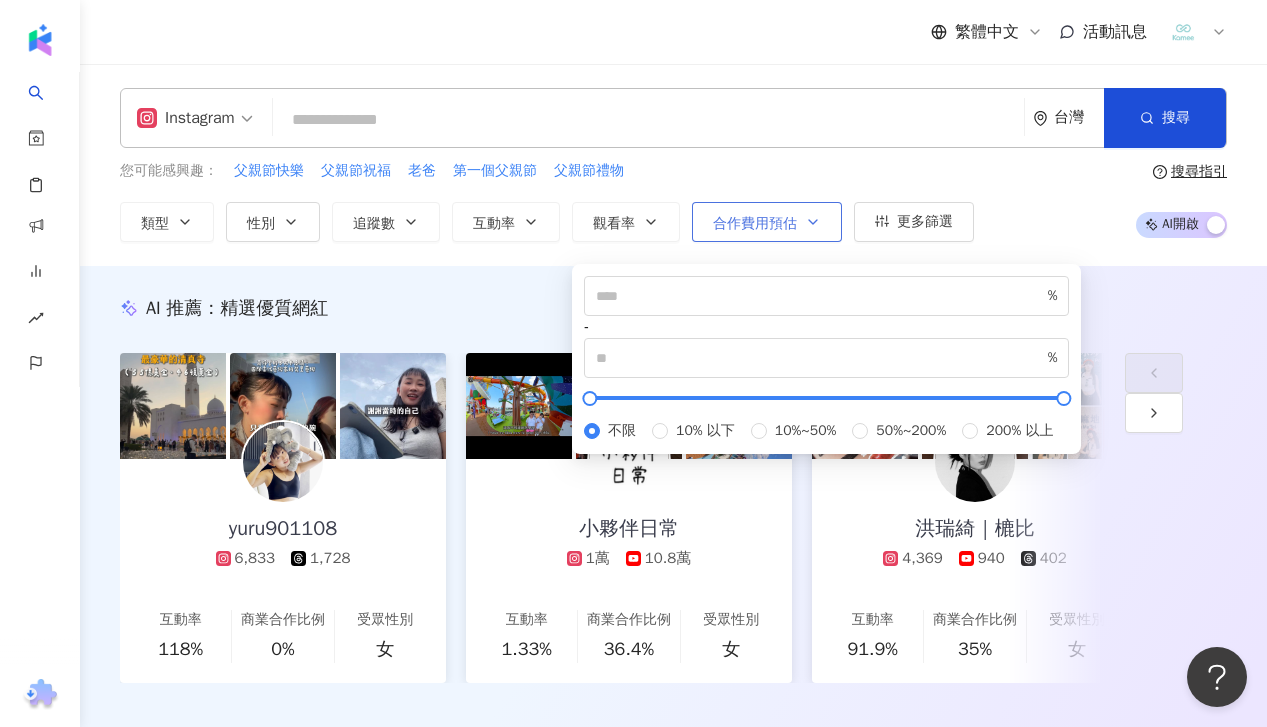 click on "合作費用預估" at bounding box center (755, 224) 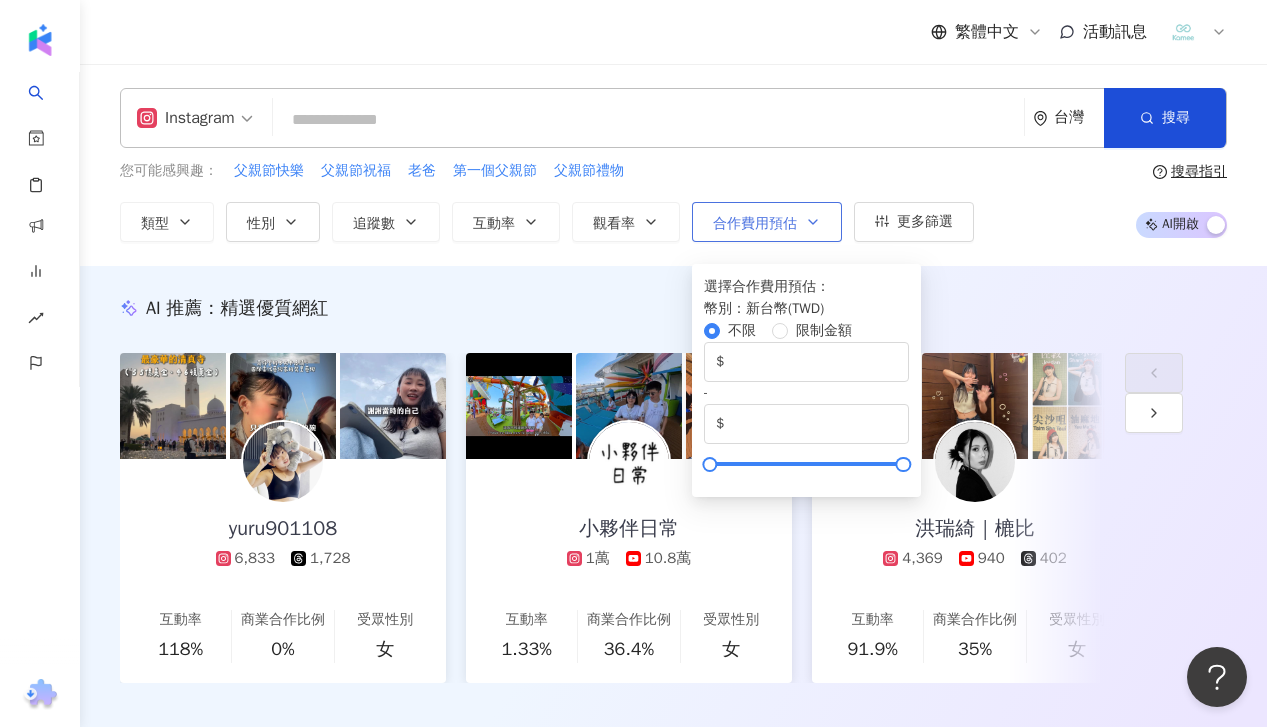 click on "合作費用預估" at bounding box center [755, 224] 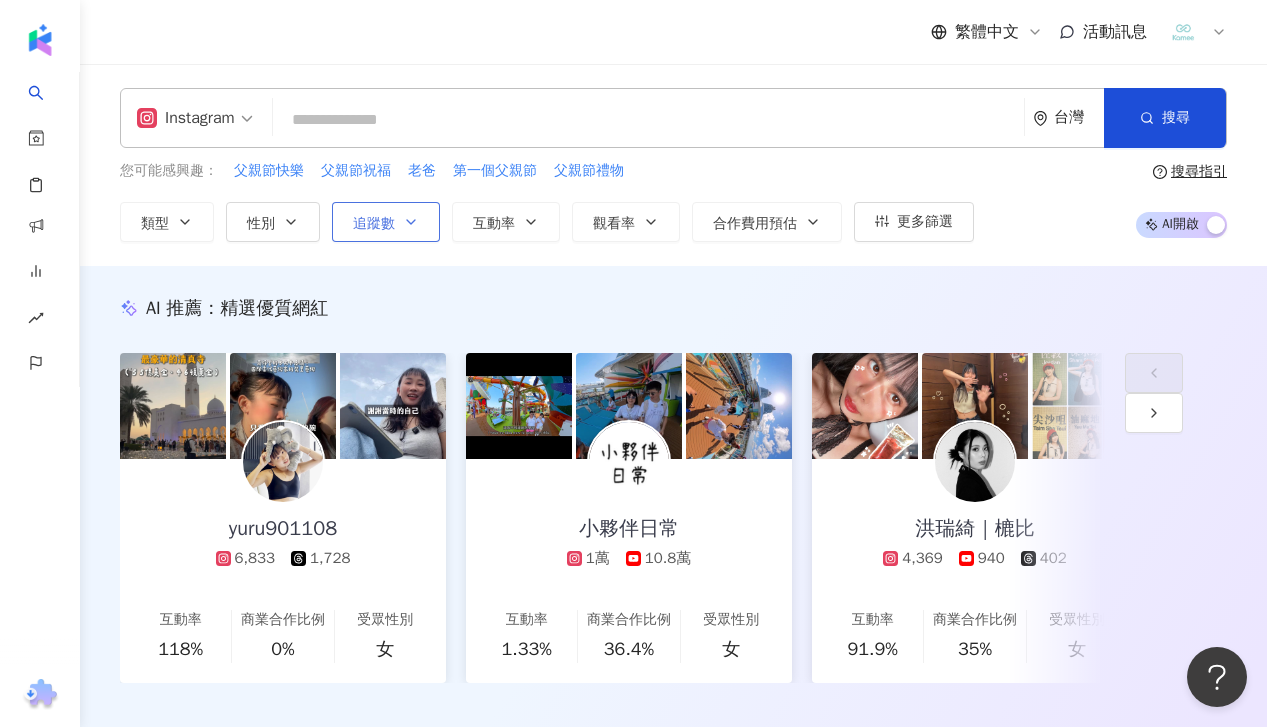 click on "追蹤數" at bounding box center [386, 222] 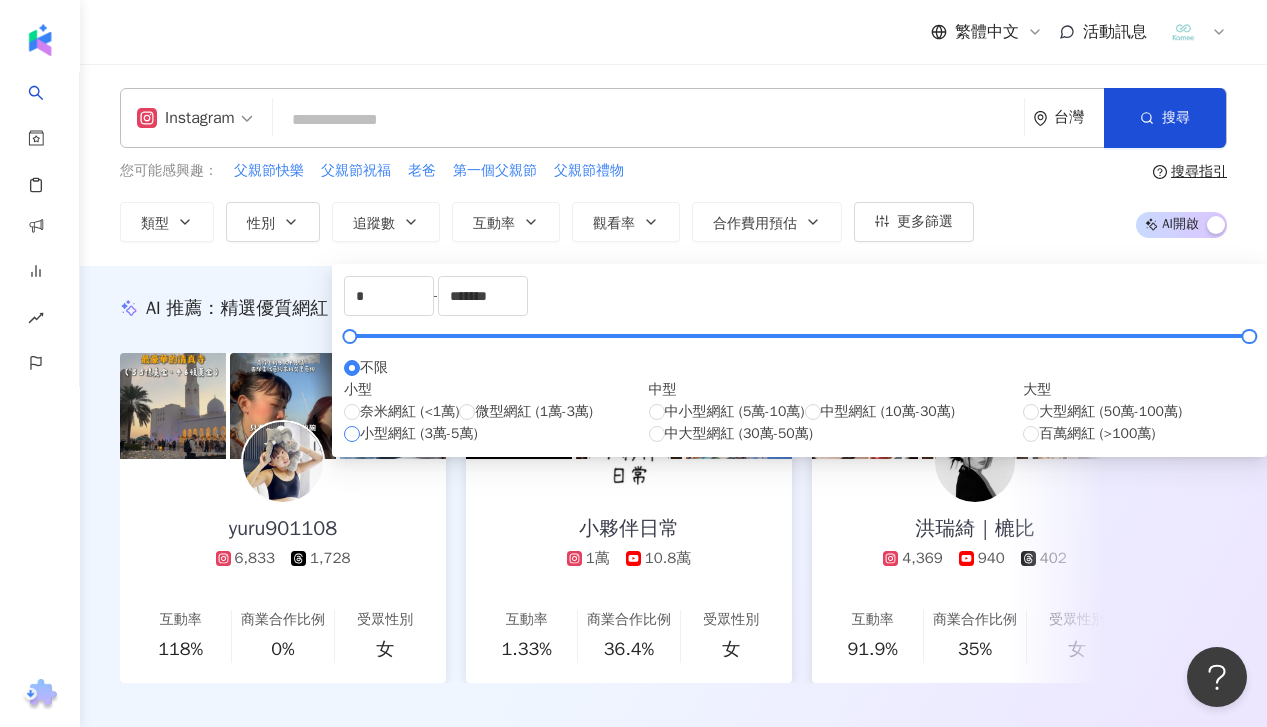click on "小型網紅 (3萬-5萬)" at bounding box center [419, 434] 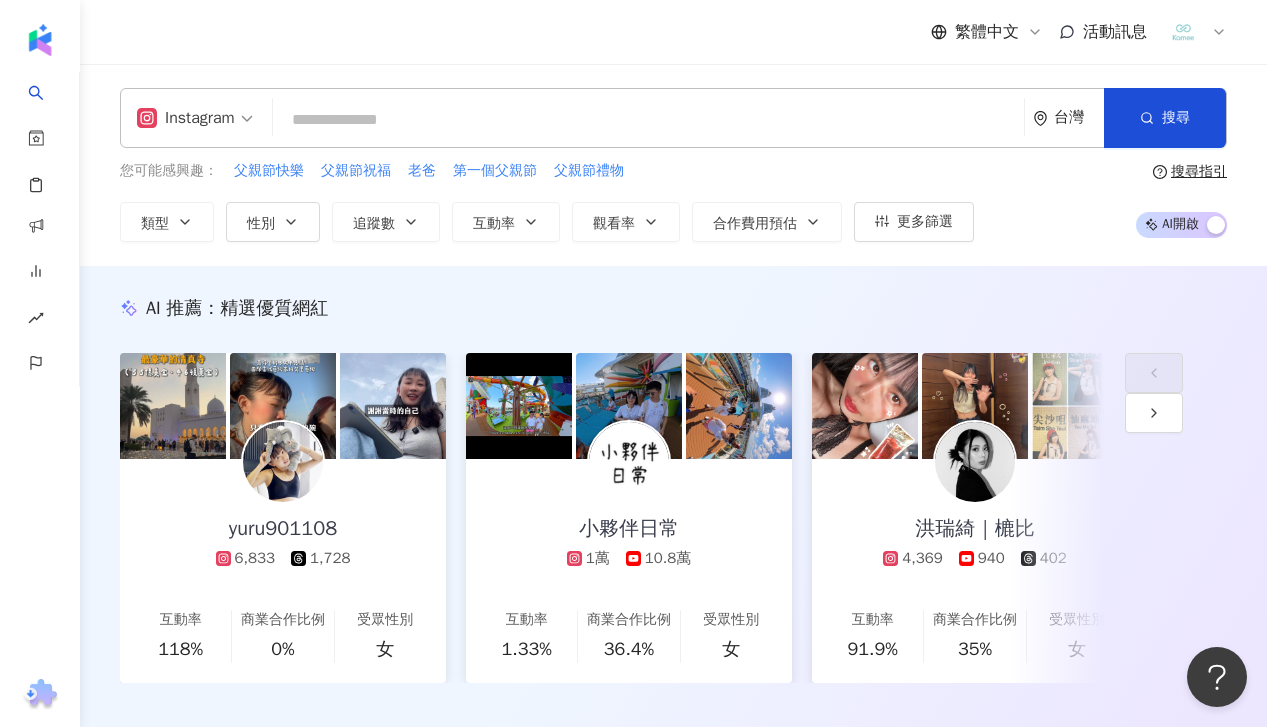 click on "AI 推薦 ： 精選優質網紅 yuru901108 6,833 1,728 互動率 118% 商業合作比例 0% 受眾性別 女 小夥伴日常 1萬 10.8萬 互動率 1.33% 商業合作比例 36.4% 受眾性別 女 洪瑞綺｜樚比 4,369 940 402 互動率 91.9% 商業合作比例 35% 受眾性別 女 淳 7,061 tiktok-icon 4,765 1,496 互動率 78.2% 商業合作比例 42.9% 受眾性別 男 人造人電子金牌九安 3,196 2,012 1,020 2,213 互動率 71% 商業合作比例 25% 受眾性別 男 璇 5,114 835 互動率 65% 商業合作比例 5.26% 受眾性別 女 芭樂水水 1.4萬 互動率 58.8% 商業合作比例 50% 受眾性別 女 sunnybaby? 1.5萬 1,621 互動率 58.7% 商業合作比例 73.3% 受眾性別 男 芸芸 1.1萬 8,825 互動率 50.7% 商業合作比例 33.3% 受眾性別 男 AnsonSU-你的人生學伴｜自我成長｜閱讀｜正能量｜語錄｜療癒｜心靈｜交流 2,740 2,308 互動率 1.01% 商業合作比例 6.67% 受眾性別 女 g_g_1108 1,519 互動率 48.3% 商業合作比例 0% 受眾性別" at bounding box center (673, 510) 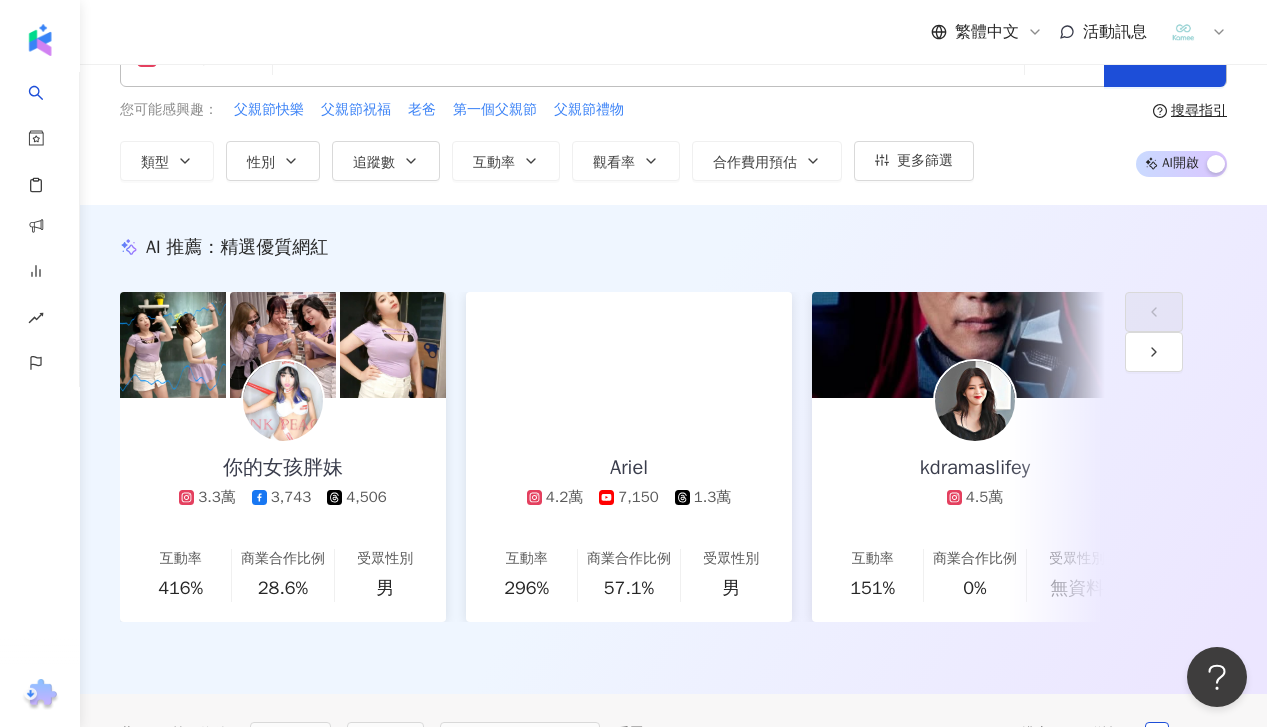 scroll, scrollTop: 35, scrollLeft: 0, axis: vertical 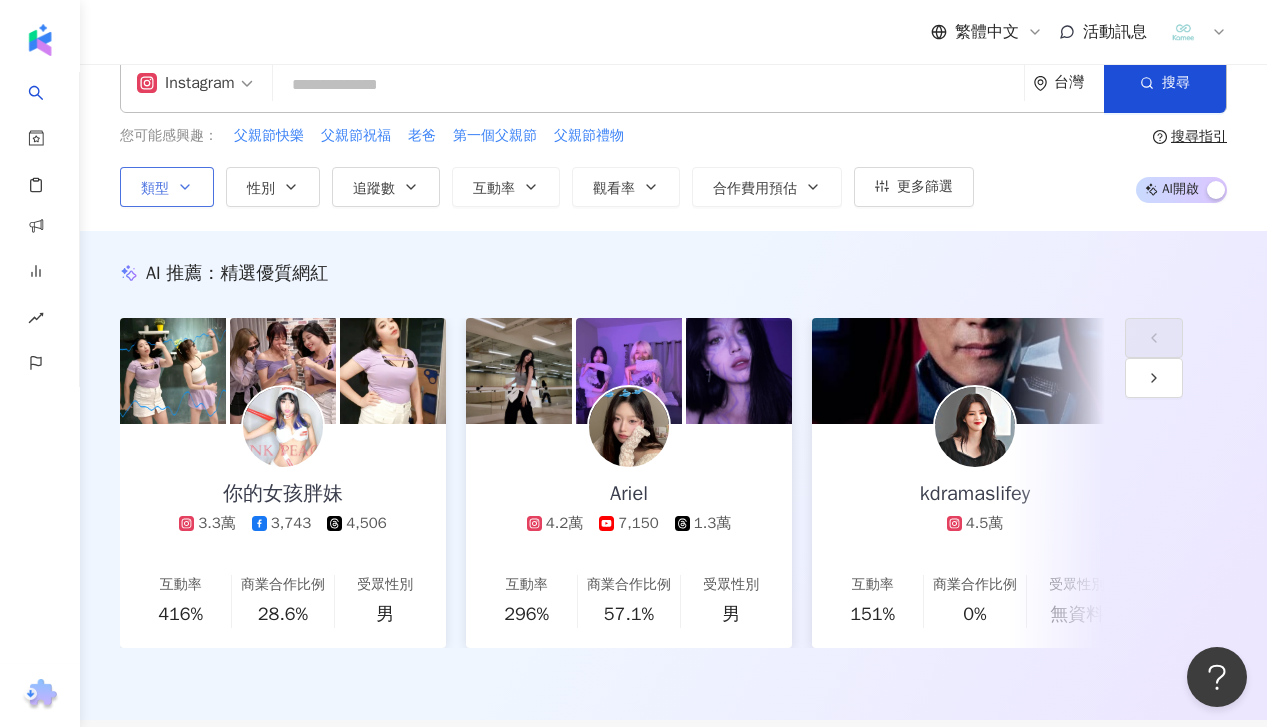 click on "類型" at bounding box center [155, 189] 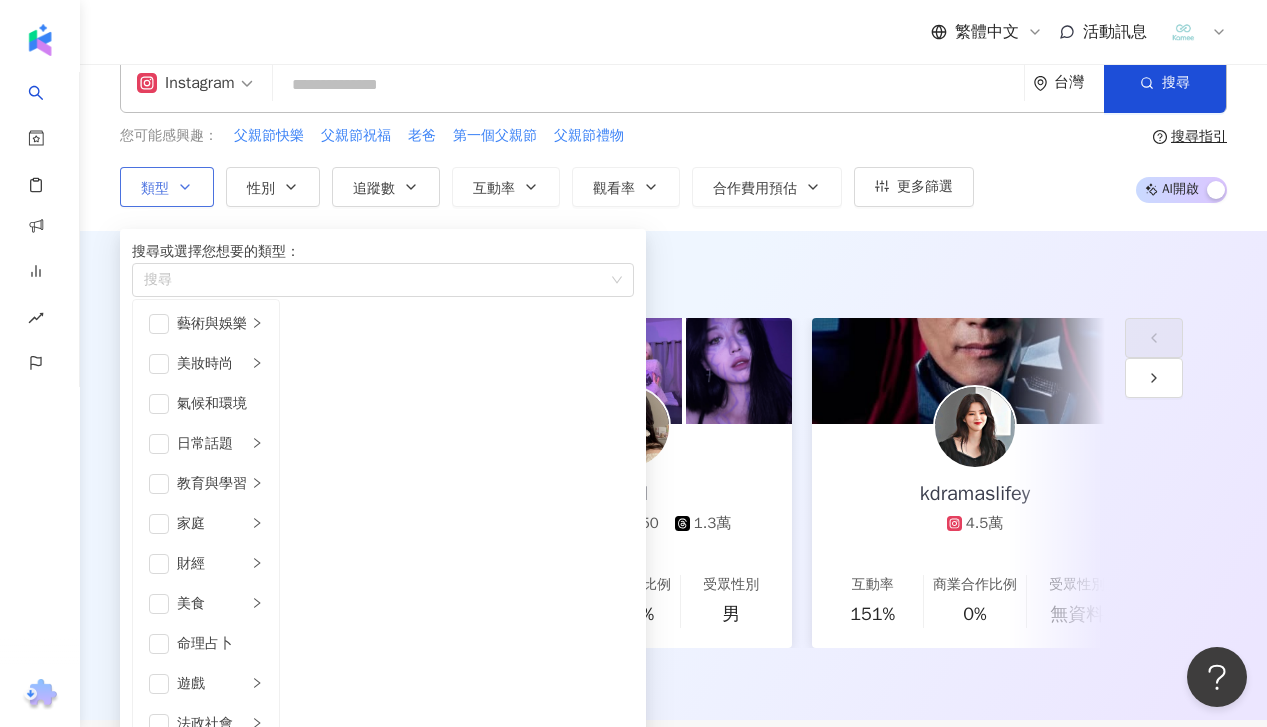 click on "類型" at bounding box center (155, 189) 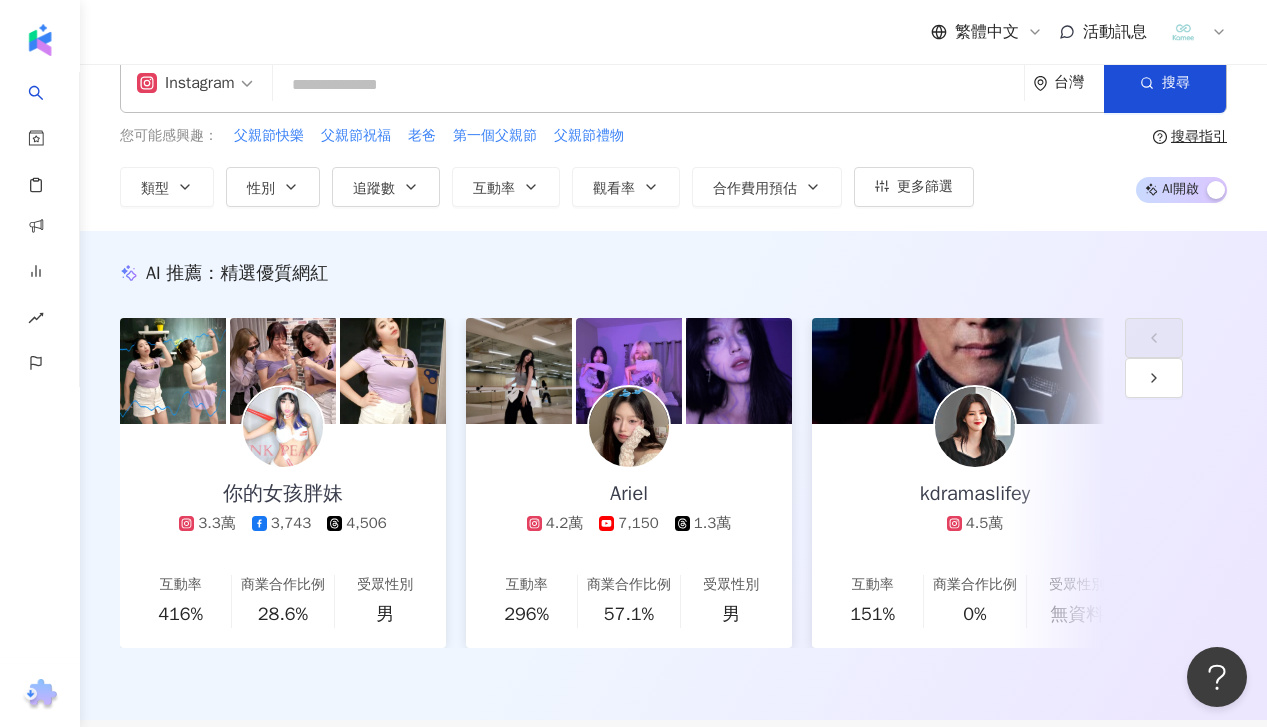 scroll, scrollTop: 0, scrollLeft: 0, axis: both 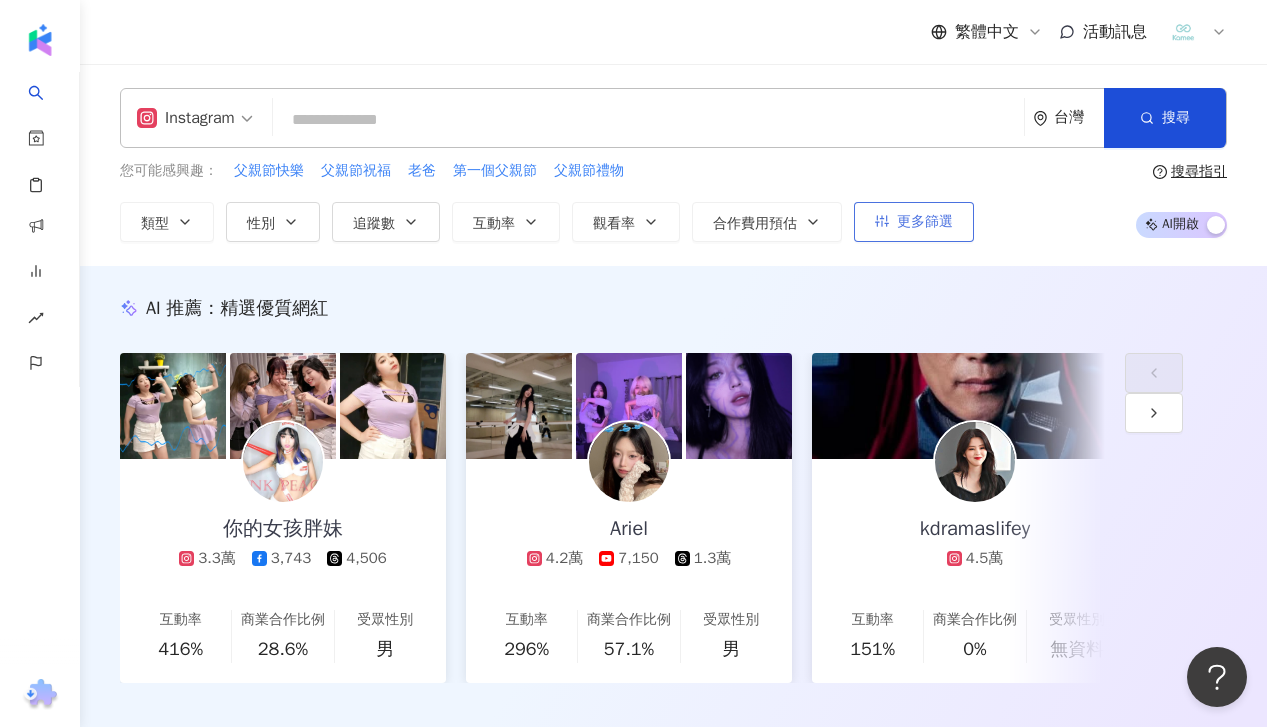 click on "更多篩選" at bounding box center [914, 222] 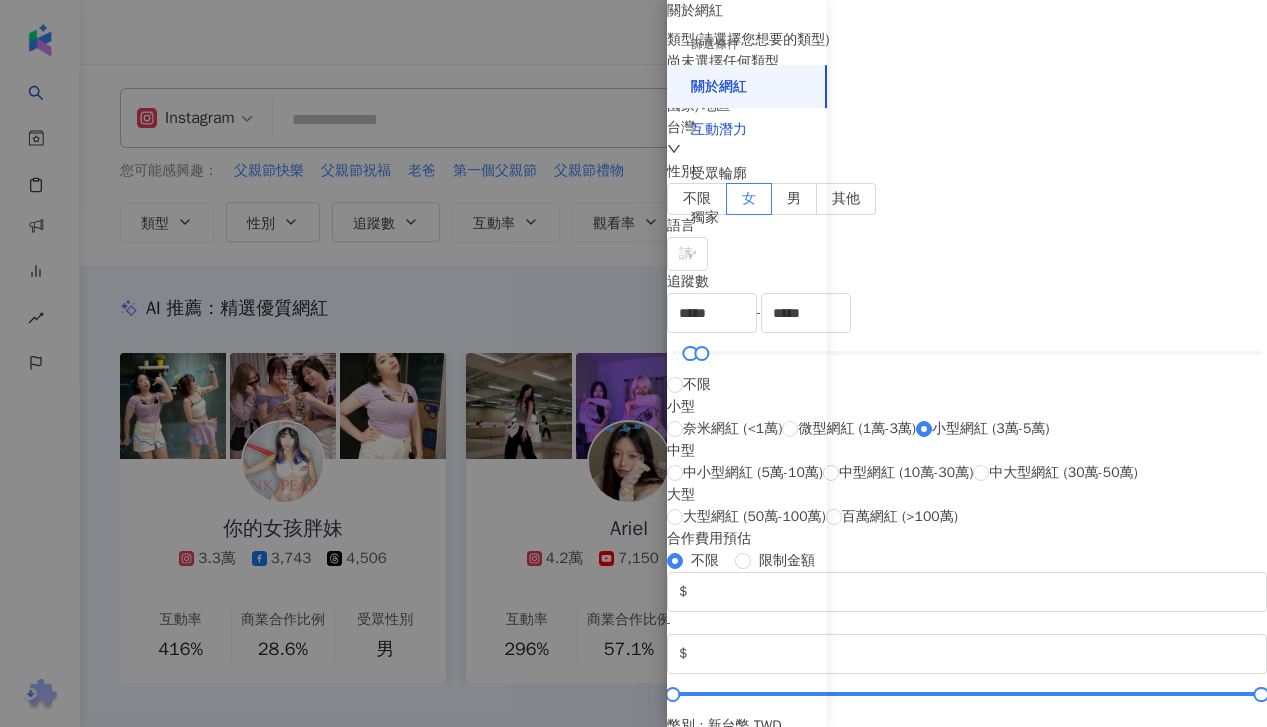 click on "互動潛力" at bounding box center [719, 130] 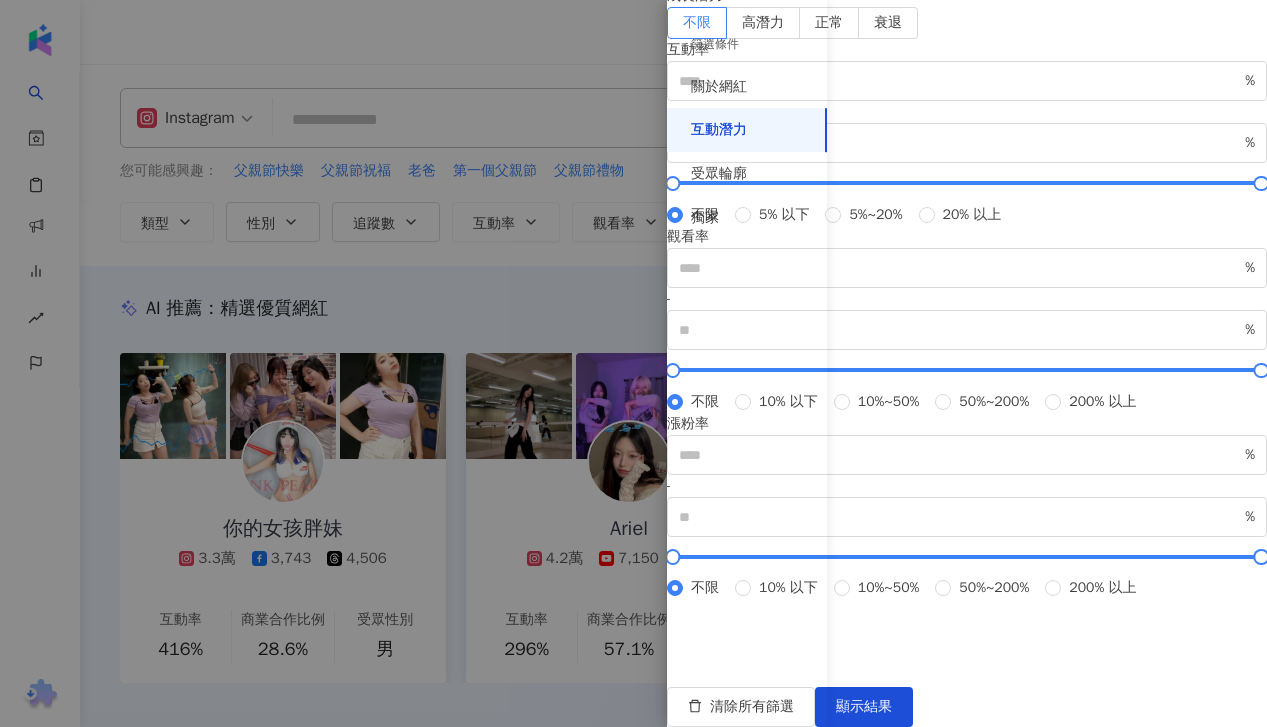 scroll, scrollTop: 640, scrollLeft: 0, axis: vertical 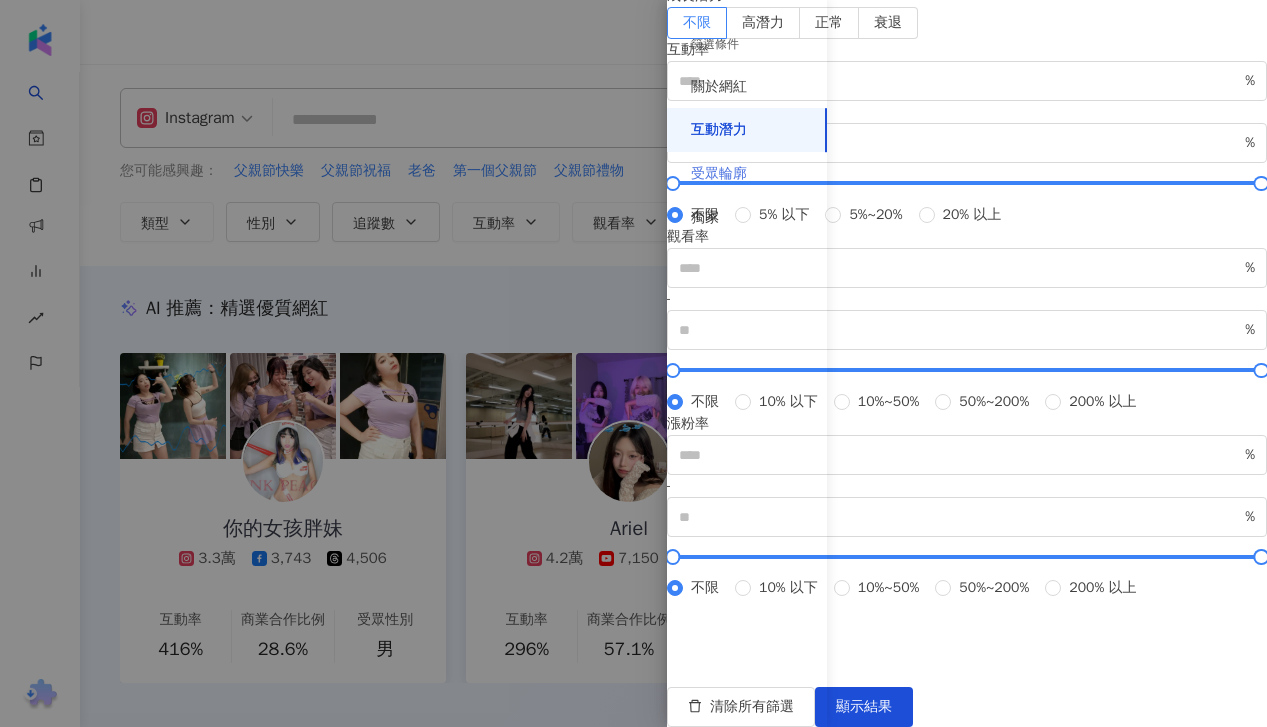 click on "受眾輪廓" at bounding box center (747, 174) 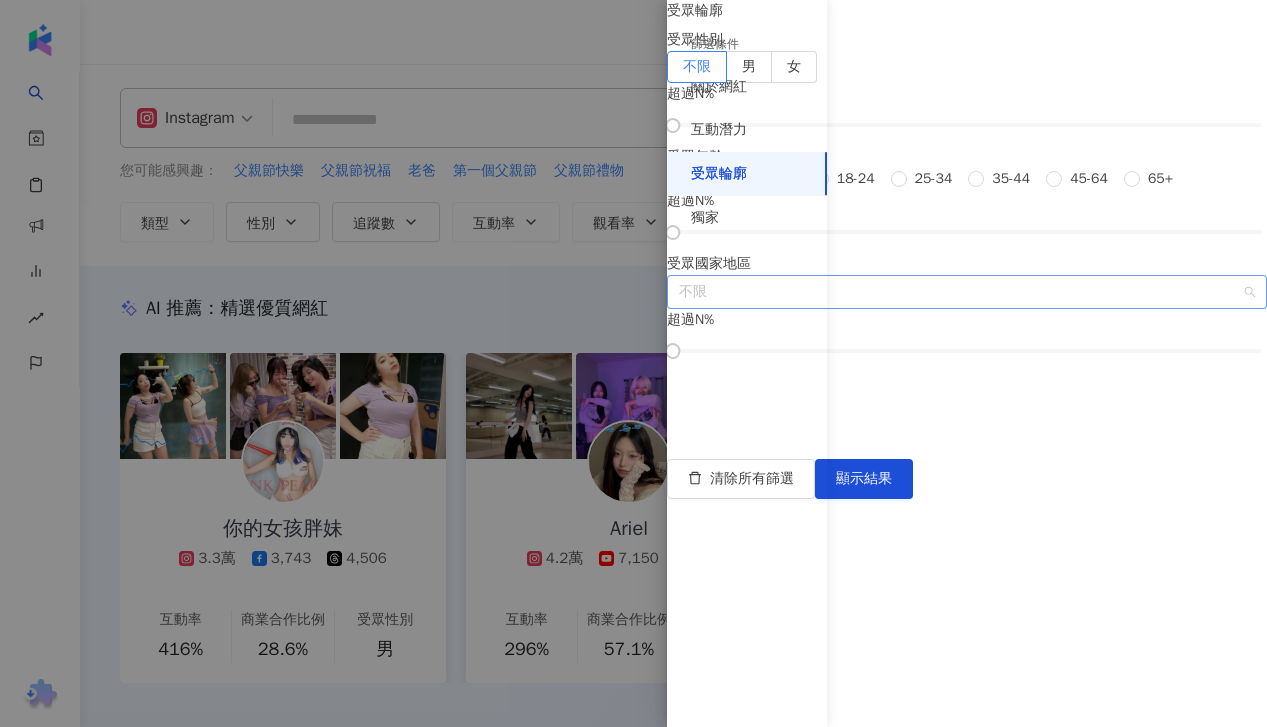 click on "不限" at bounding box center [967, 292] 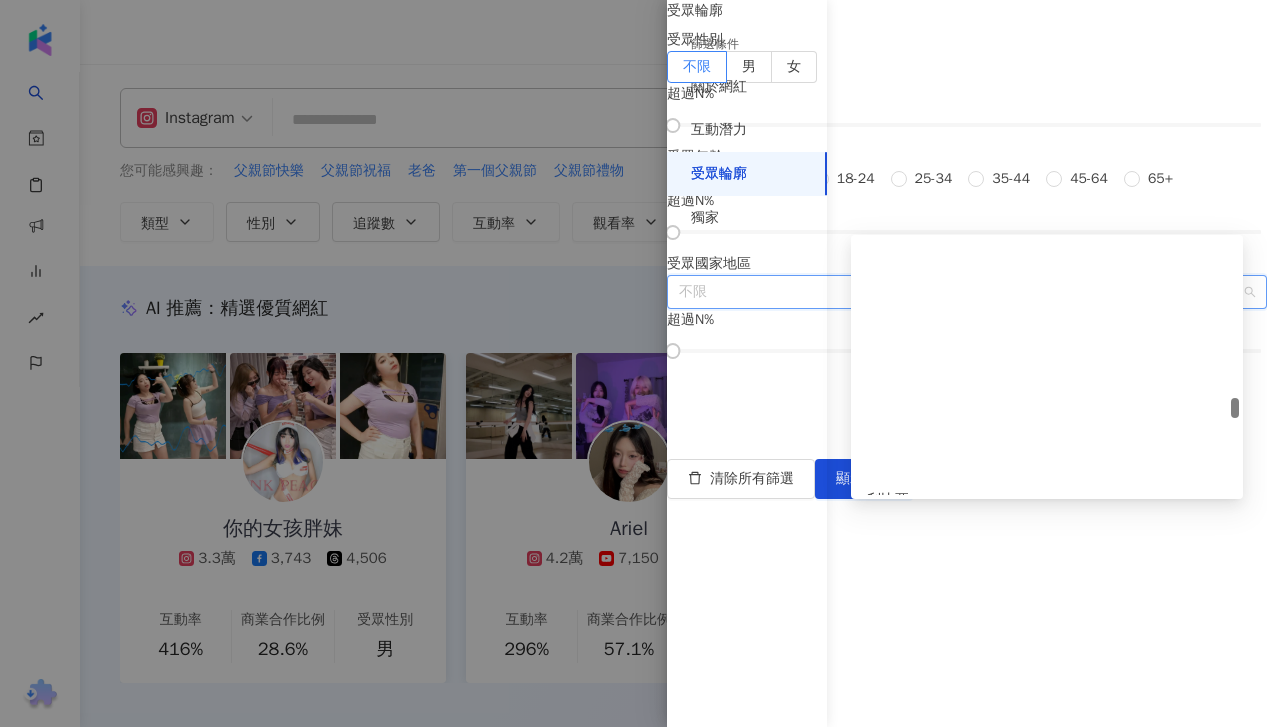 scroll, scrollTop: 4203, scrollLeft: 0, axis: vertical 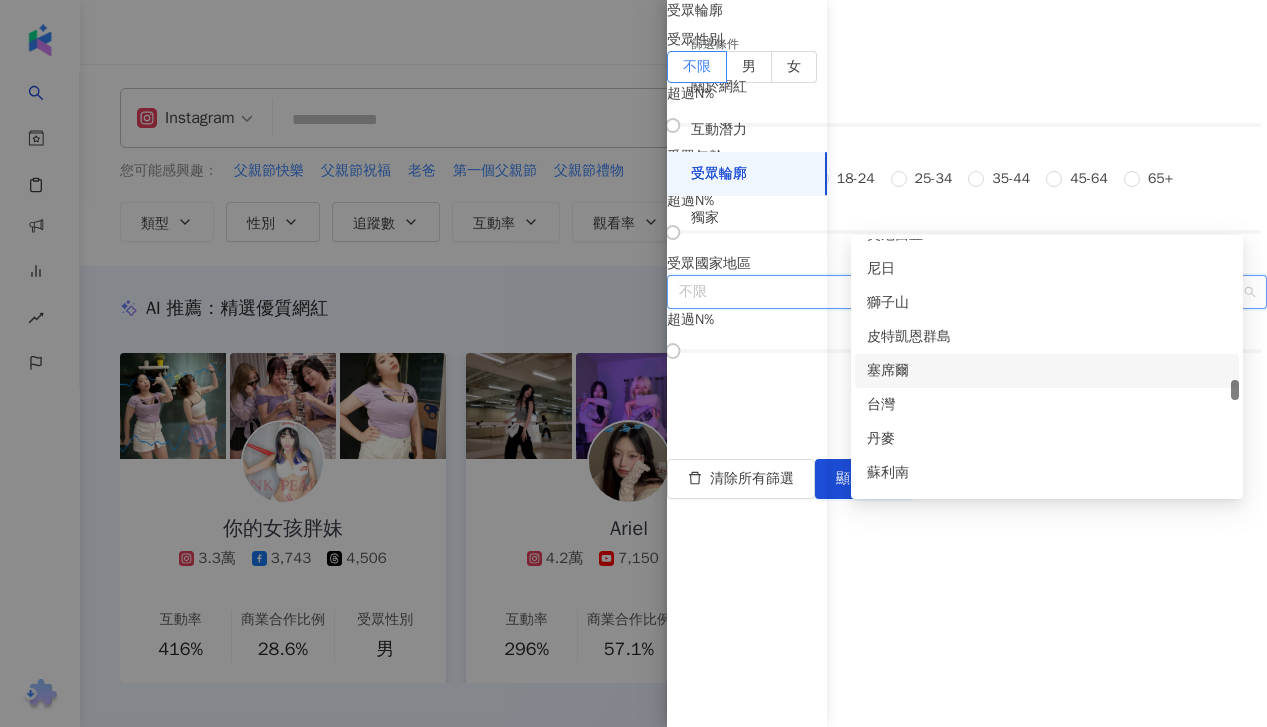 click on "篩選條件 關於網紅 互動潛力 受眾輪廓 獨家" at bounding box center (747, 375) 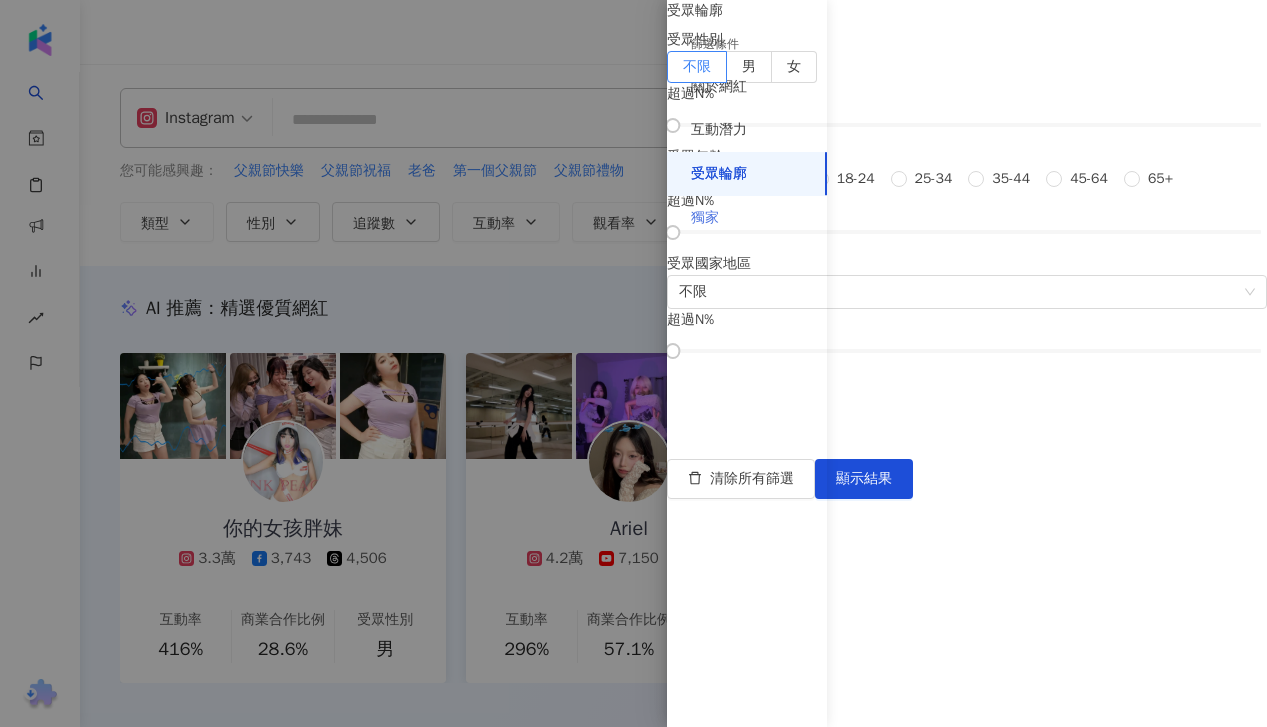 click on "獨家" at bounding box center [747, 218] 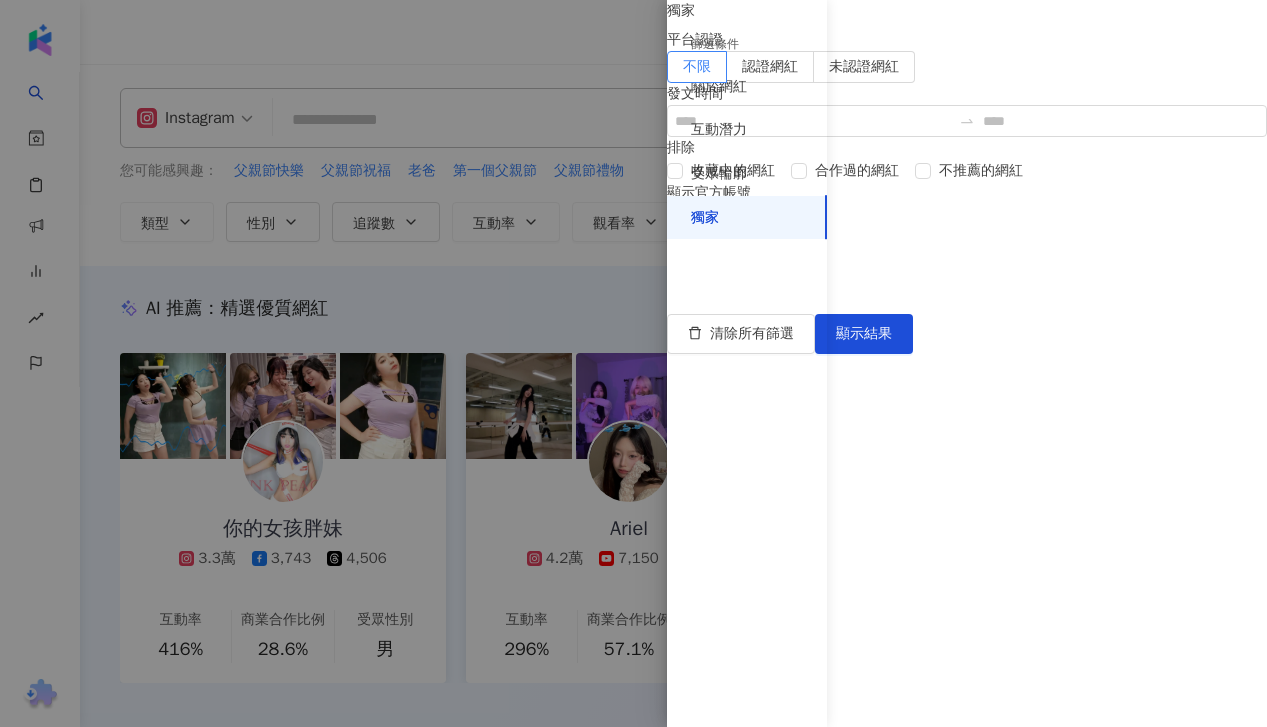 scroll, scrollTop: 10, scrollLeft: 0, axis: vertical 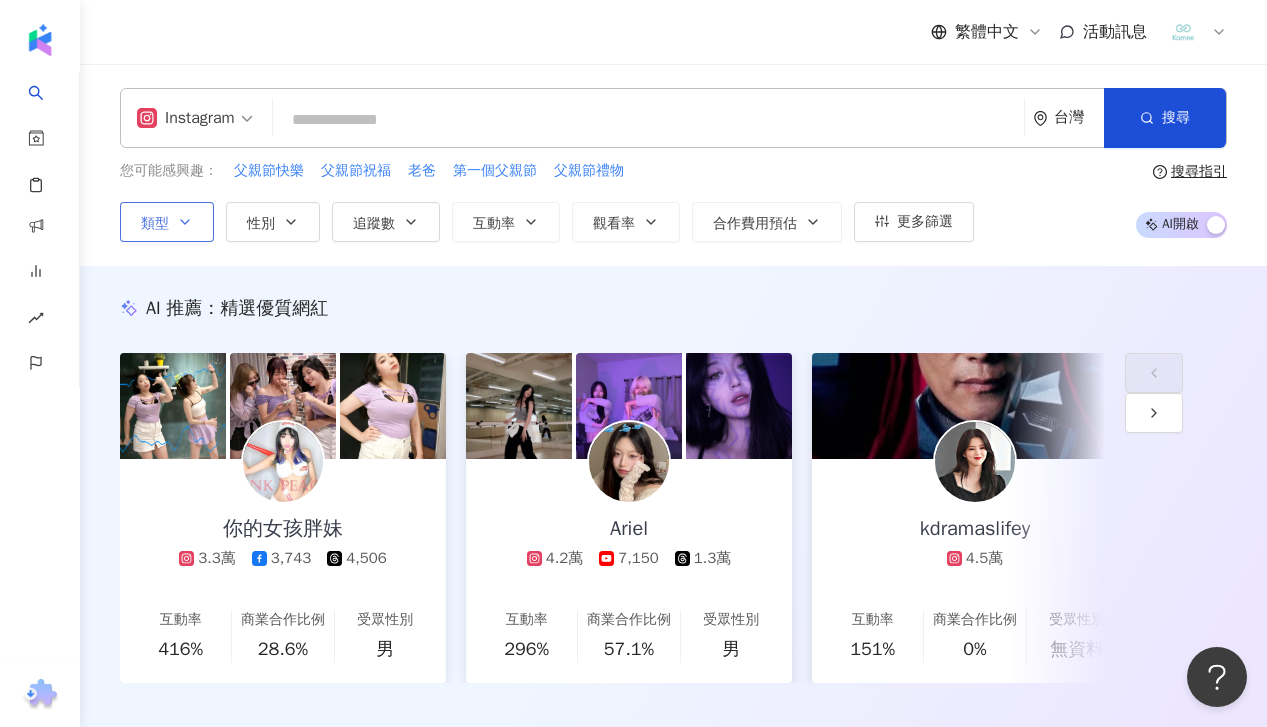 click 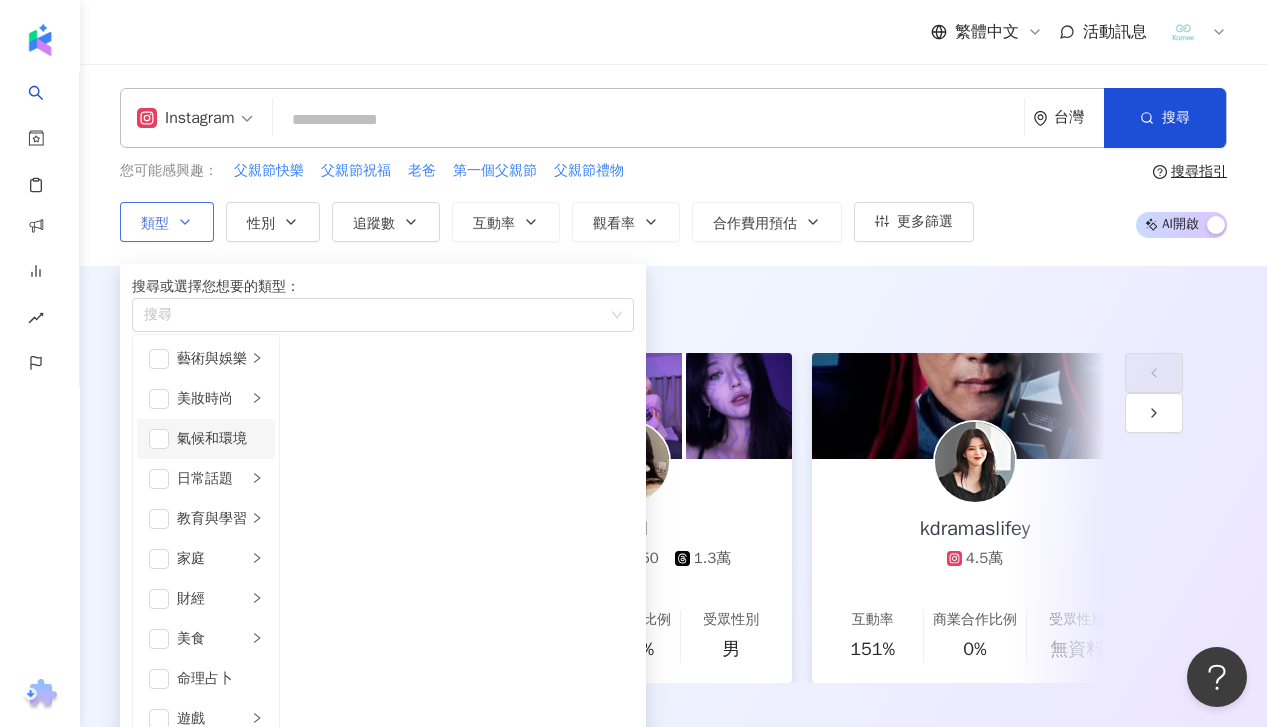 scroll, scrollTop: 140, scrollLeft: 0, axis: vertical 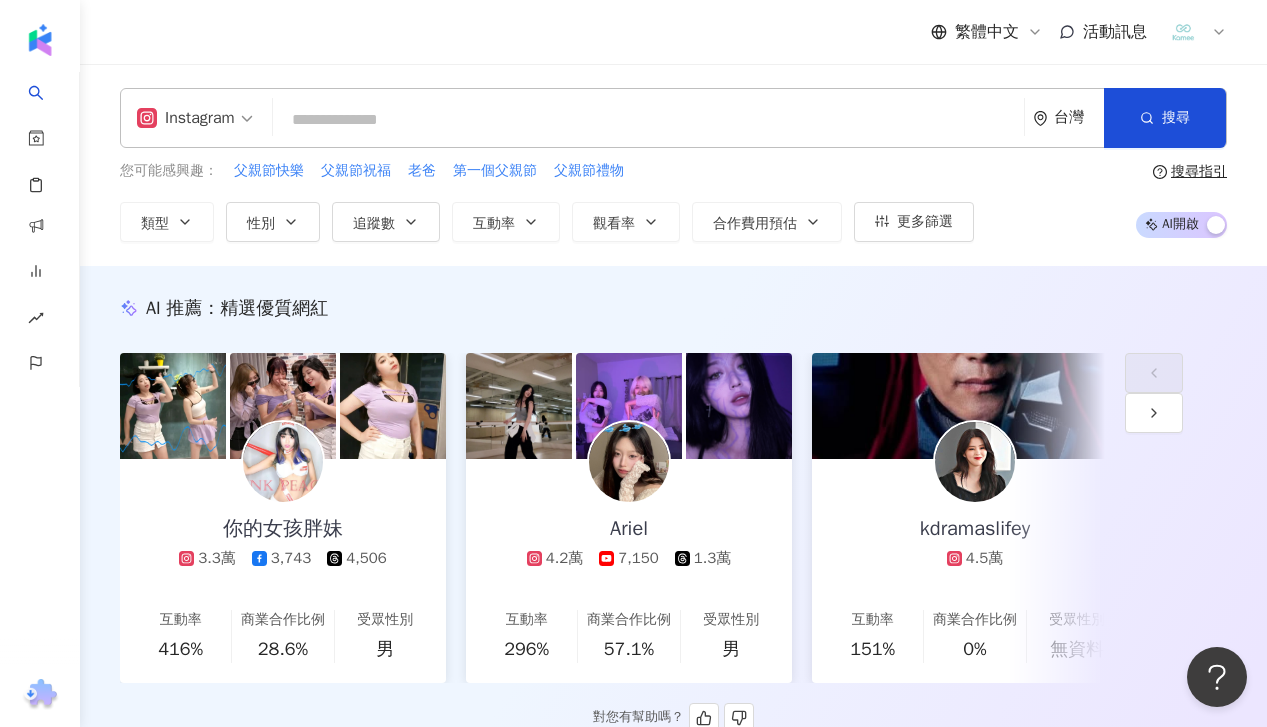 click on "AI 推薦 ： 精選優質網紅 你的女孩胖妹 3.3萬 3,743 4,506 互動率 416% 商業合作比例 28.6% 受眾性別 男 Ariel 4.2萬 7,150 1.3萬 互動率 296% 商業合作比例 57.1% 受眾性別 男 kdramaslifey 4.5萬 互動率 151% 商業合作比例 0% 受眾性別 無資料 C 5萬 互動率 124% 商業合作比例 0% 受眾性別 女 姵宸Peichen 3.3萬 1,363 1,020 7,456 互動率 110% 商業合作比例 5.56% 受眾性別 女 yenpelju 3.7萬 1.1萬 互動率 80.4% 商業合作比例 25% 受眾性別 女 林襄🍒 3.4萬 互動率 73.1% 商業合作比例 0% 受眾性別 男 Fimi 3.3萬 8,223 互動率 63.4% 商業合作比例 28.6% 受眾性別 女 胖貓咪控罵奔 4.6萬 互動率 57.2% 商業合作比例 11.1% 受眾性別 女 湘筑（筑筑） 4.4萬 5,444 1,670 tiktok-icon 6.3萬 1.1萬 互動率 16.5% 商業合作比例 15.8% 受眾性別 男 丁 丁 3.7萬 2.4萬 互動率 50.6% 商業合作比例 11.1% 受眾性別 男 我是你爹 3.9萬 互動率 50.5% 商業合作比例 5.88%" at bounding box center (673, 514) 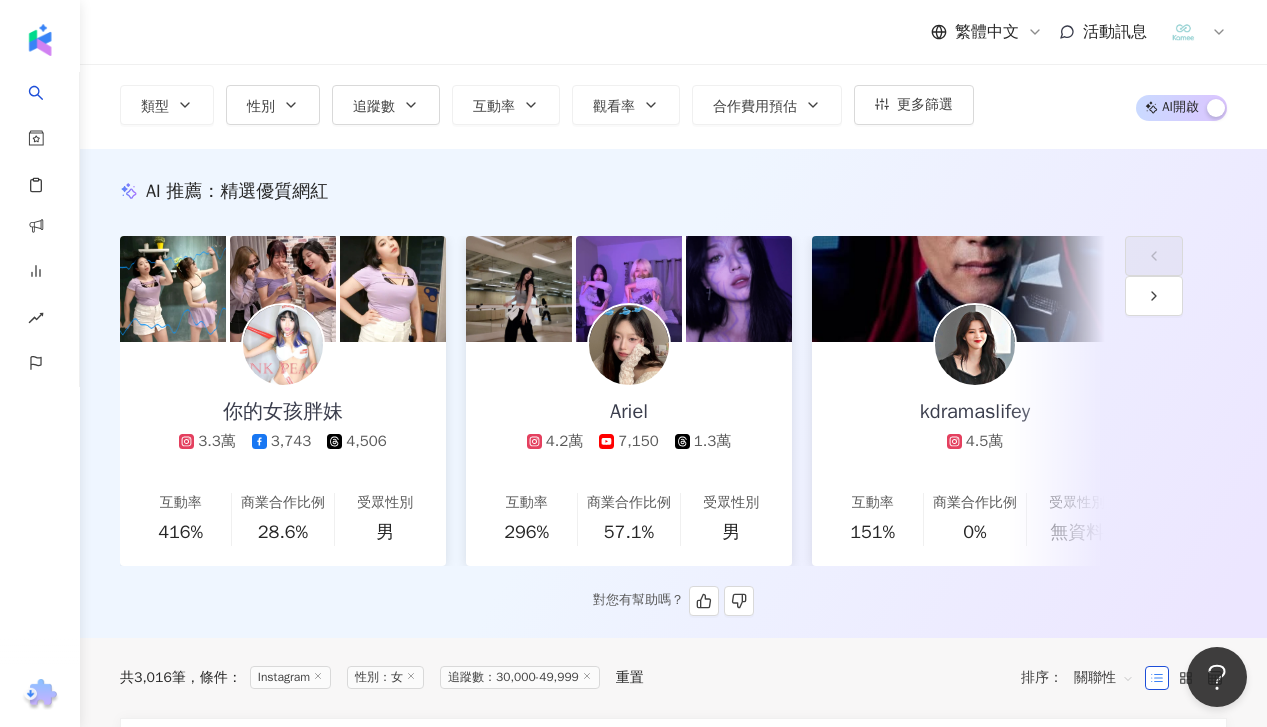 scroll, scrollTop: 121, scrollLeft: 0, axis: vertical 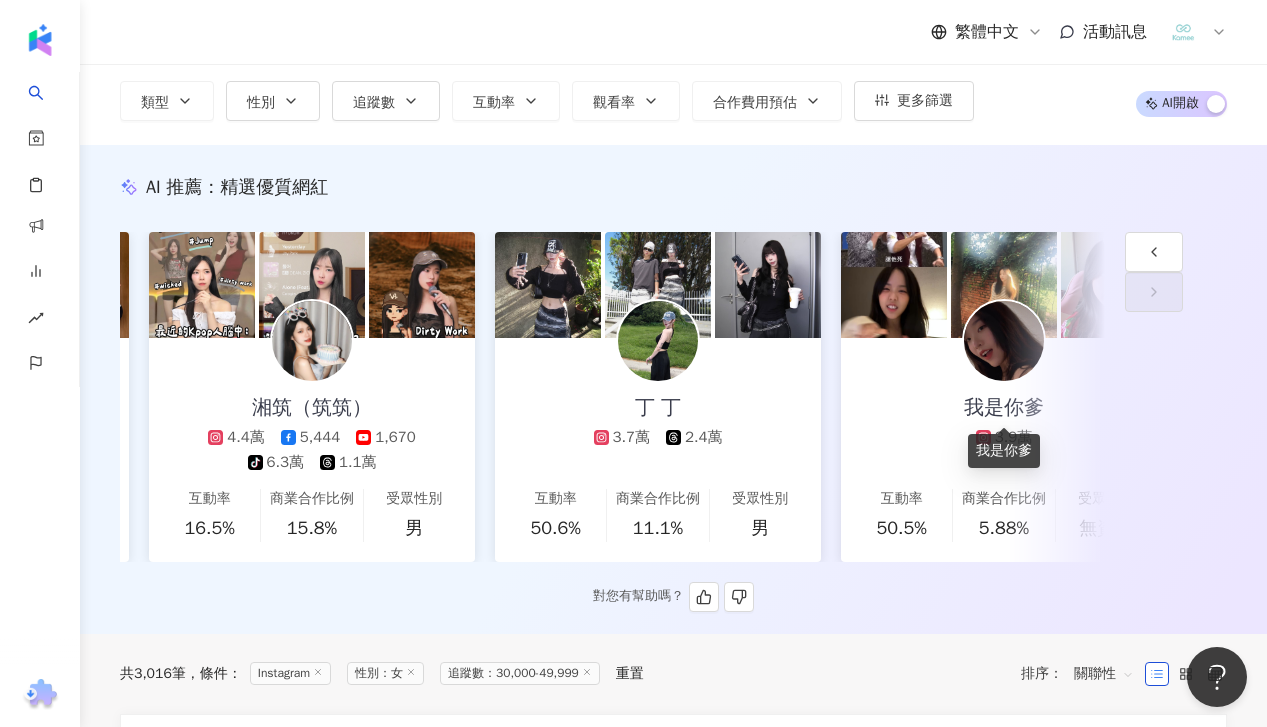 click on "我是你爹" at bounding box center [1004, 408] 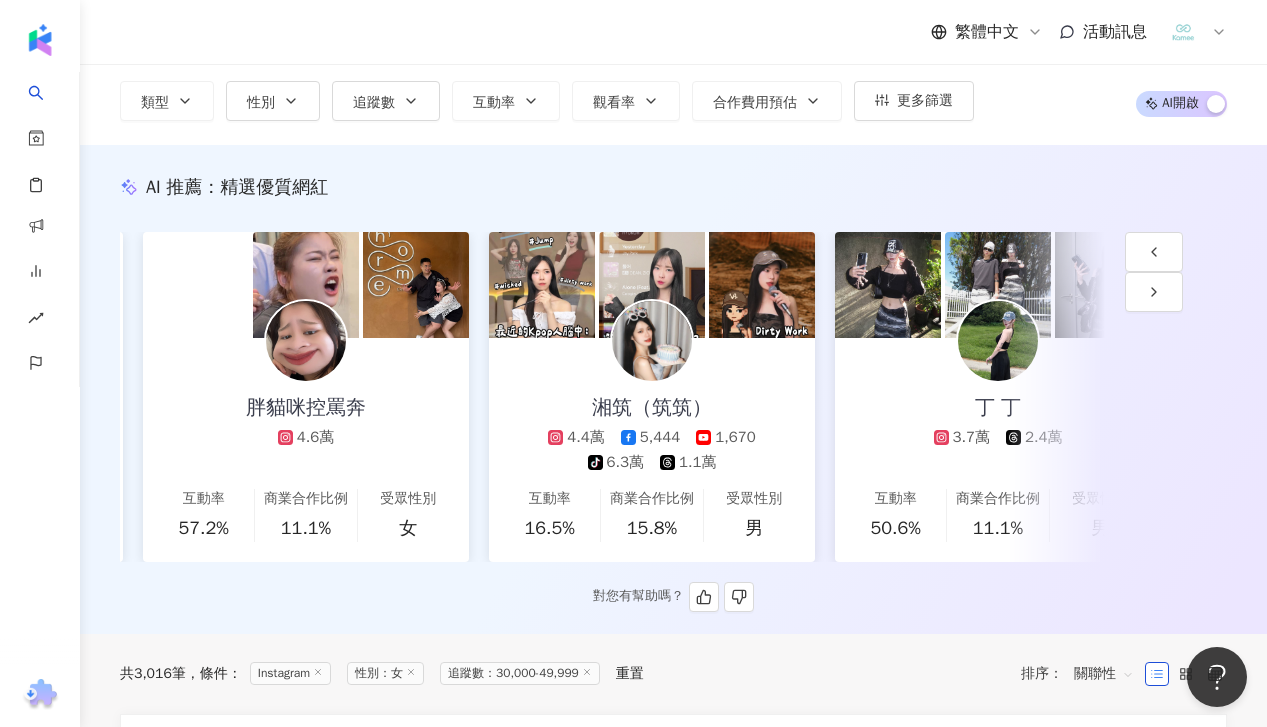 scroll, scrollTop: 0, scrollLeft: 2657, axis: horizontal 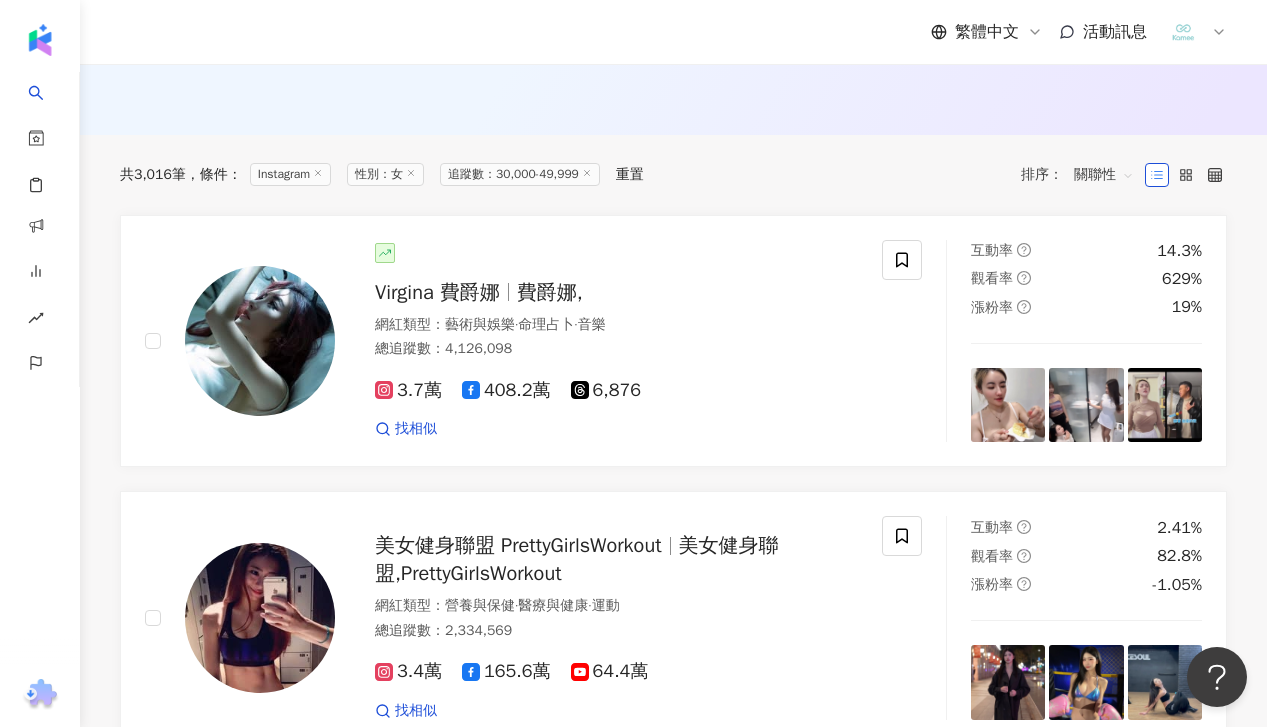 click on "關聯性" at bounding box center (1104, 175) 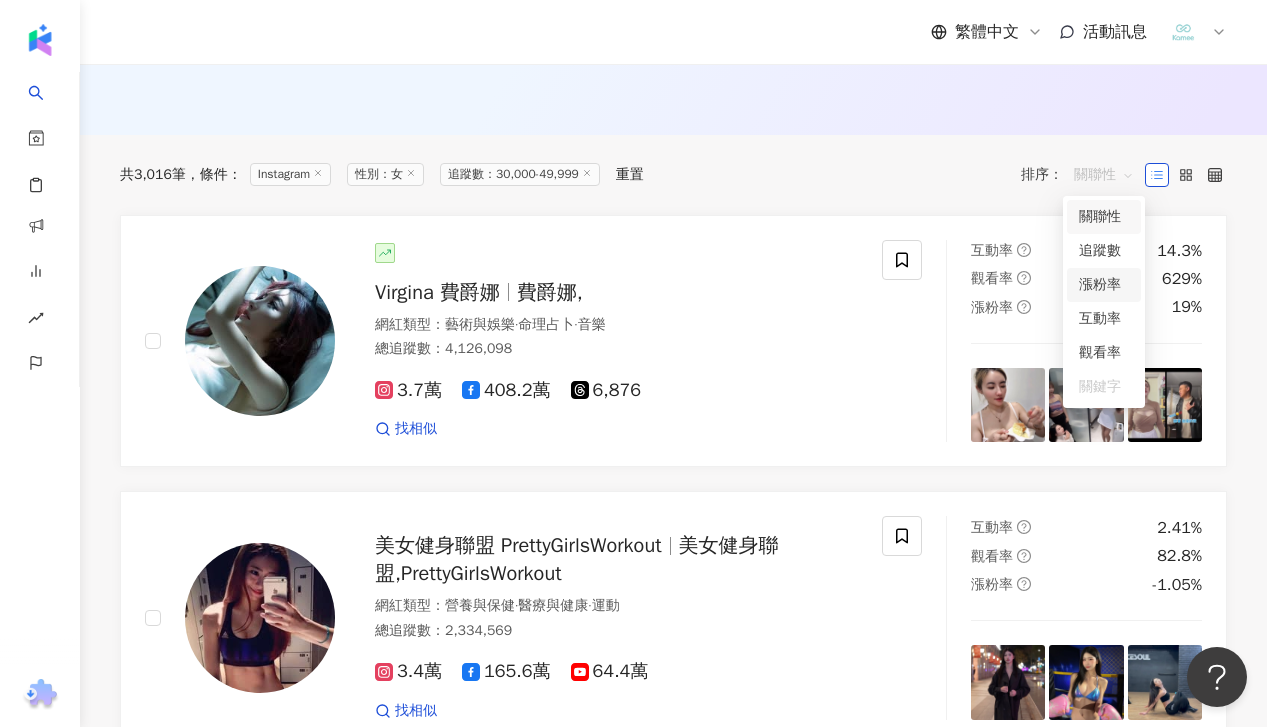 click on "漲粉率" at bounding box center [1104, 285] 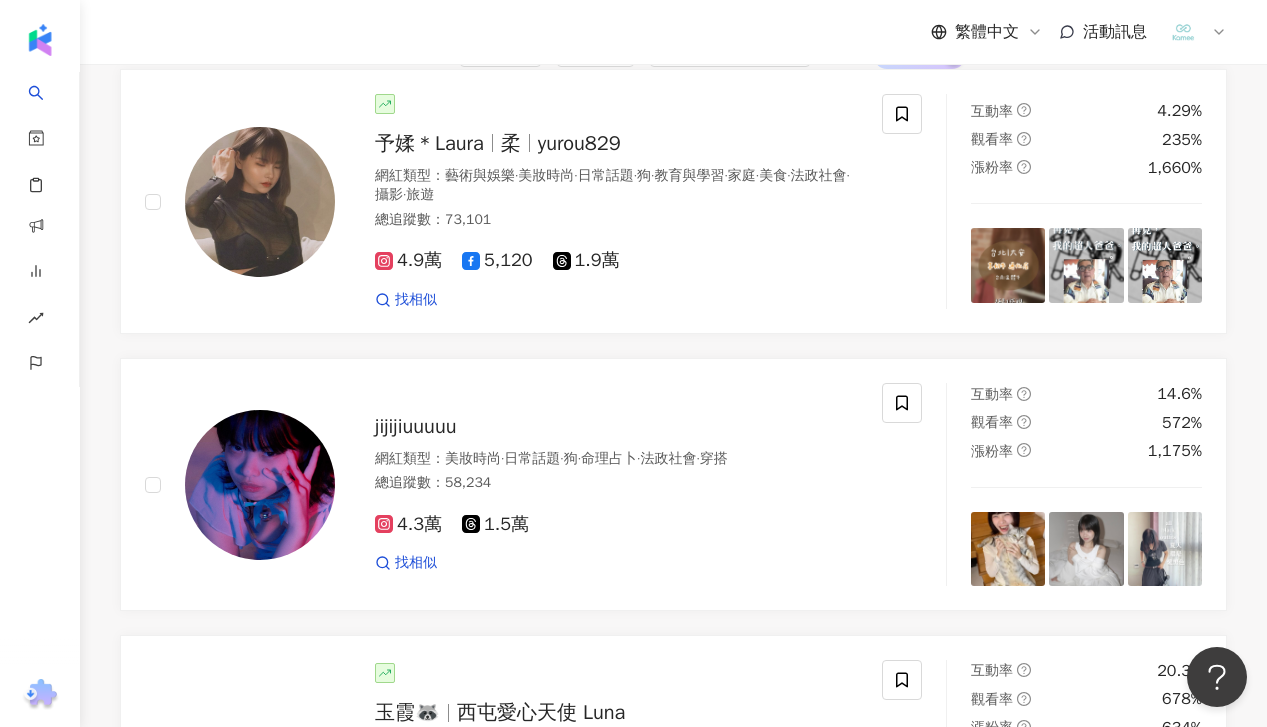 scroll, scrollTop: 714, scrollLeft: 0, axis: vertical 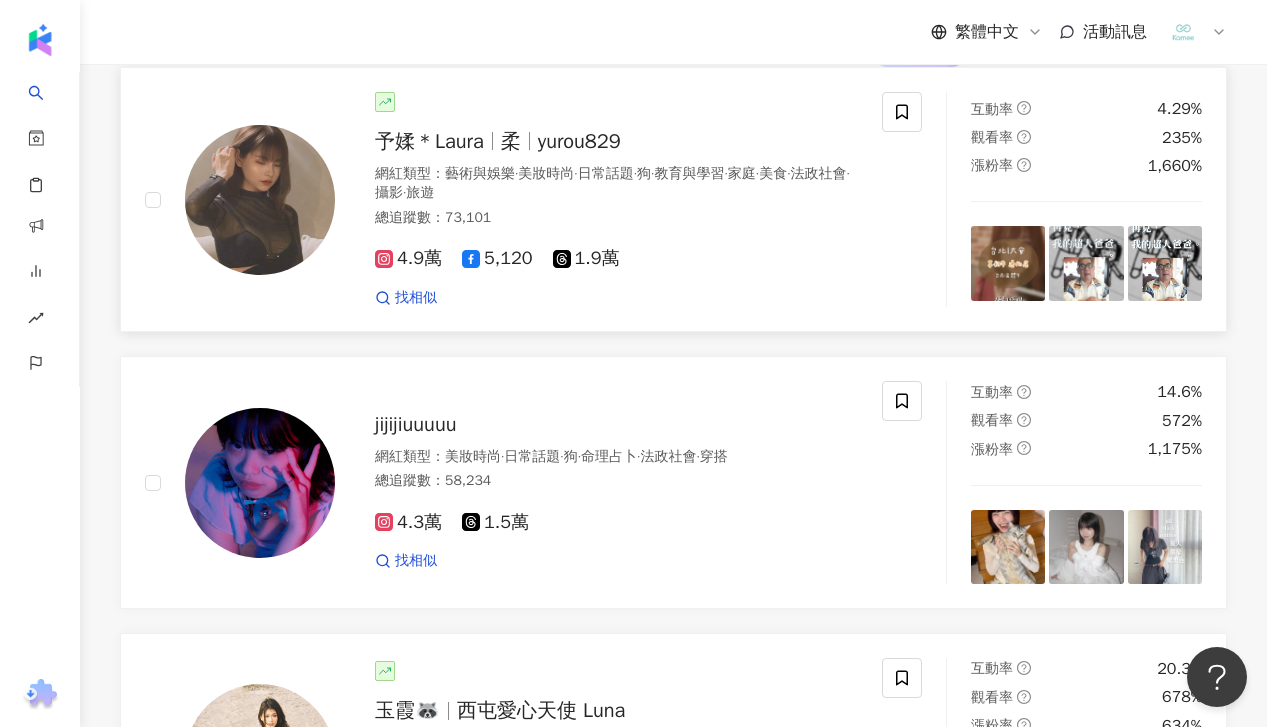 click on "予媃＊Laura" at bounding box center (429, 141) 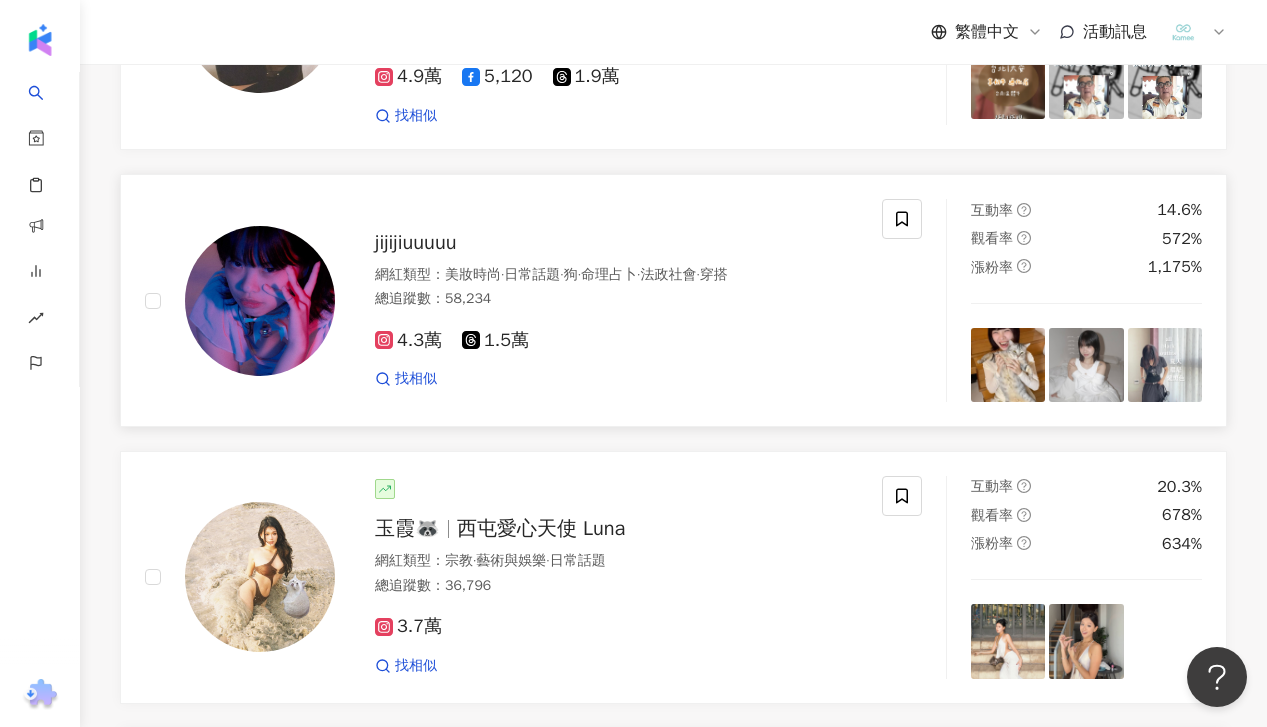 scroll, scrollTop: 891, scrollLeft: 0, axis: vertical 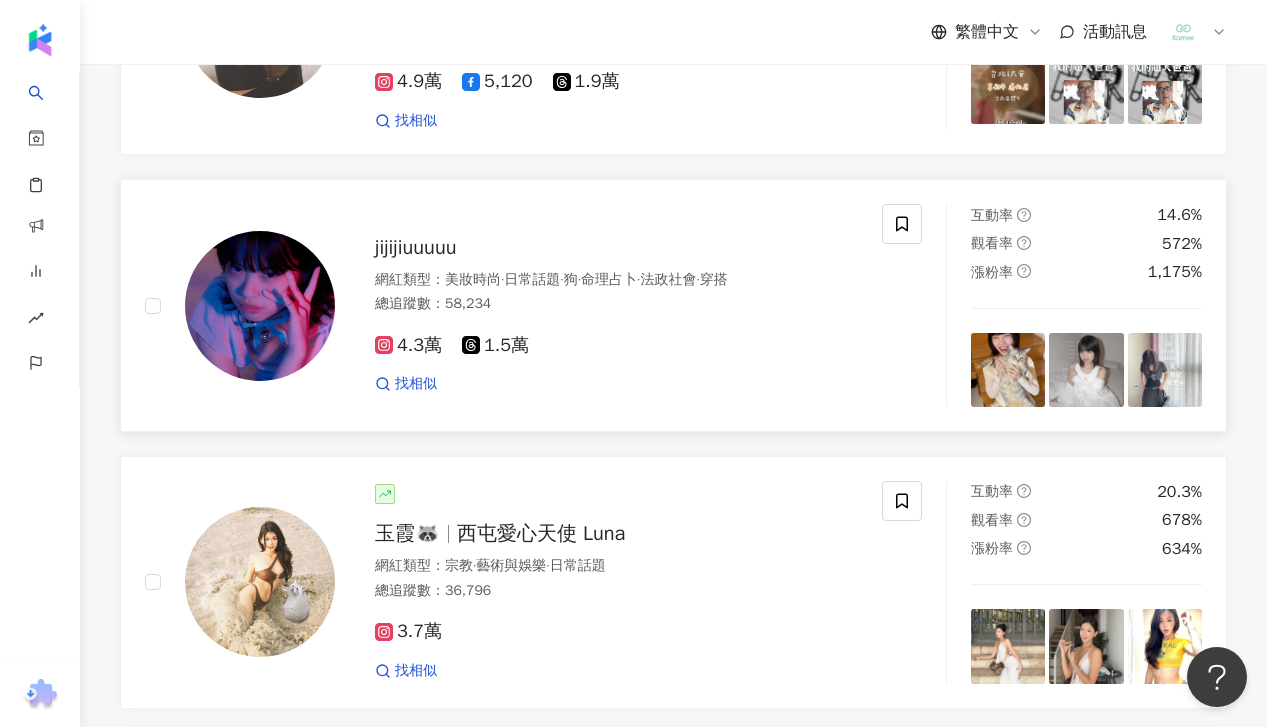 click on "jijijiuuuuu" at bounding box center (415, 247) 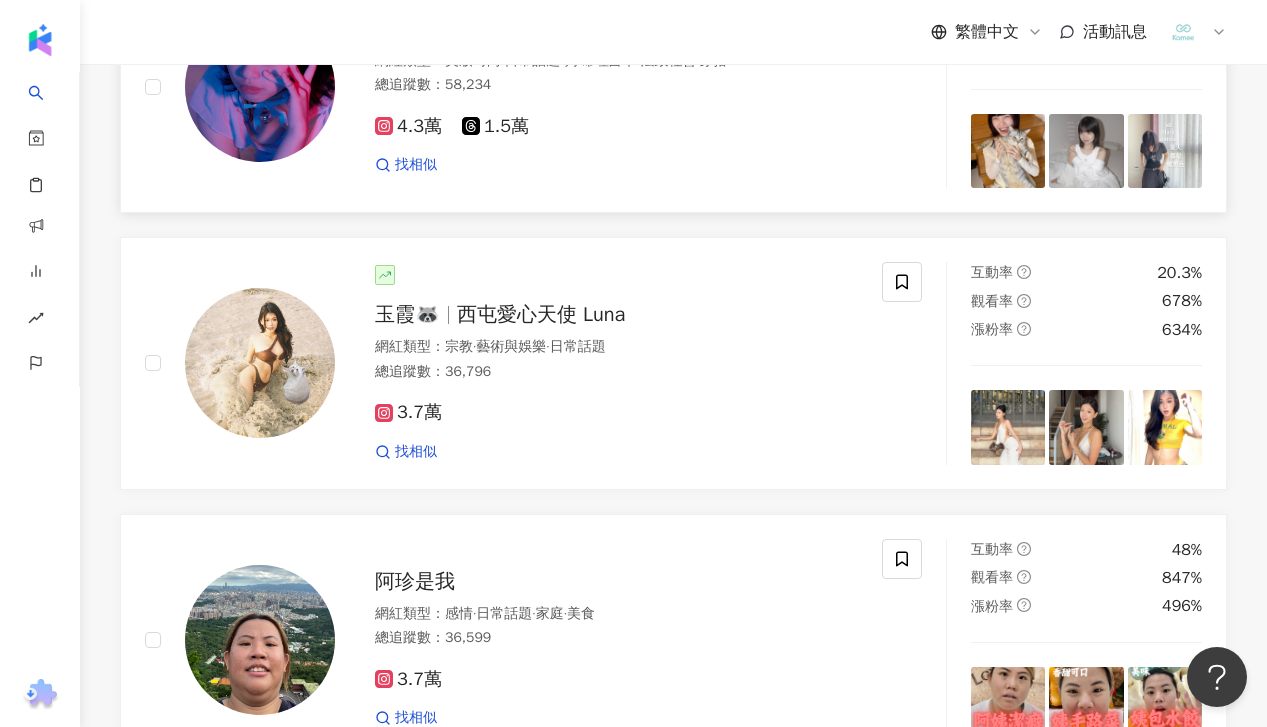 scroll, scrollTop: 1090, scrollLeft: 0, axis: vertical 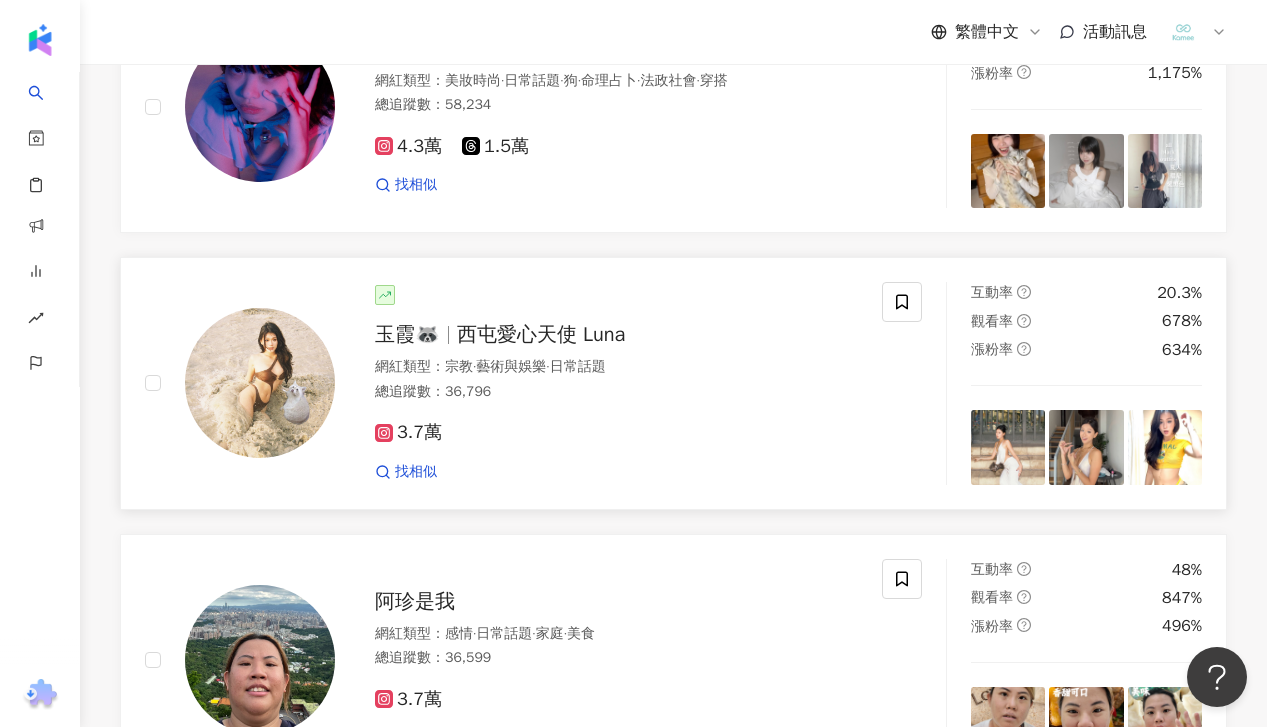click on "西屯愛心天使 Luna" at bounding box center (541, 334) 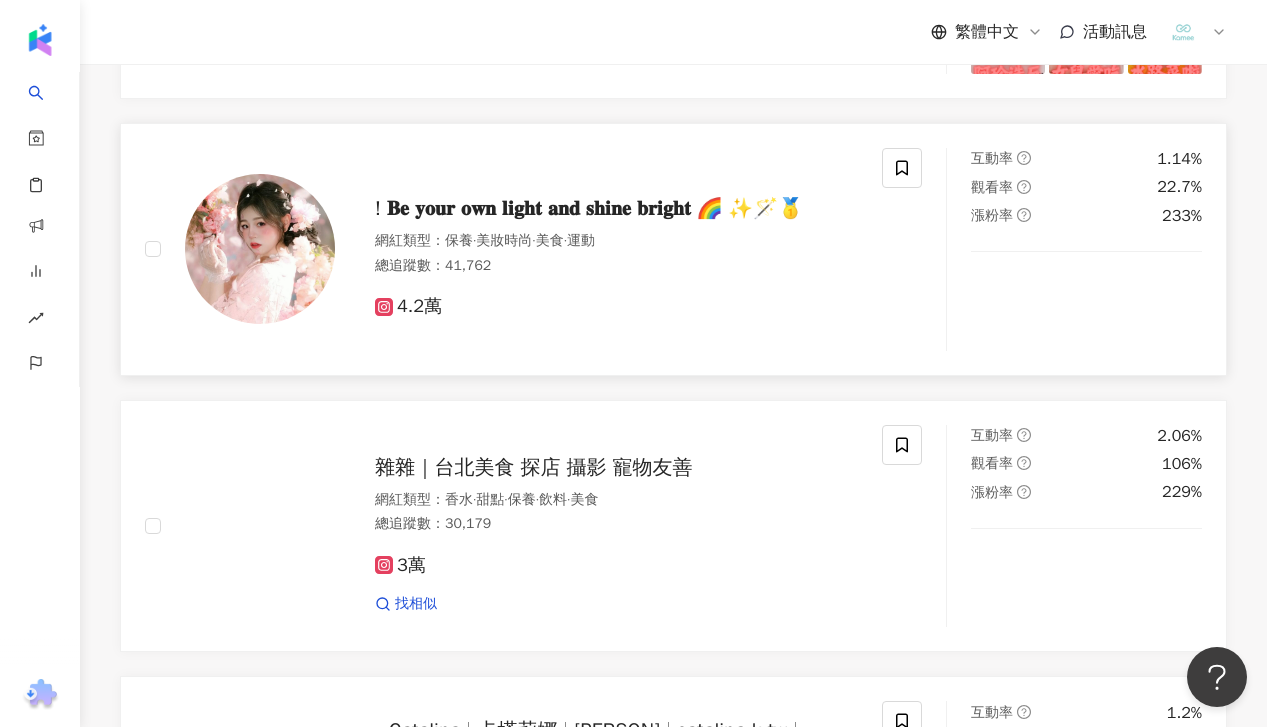 scroll, scrollTop: 1780, scrollLeft: 0, axis: vertical 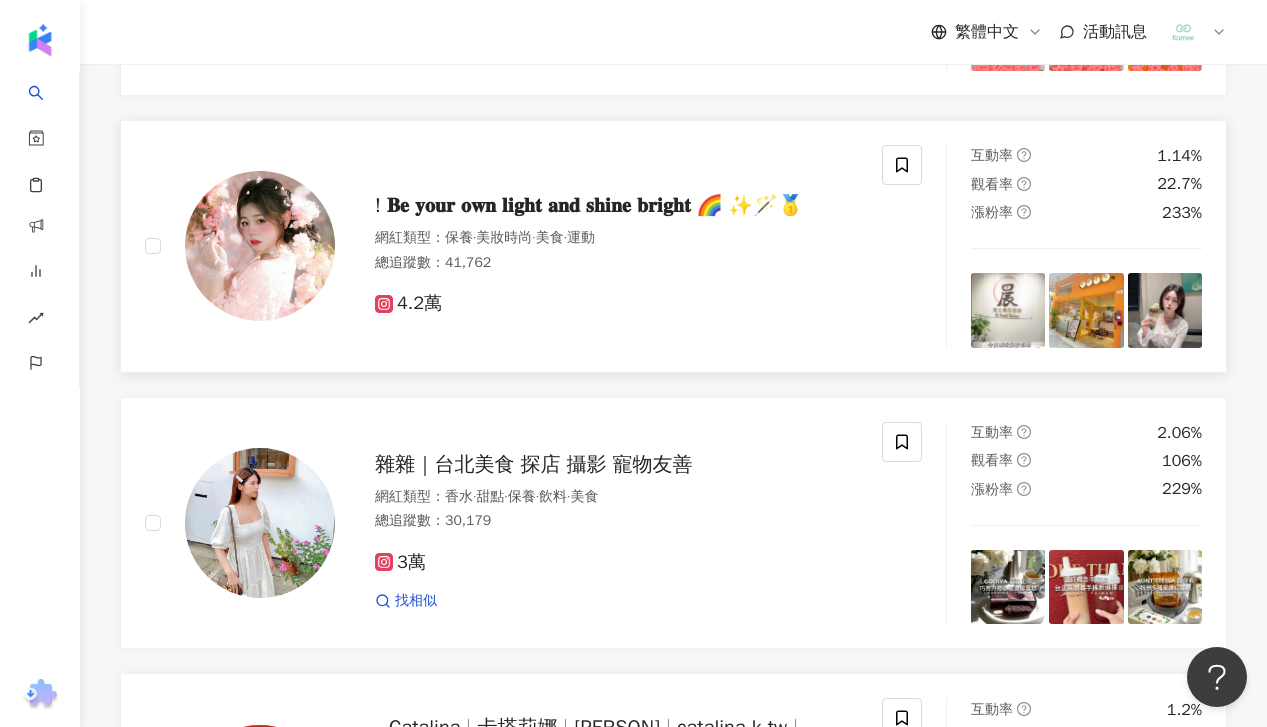 click on "! 𝐁𝐞 𝐲𝐨𝐮𝐫 𝐨𝐰𝐧 𝐥𝐢𝐠𝐡𝐭 𝐚𝐧𝐝 𝐬𝐡𝐢𝐧𝐞 𝐛𝐫𝐢𝐠𝐡𝐭 🌈 ✨🪄🥇" at bounding box center (589, 205) 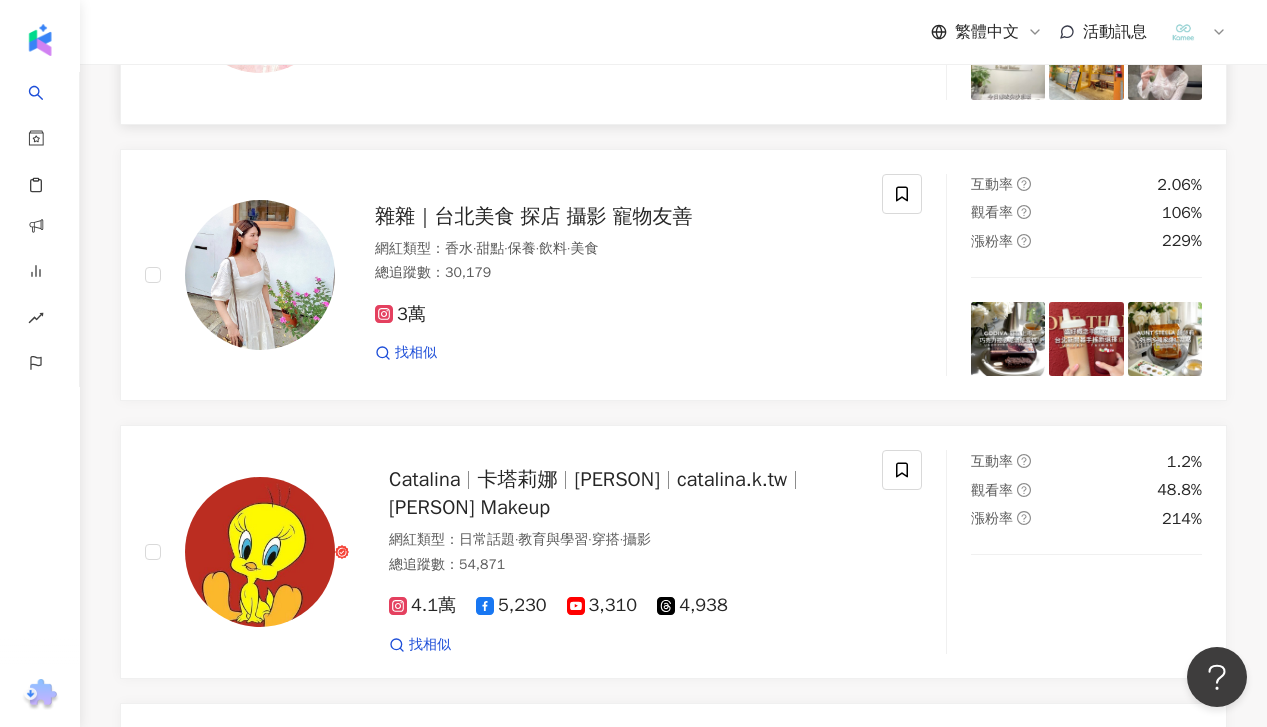 scroll, scrollTop: 2044, scrollLeft: 0, axis: vertical 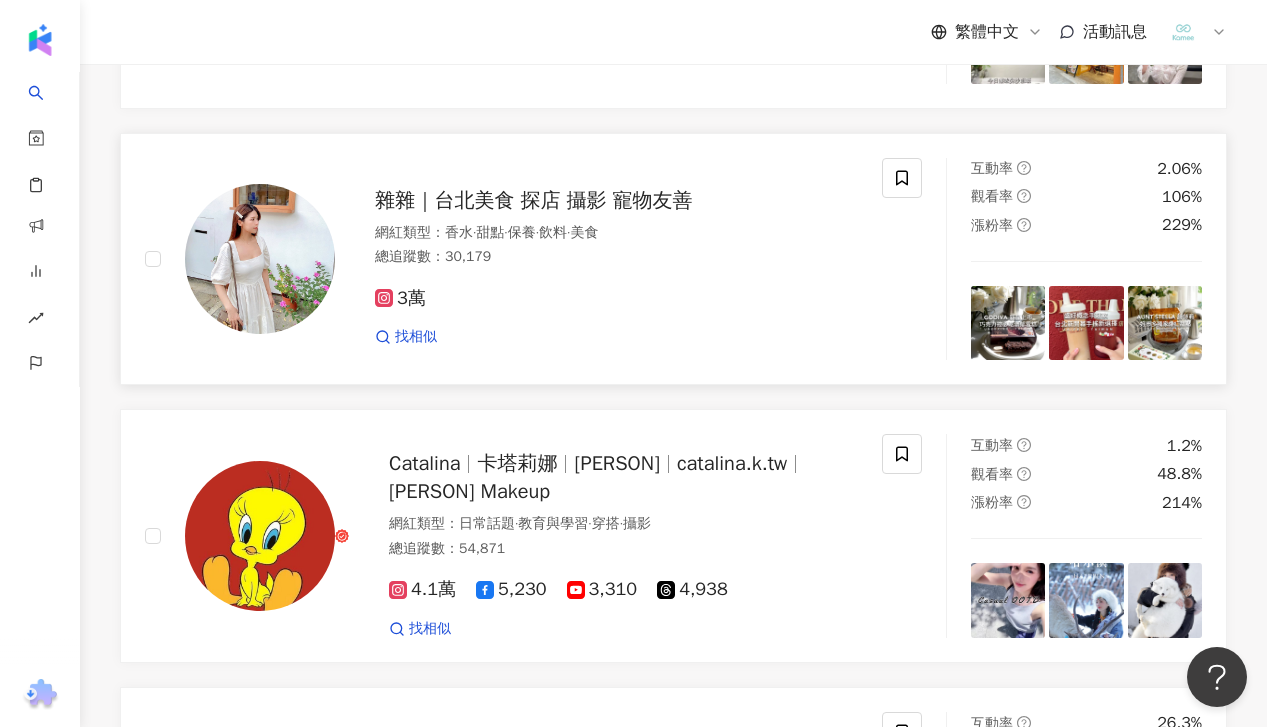 click on "雜雜｜台北美食 探店 攝影 寵物友善" at bounding box center (534, 200) 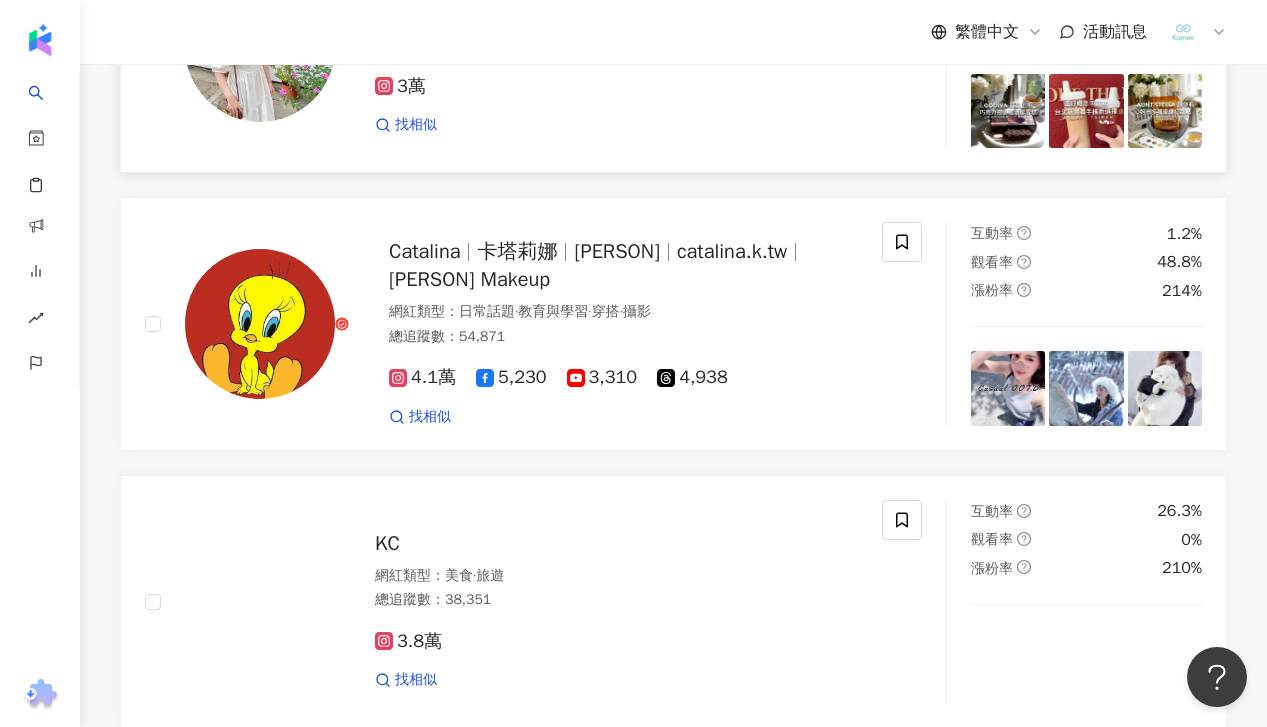 scroll, scrollTop: 2261, scrollLeft: 0, axis: vertical 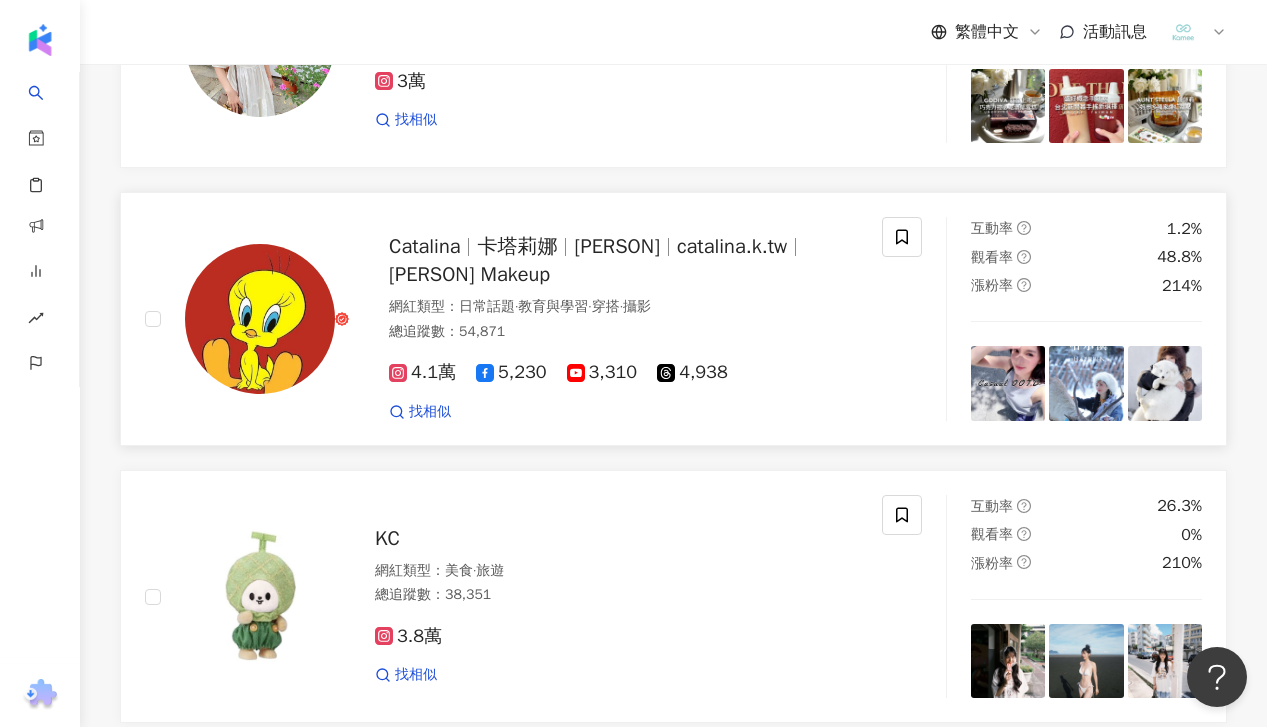 click on "Catalina 卡塔莉娜 郭郭 catalina.k.tw 郭郭Catalina Makeup" at bounding box center (630, 261) 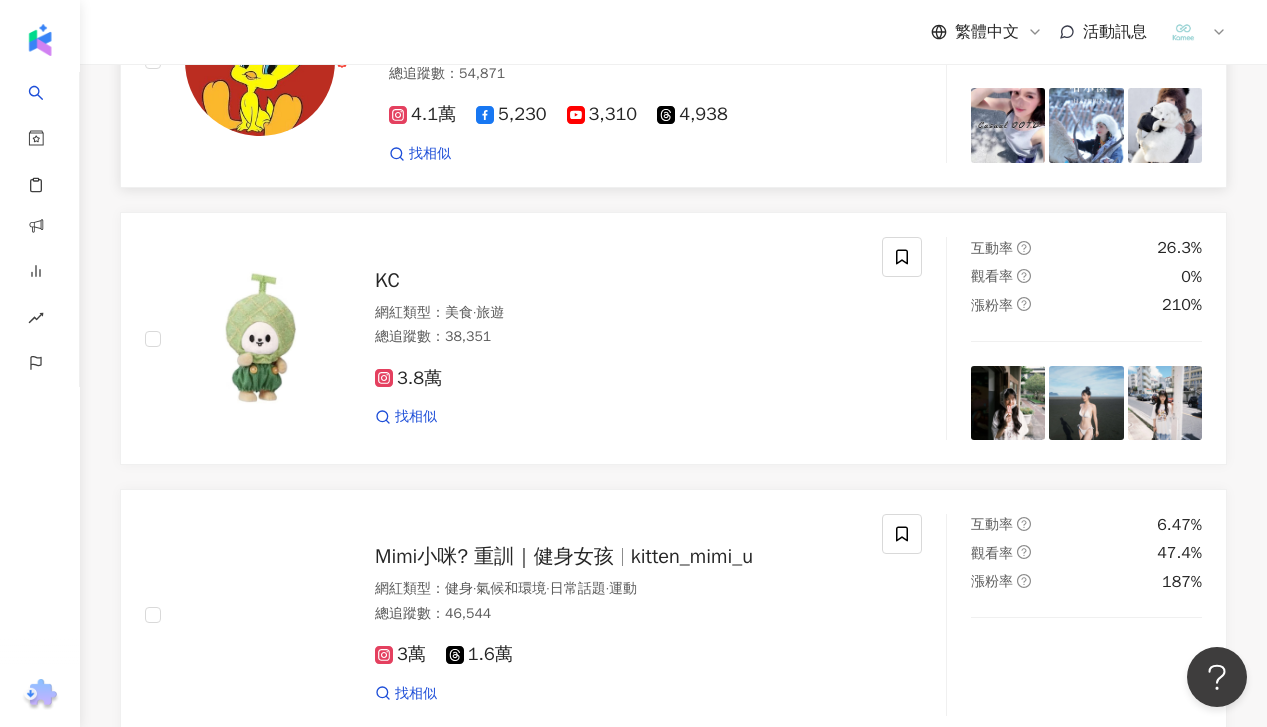scroll, scrollTop: 2522, scrollLeft: 0, axis: vertical 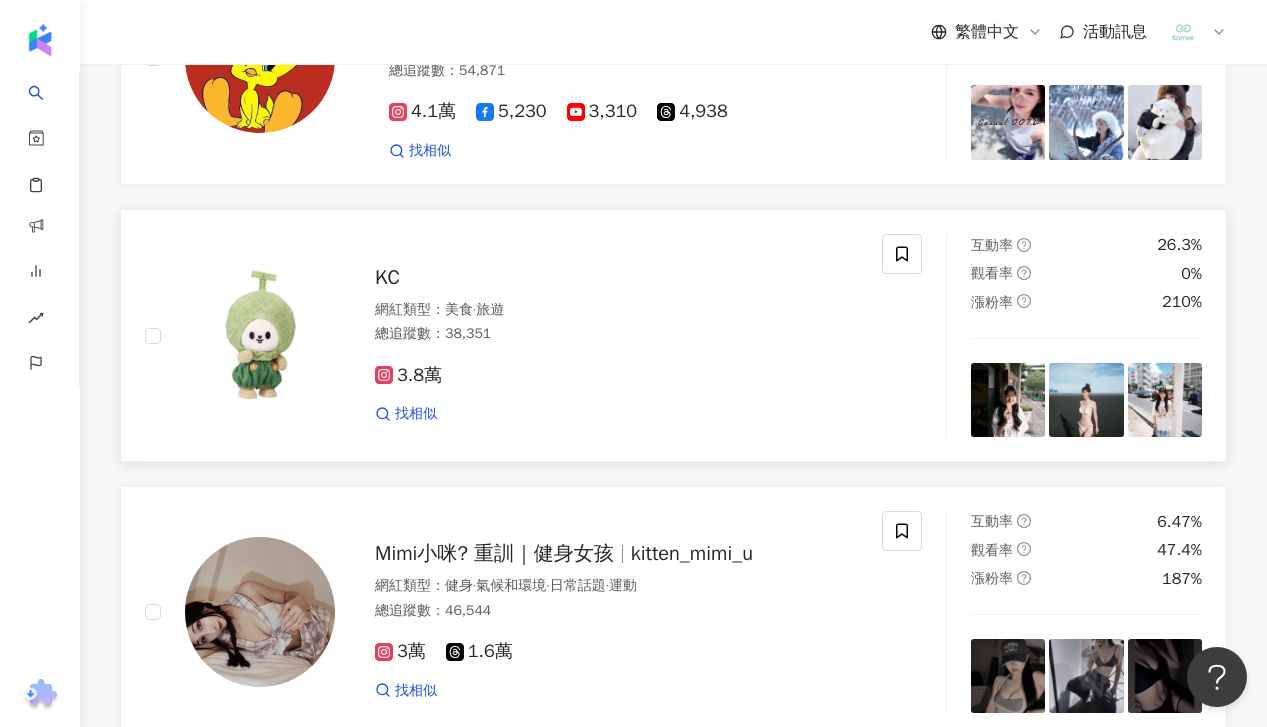 click on "KC" at bounding box center [616, 278] 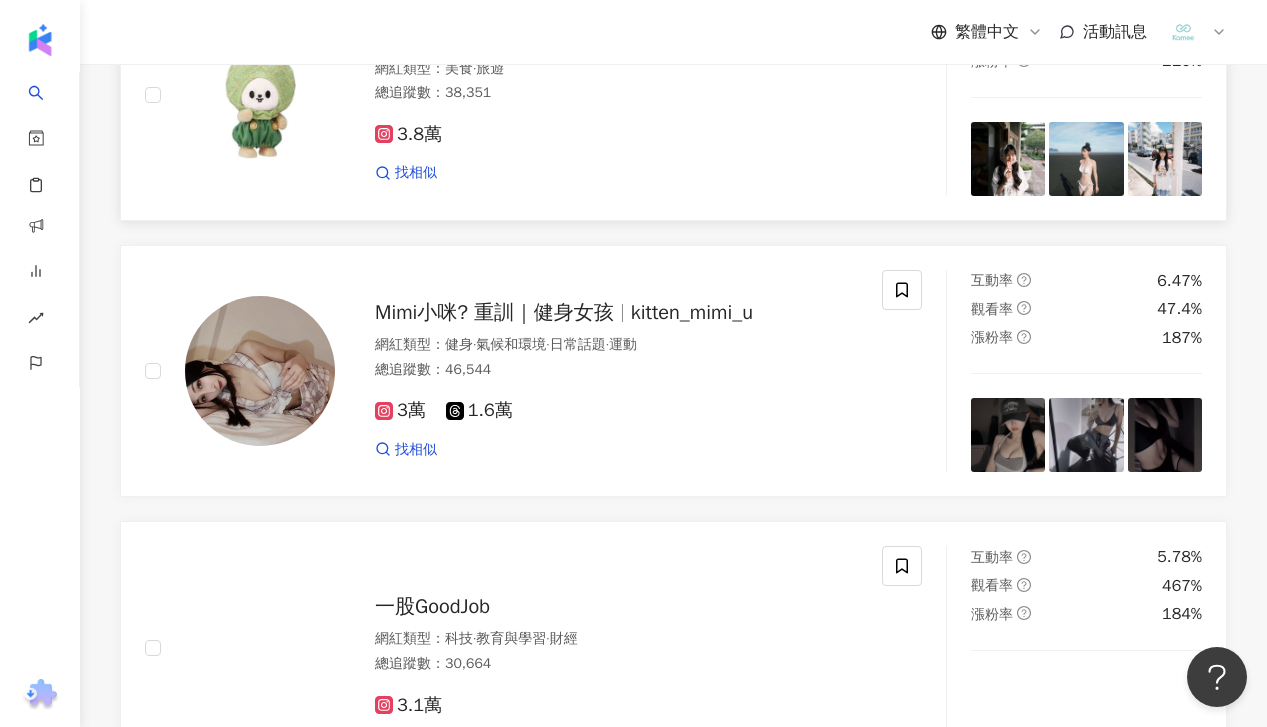 scroll, scrollTop: 2775, scrollLeft: 0, axis: vertical 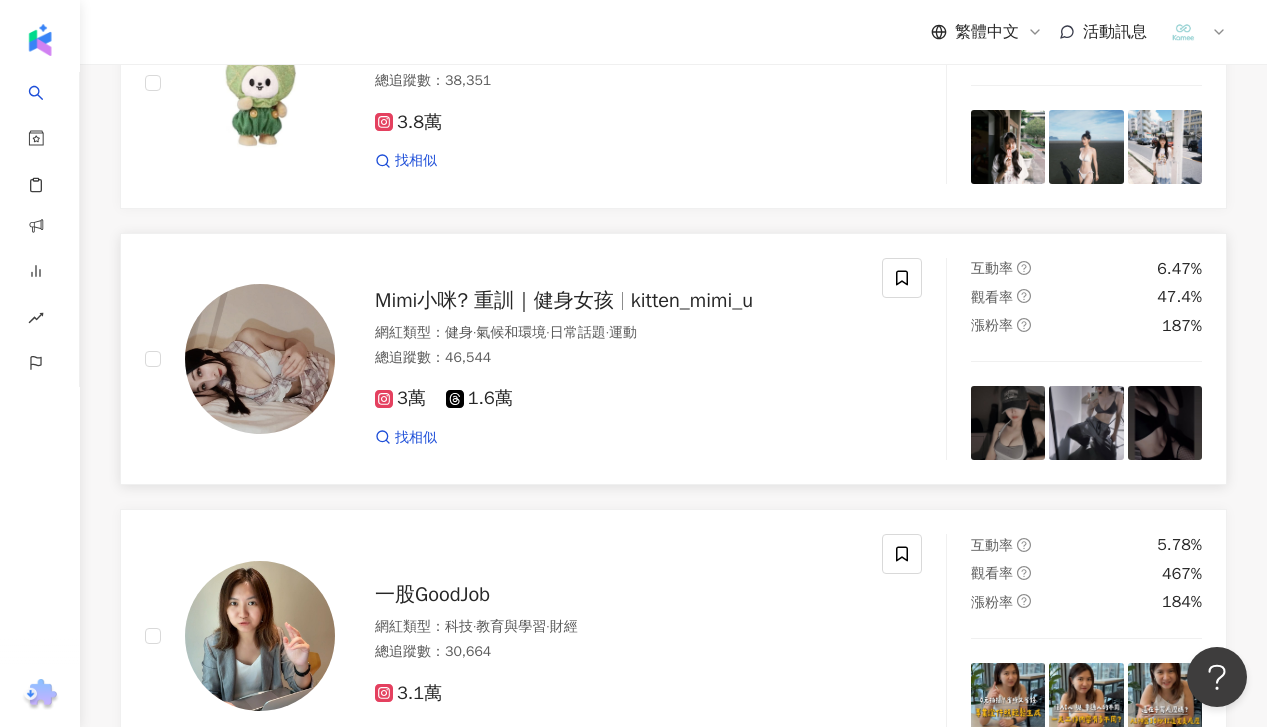 click on "Mimi小咪? 重訓｜健身女孩 kitten_mimi_u" at bounding box center [616, 301] 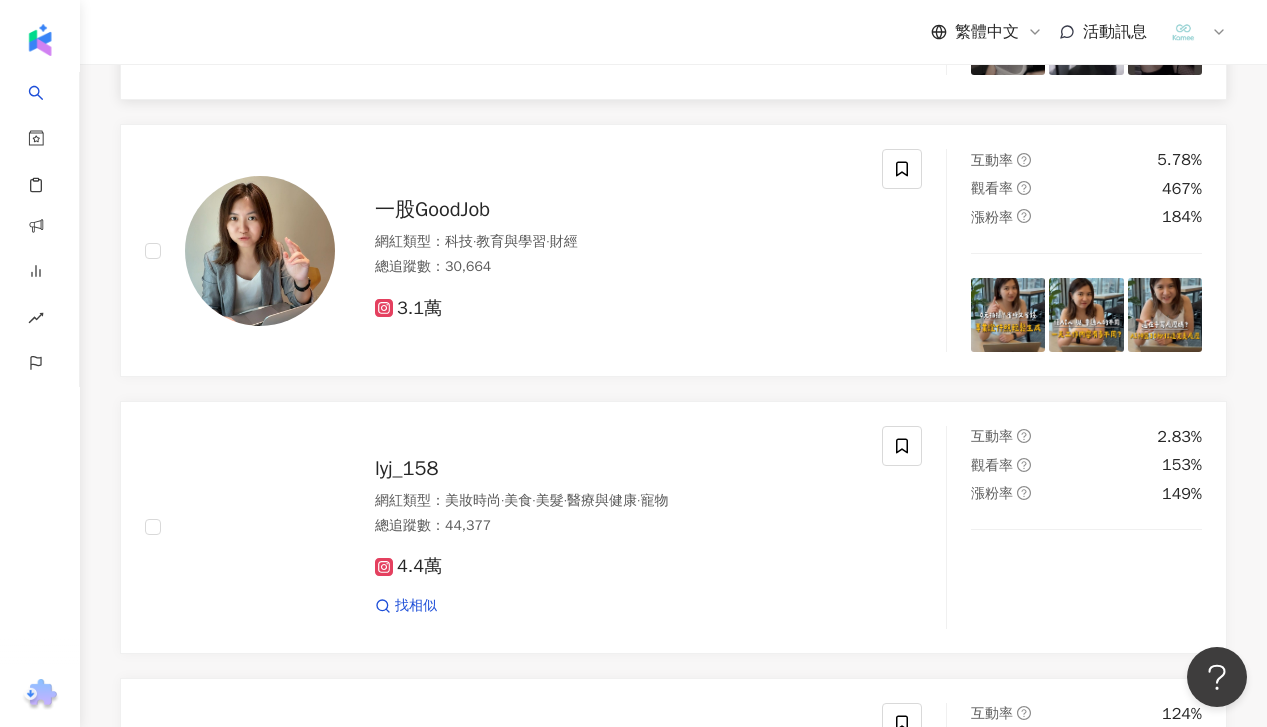 scroll, scrollTop: 3165, scrollLeft: 0, axis: vertical 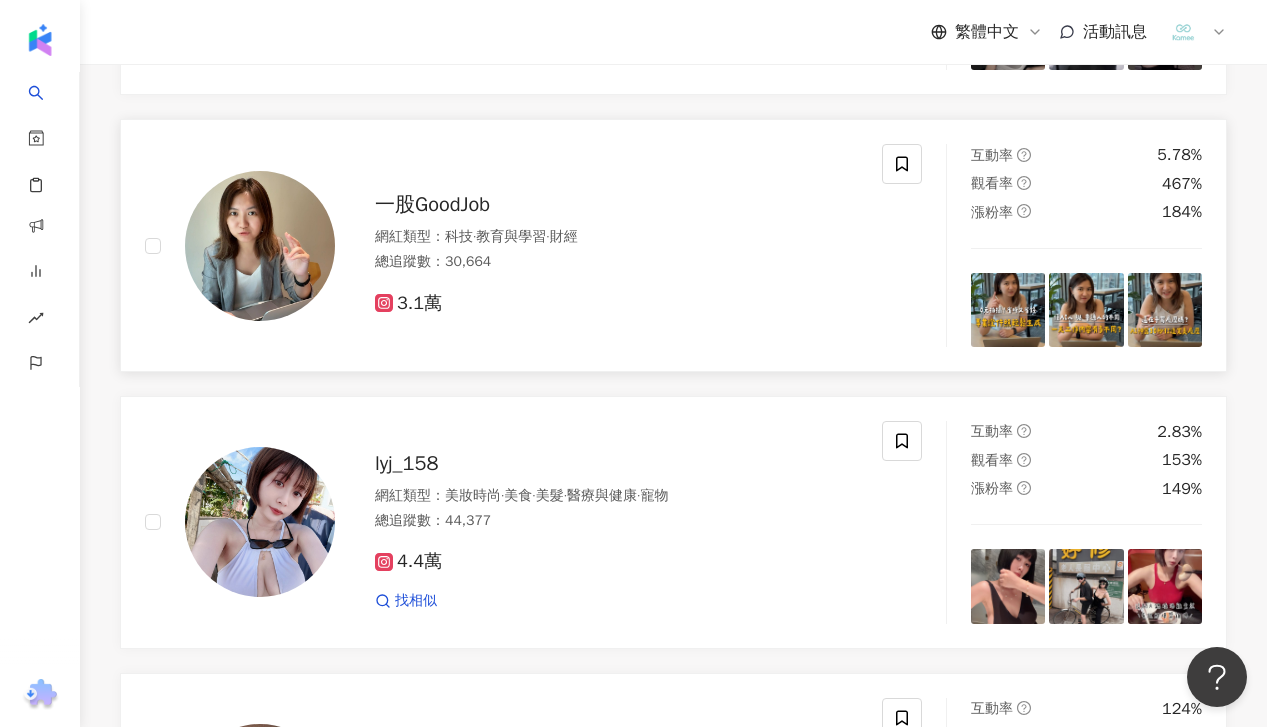 click on "3.1萬" at bounding box center [408, 303] 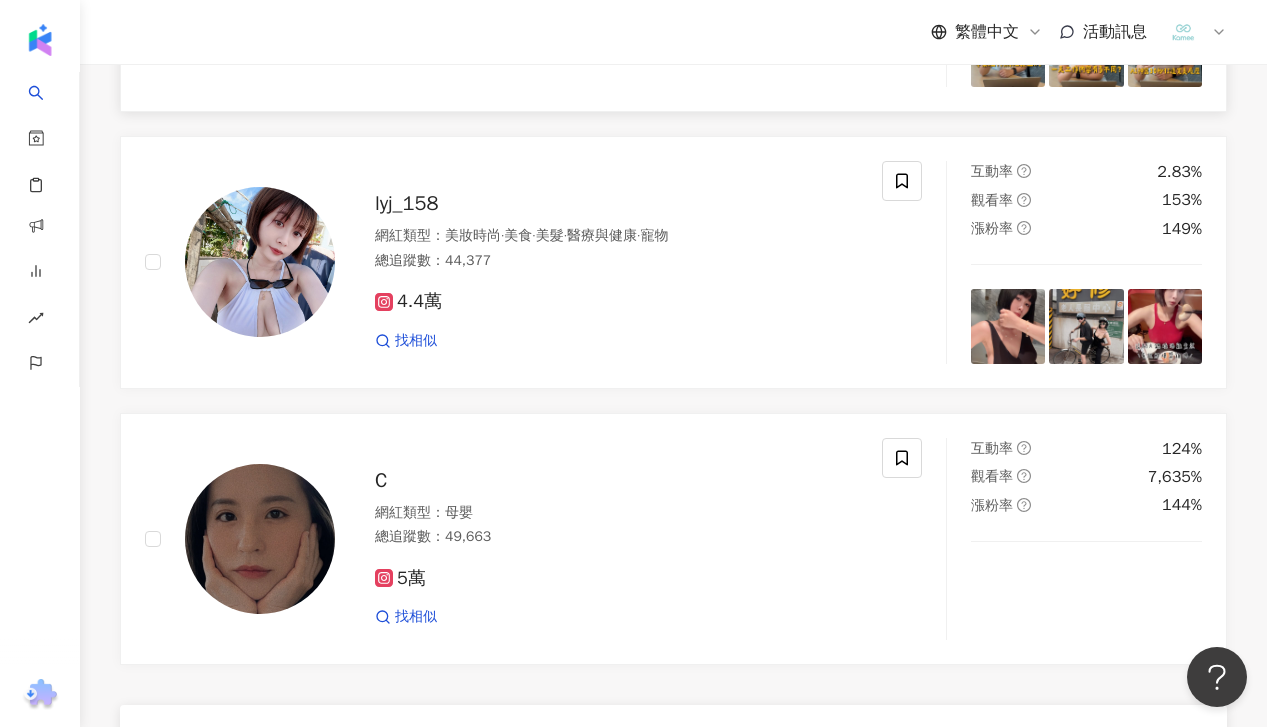 scroll, scrollTop: 3496, scrollLeft: 0, axis: vertical 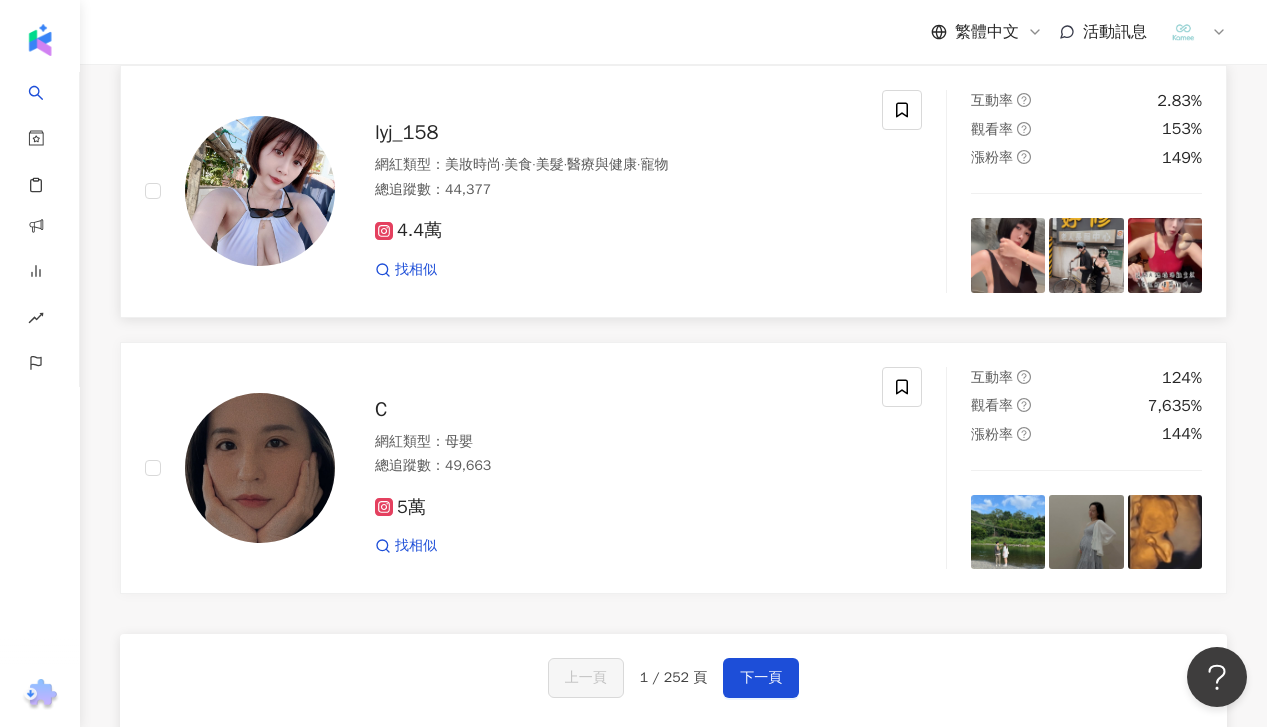 click on "lyj_158" at bounding box center [407, 132] 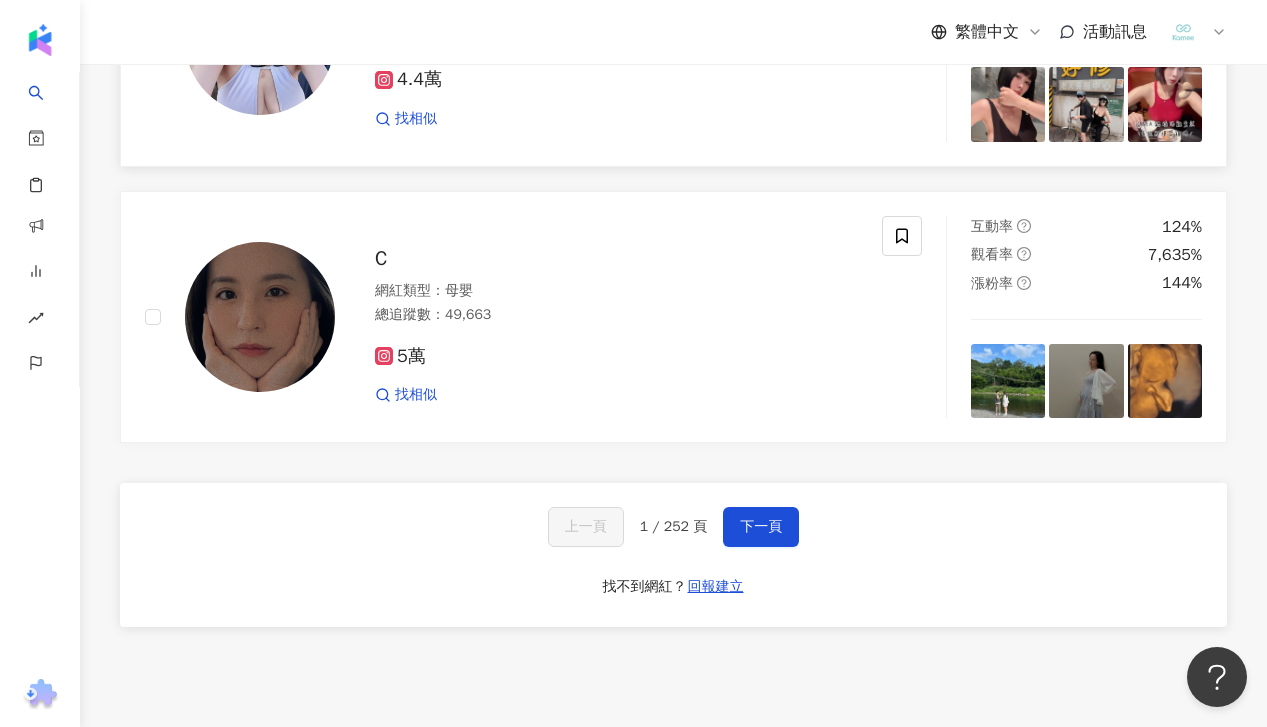 scroll, scrollTop: 3690, scrollLeft: 0, axis: vertical 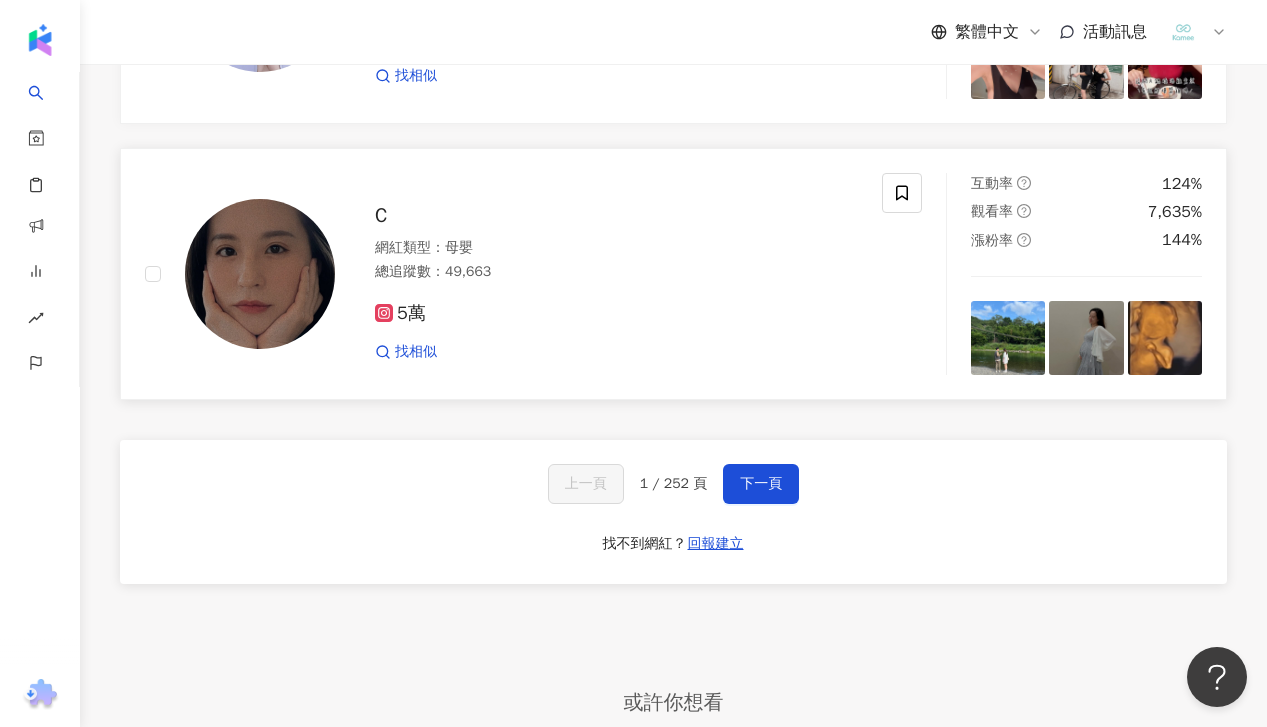 click on "C" at bounding box center (616, 216) 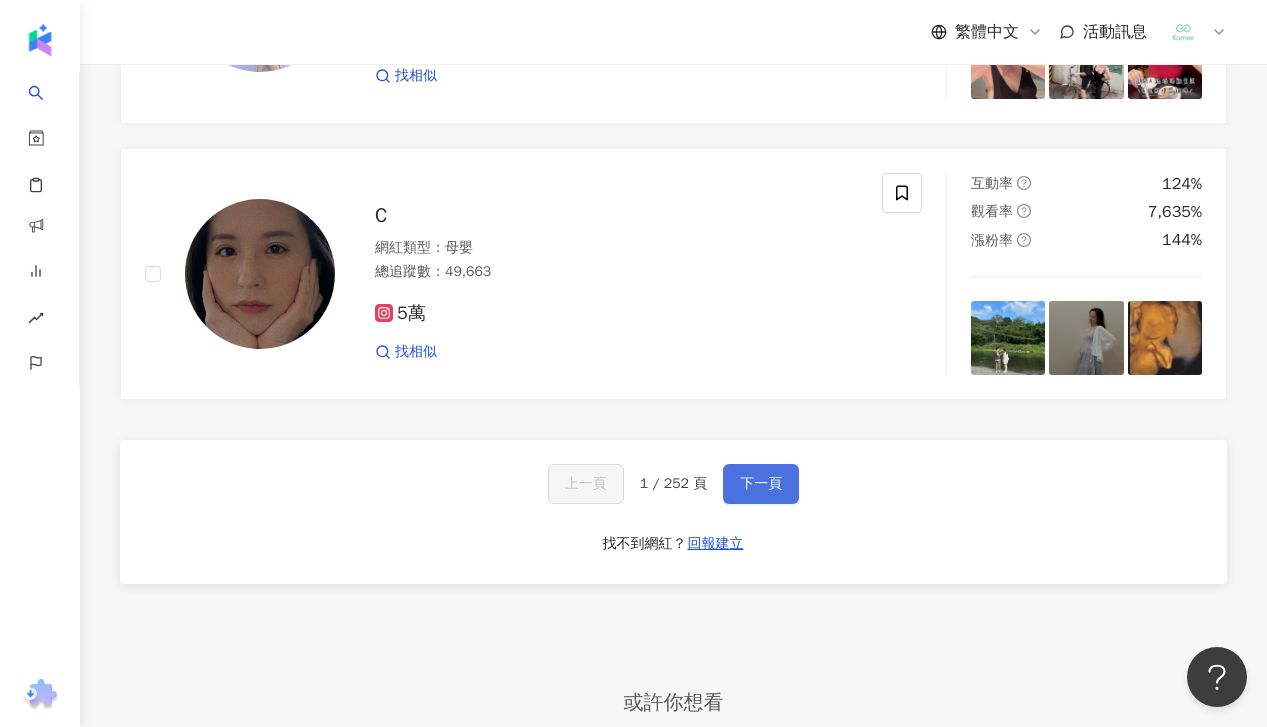 click on "下一頁" at bounding box center [761, 484] 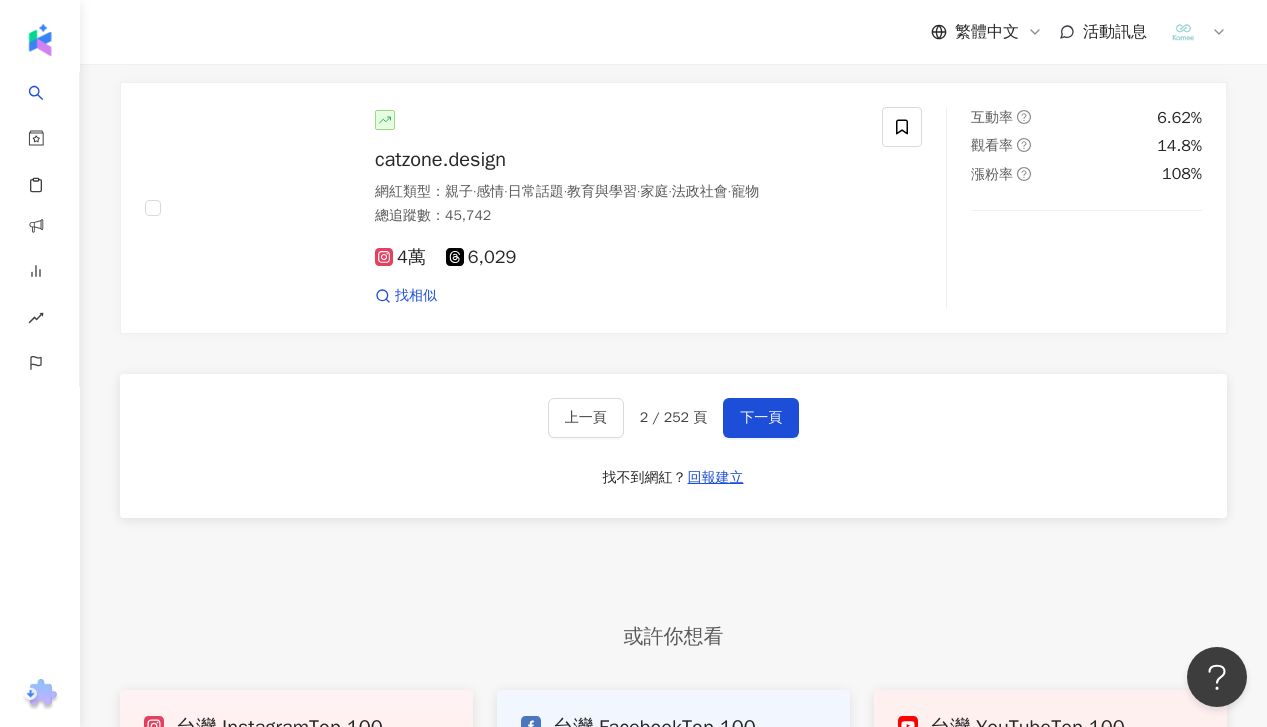 scroll, scrollTop: 3753, scrollLeft: 0, axis: vertical 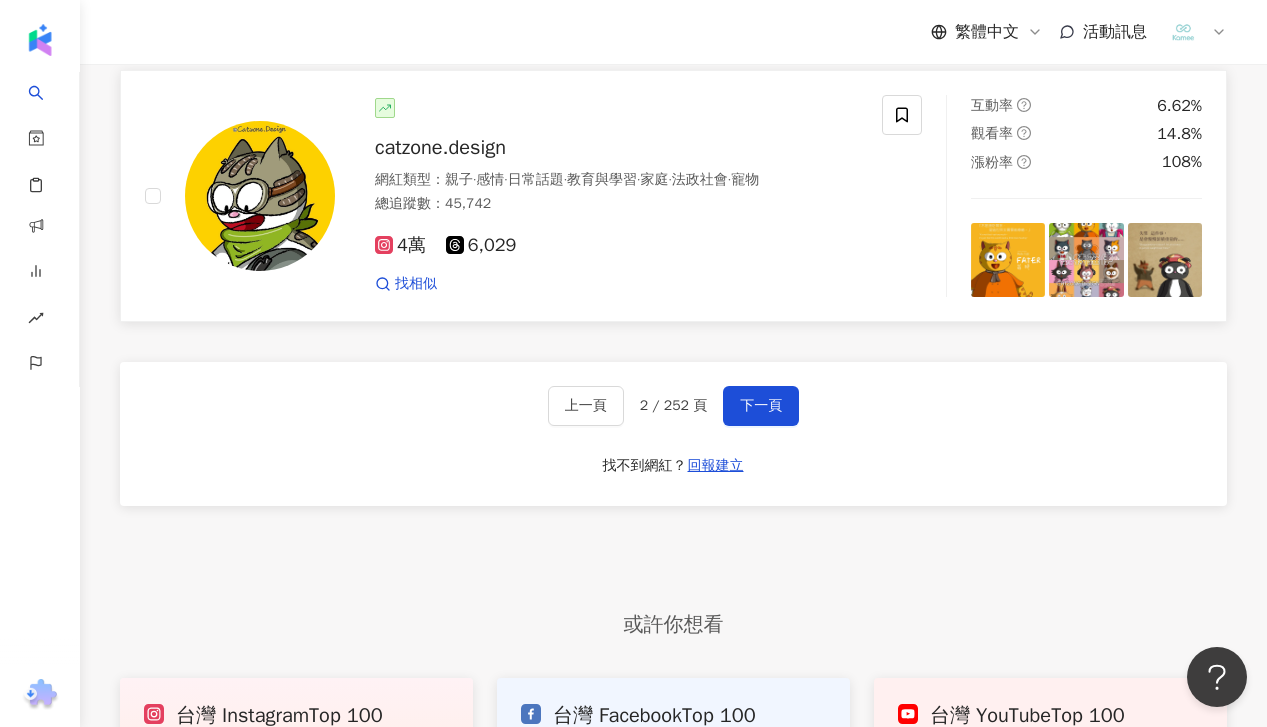 click on "catzone.design" at bounding box center [440, 147] 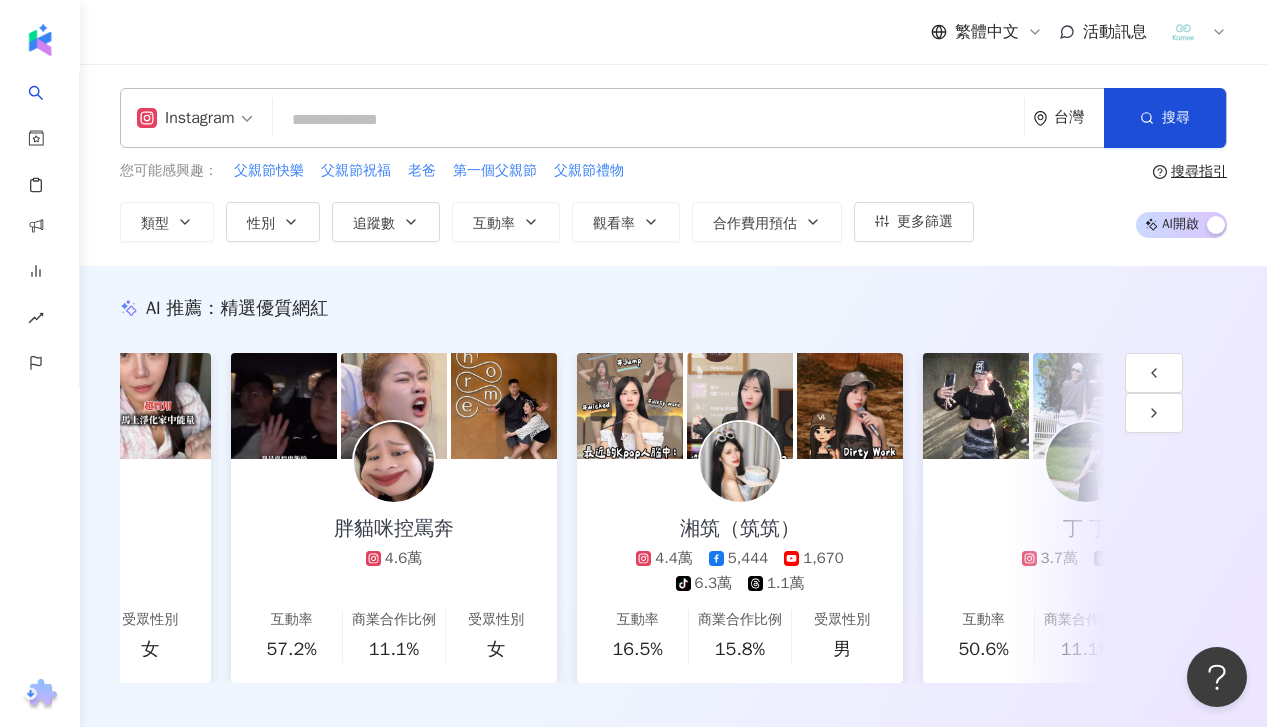 scroll, scrollTop: 2, scrollLeft: 0, axis: vertical 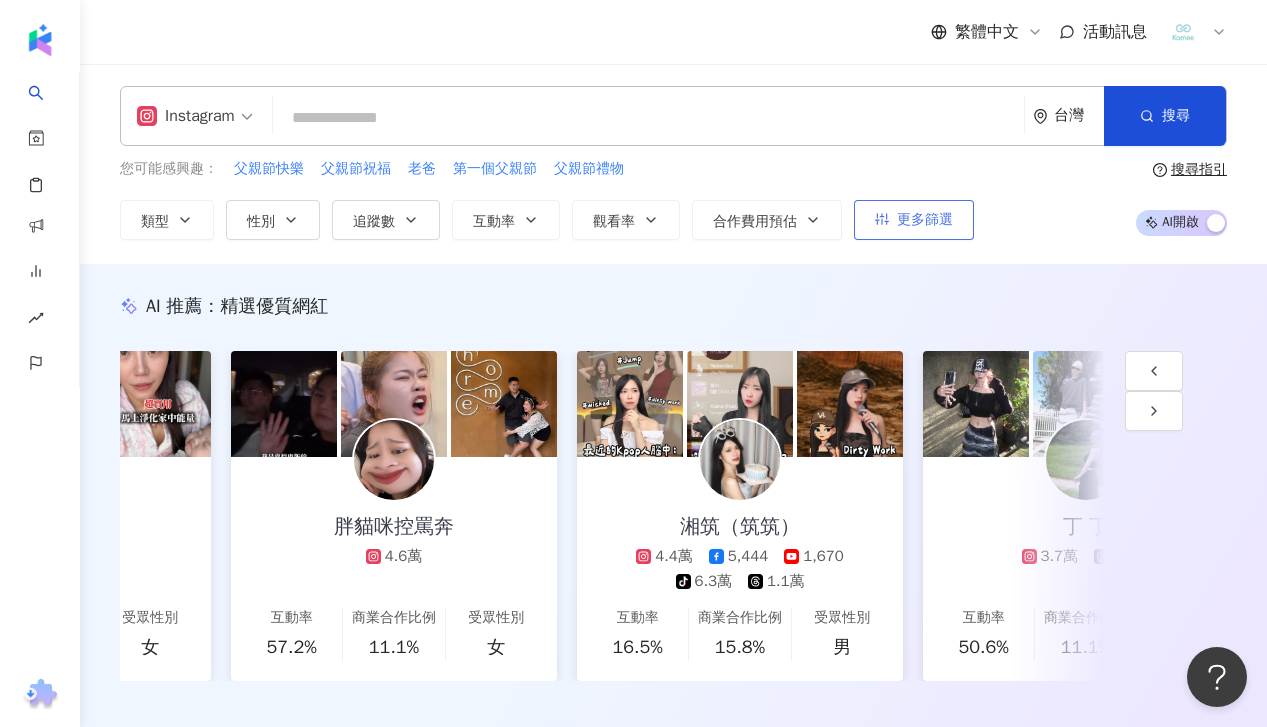 click on "更多篩選" at bounding box center (914, 220) 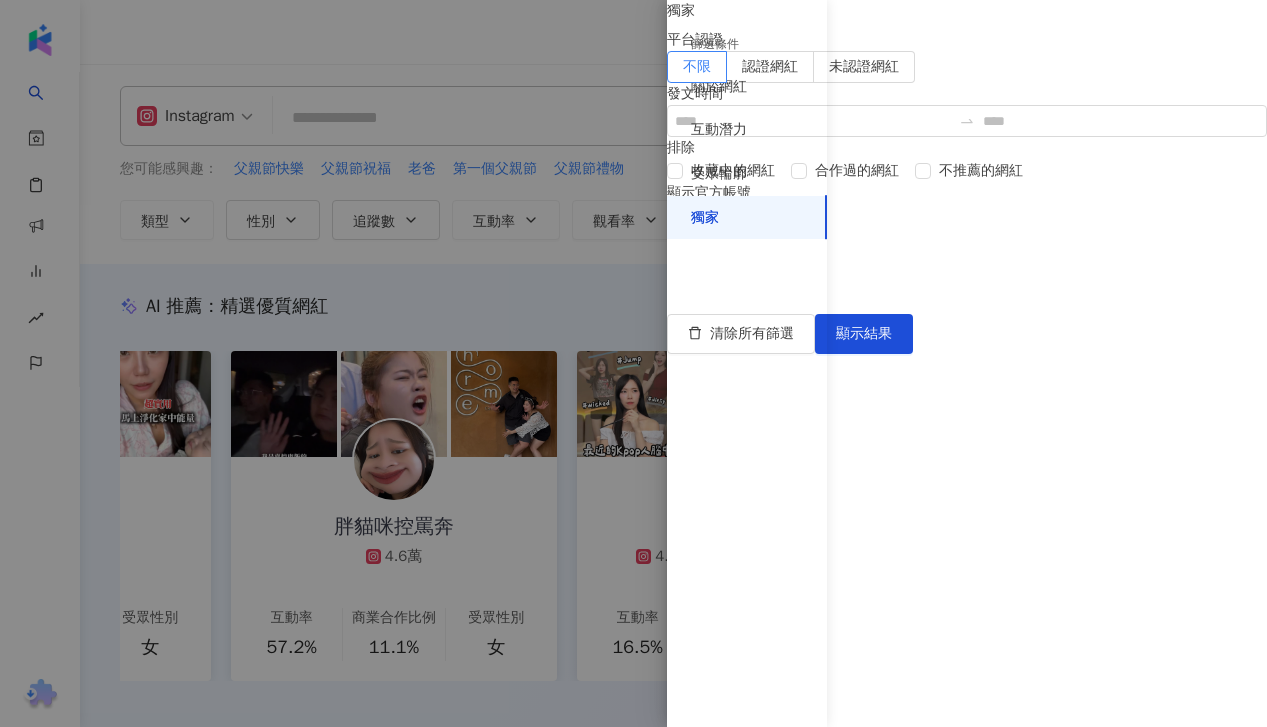 click at bounding box center (633, 363) 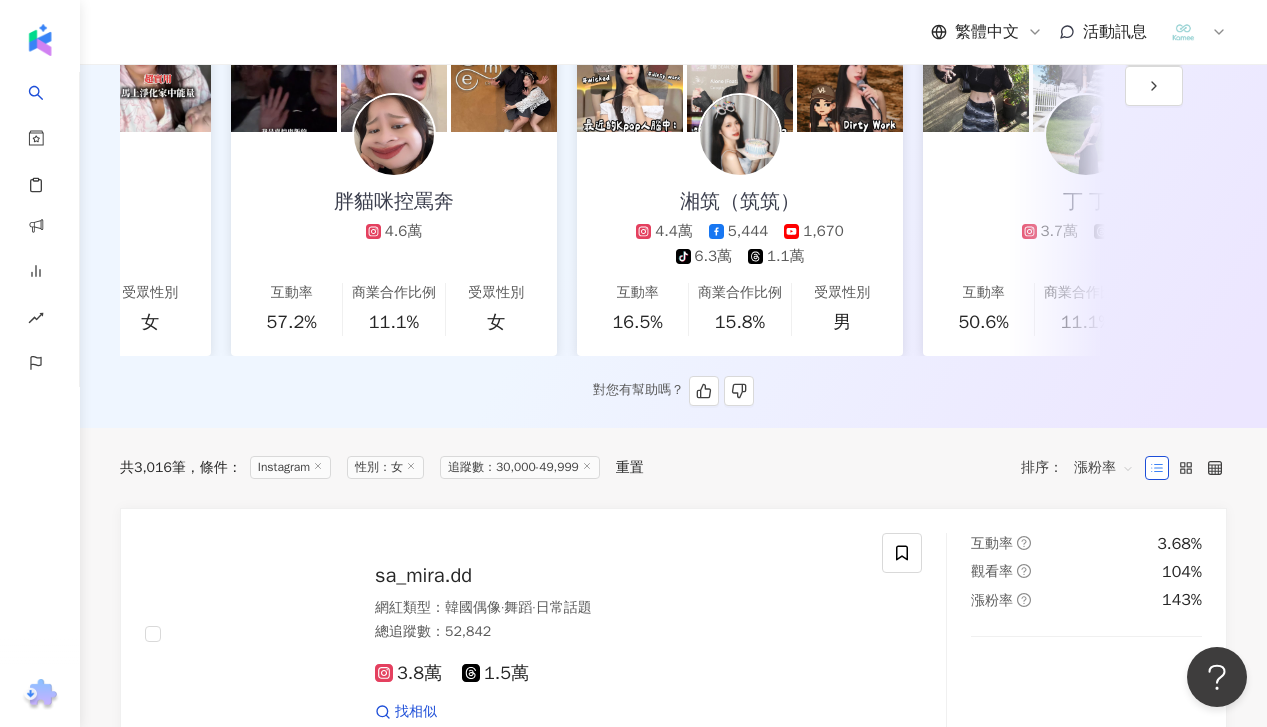 scroll, scrollTop: 449, scrollLeft: 0, axis: vertical 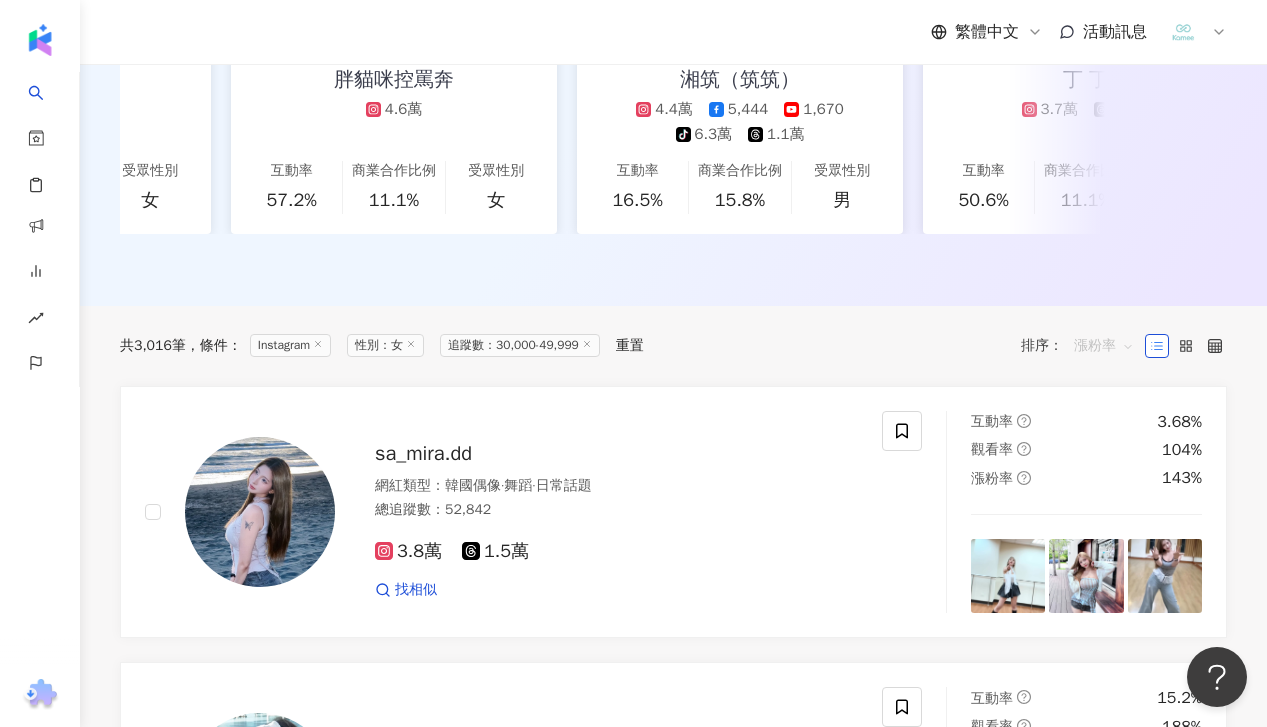 click on "漲粉率" at bounding box center (1104, 346) 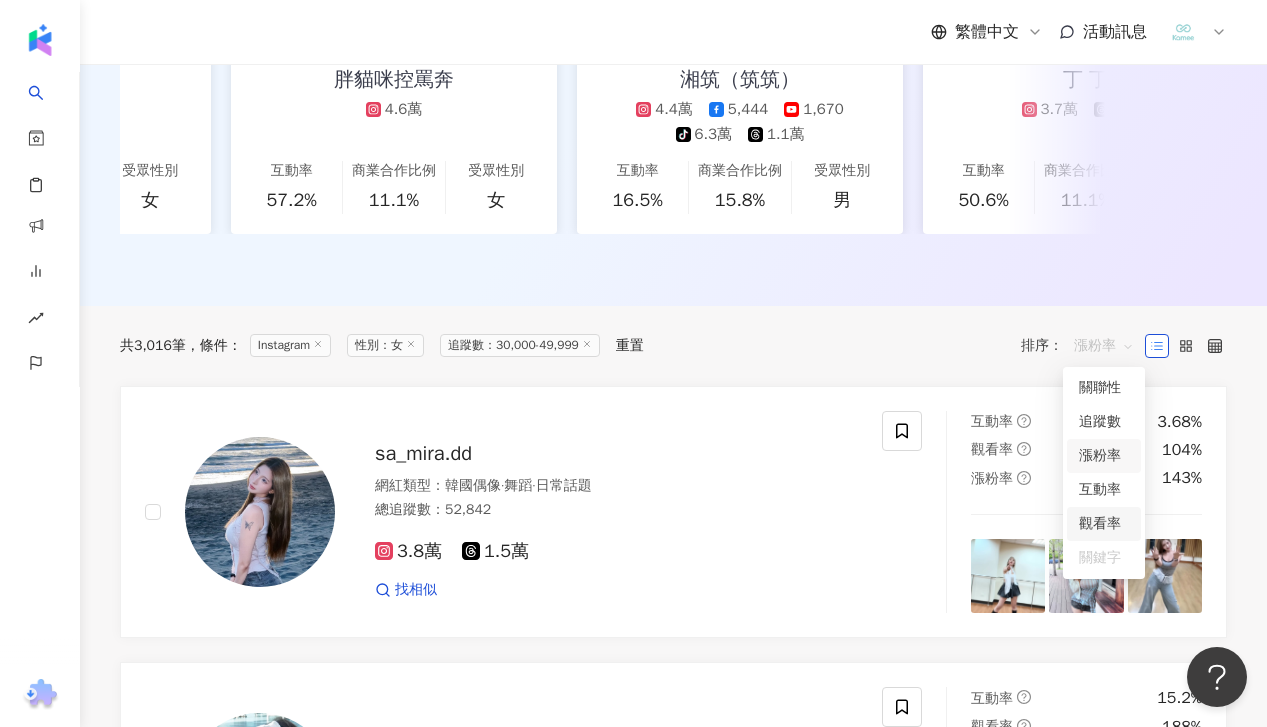 click on "觀看率" at bounding box center (1104, 524) 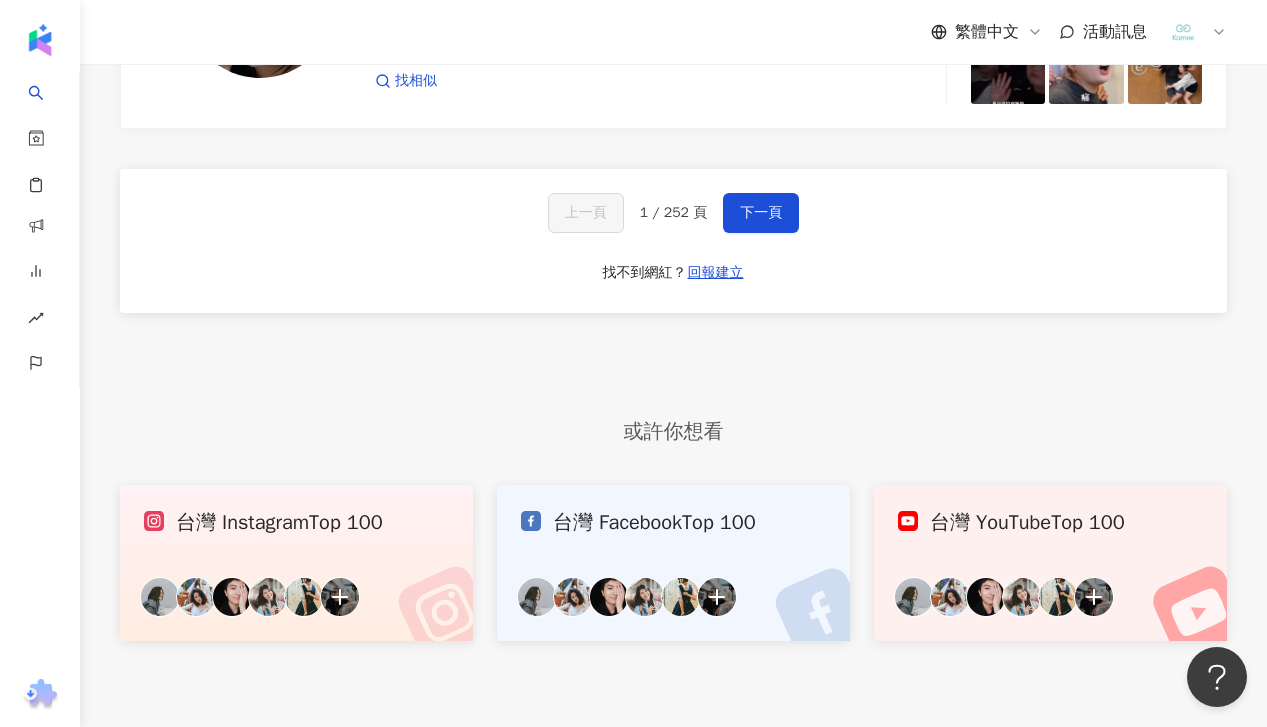 scroll, scrollTop: 4029, scrollLeft: 0, axis: vertical 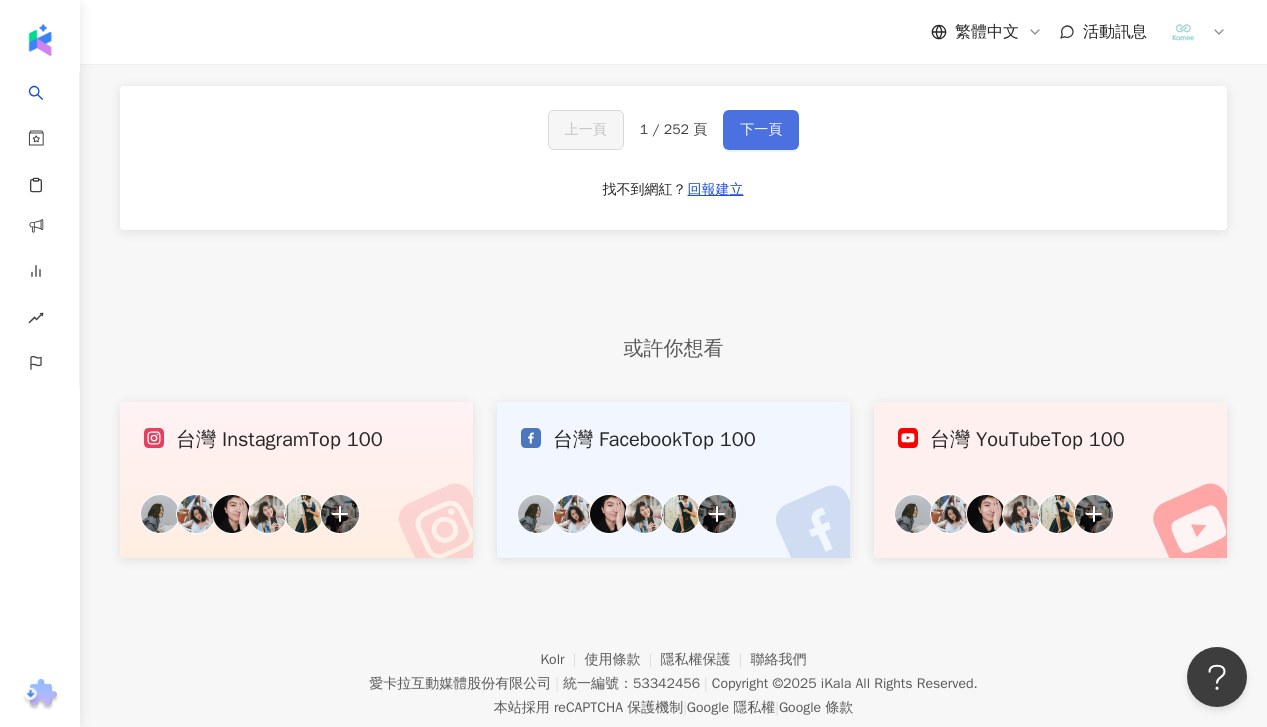 click on "下一頁" at bounding box center [761, 130] 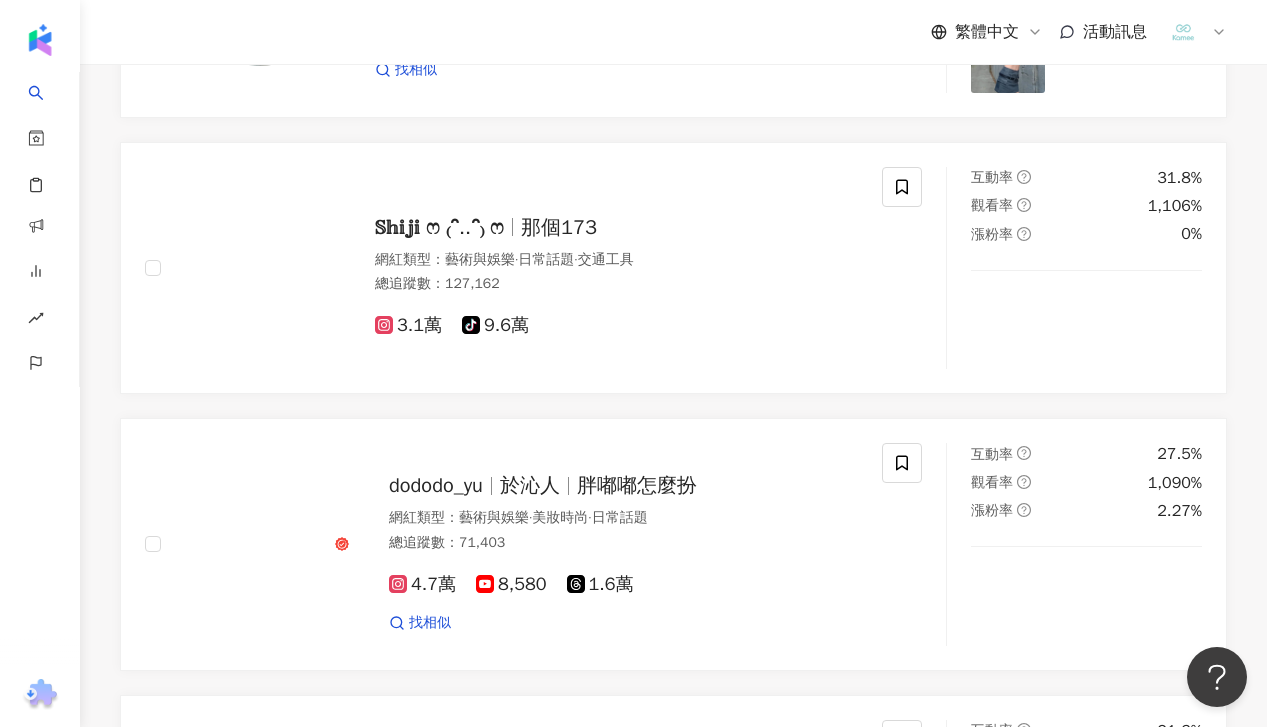 scroll, scrollTop: 3206, scrollLeft: 0, axis: vertical 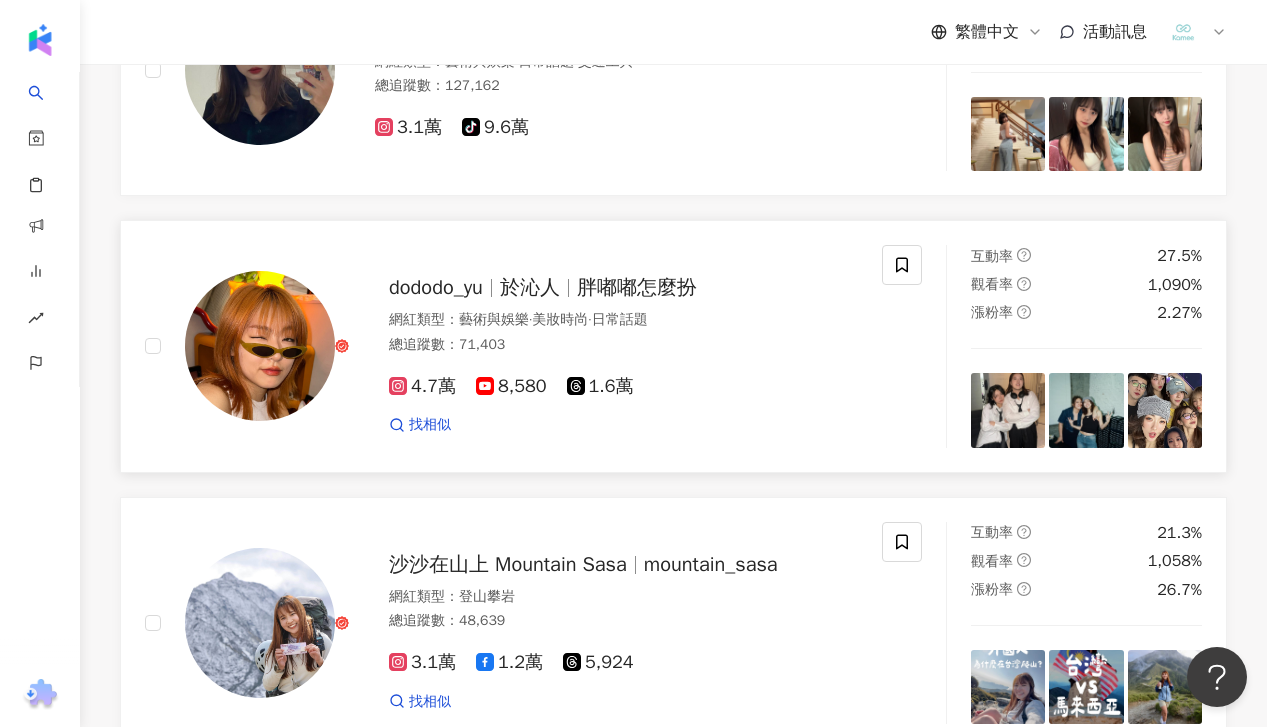 click on "於沁人" at bounding box center (530, 287) 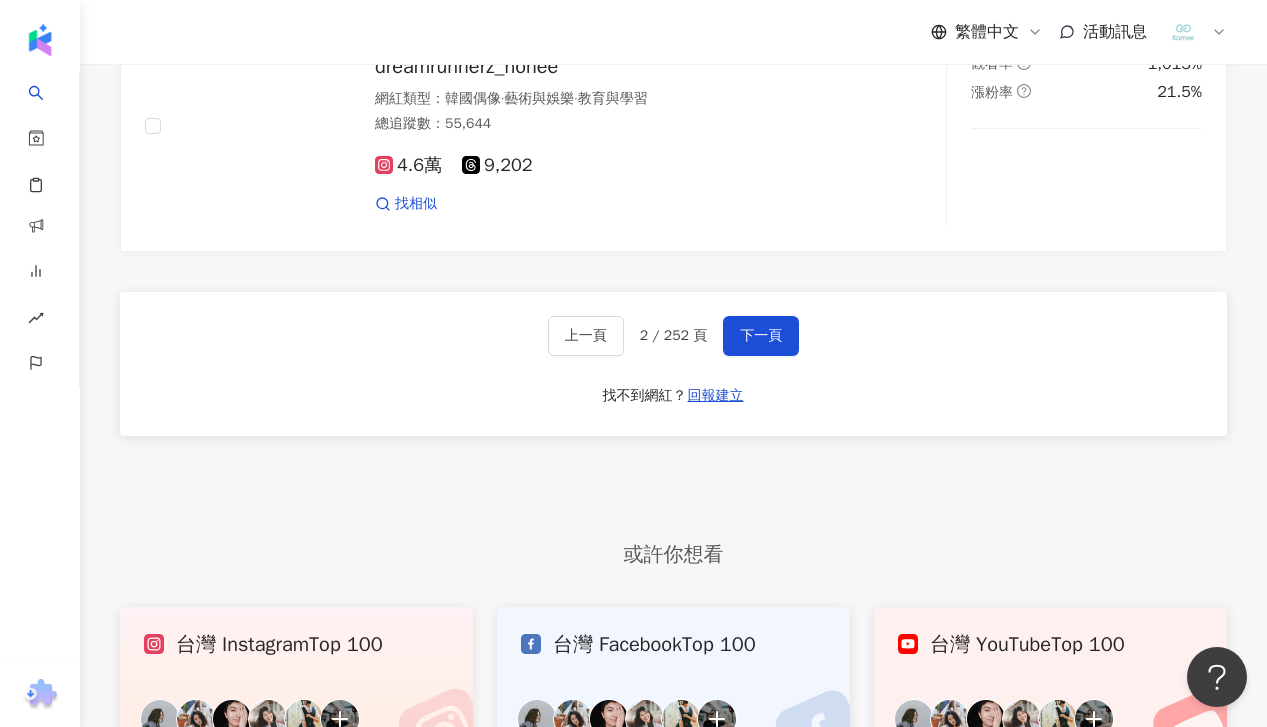 scroll, scrollTop: 4015, scrollLeft: 0, axis: vertical 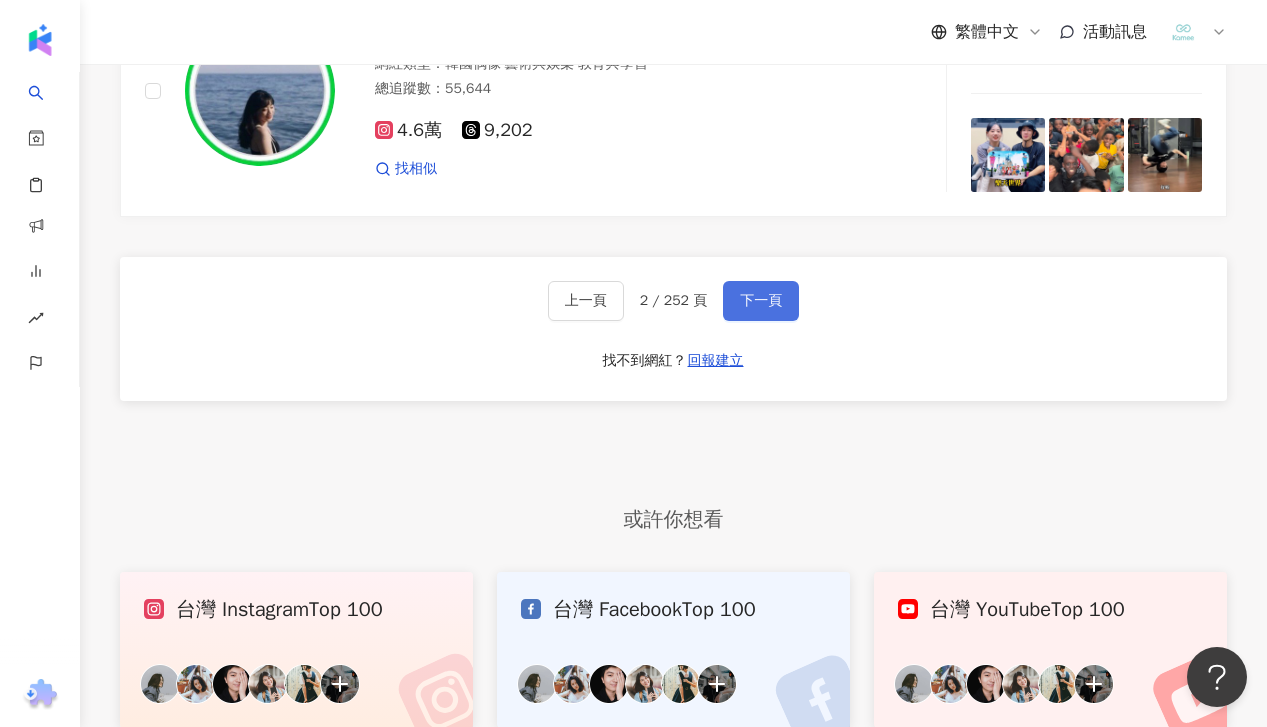 click on "下一頁" at bounding box center (761, 301) 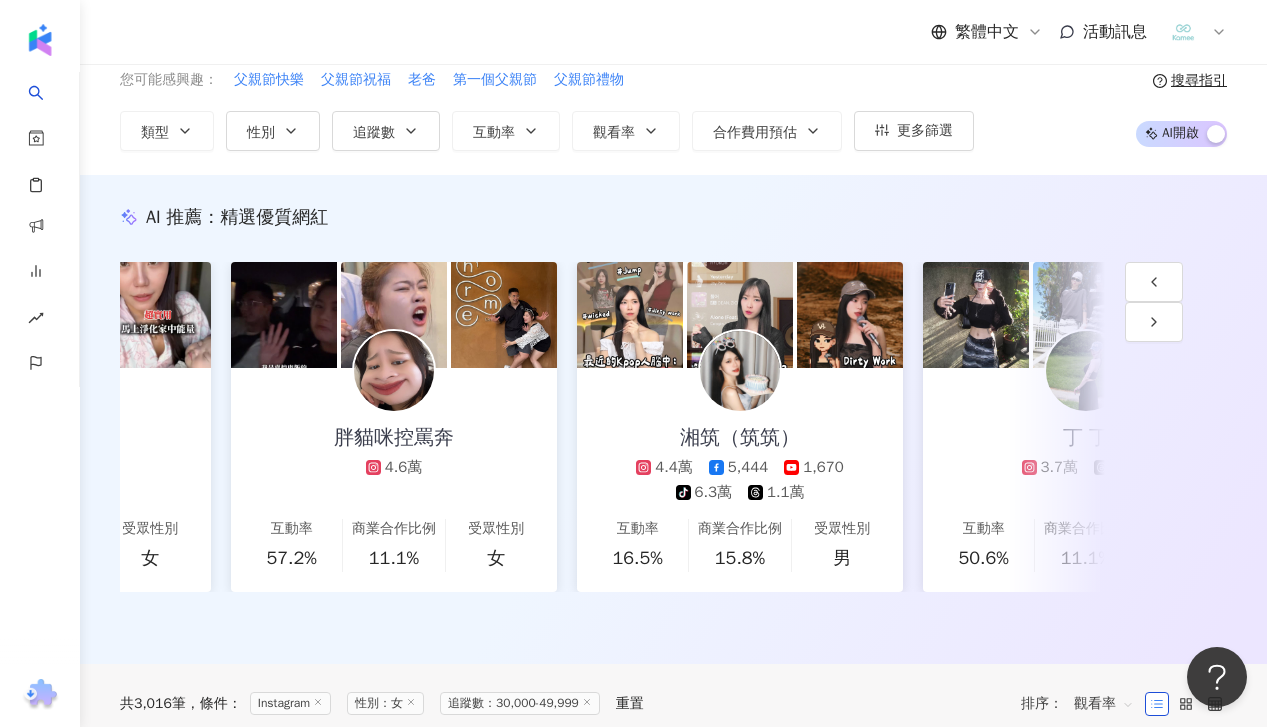 scroll, scrollTop: 90, scrollLeft: 0, axis: vertical 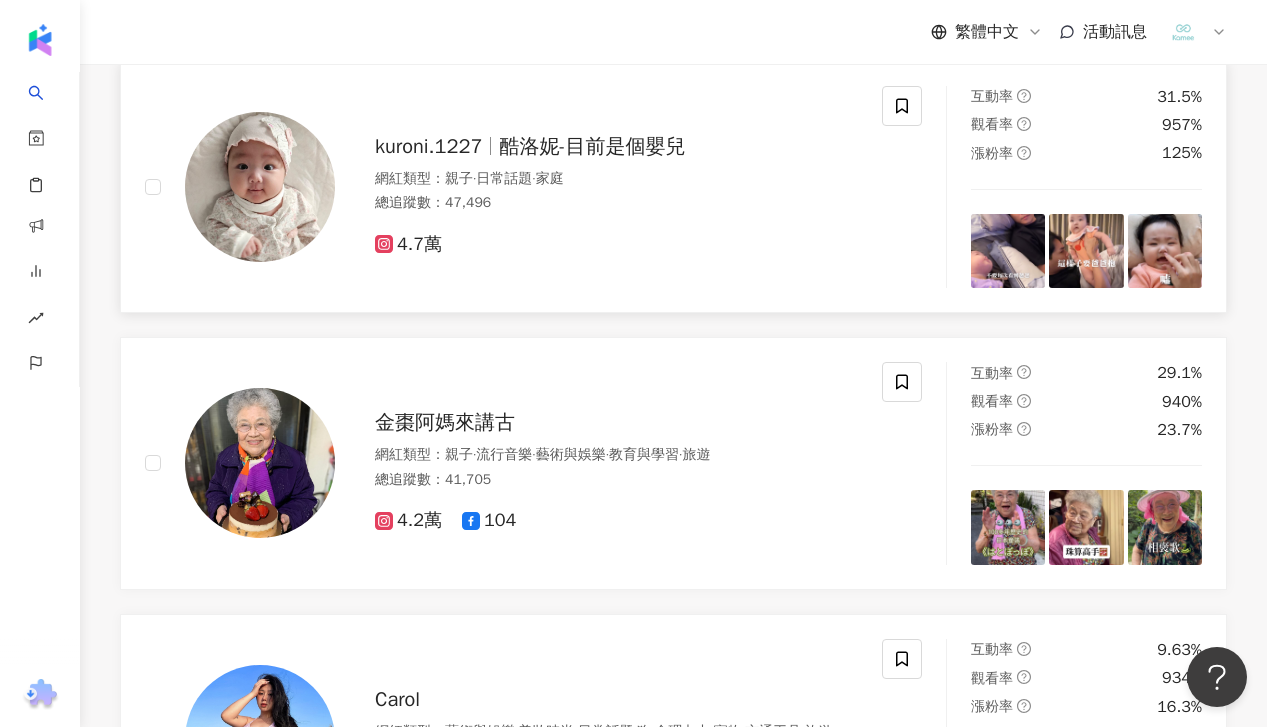click on "酷洛妮-目前是個嬰兒" at bounding box center (592, 146) 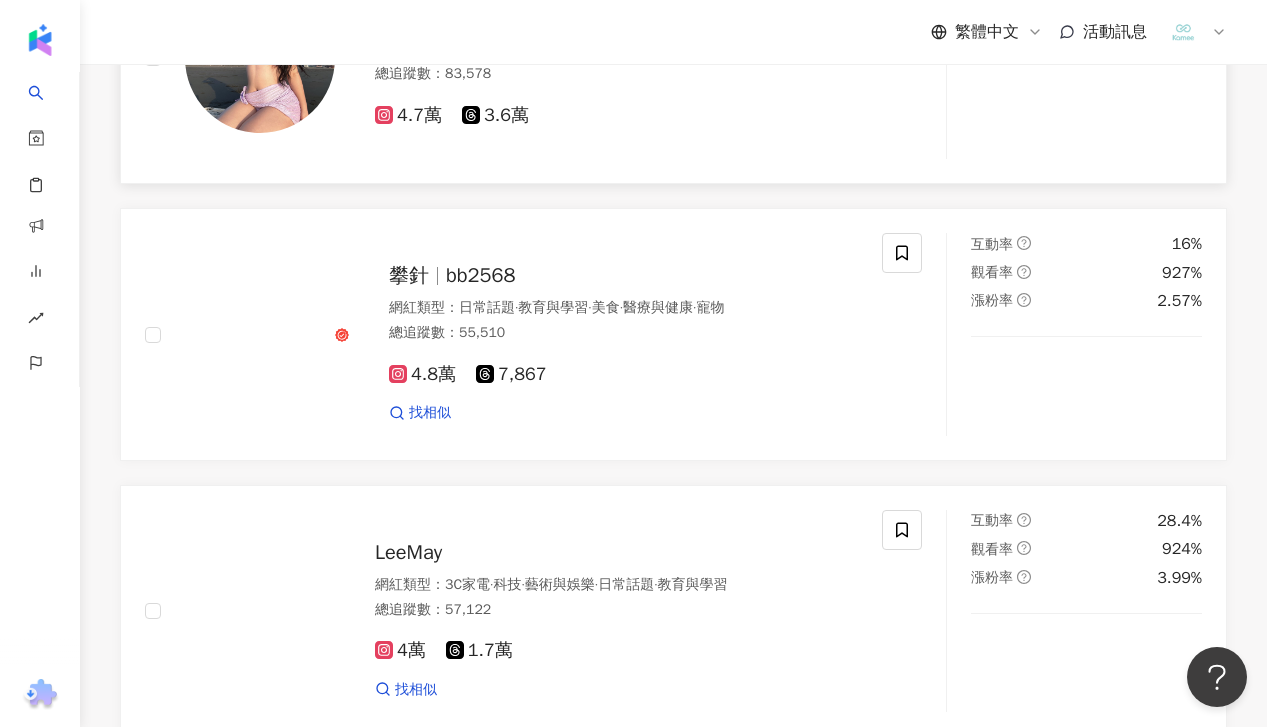 scroll, scrollTop: 1441, scrollLeft: 0, axis: vertical 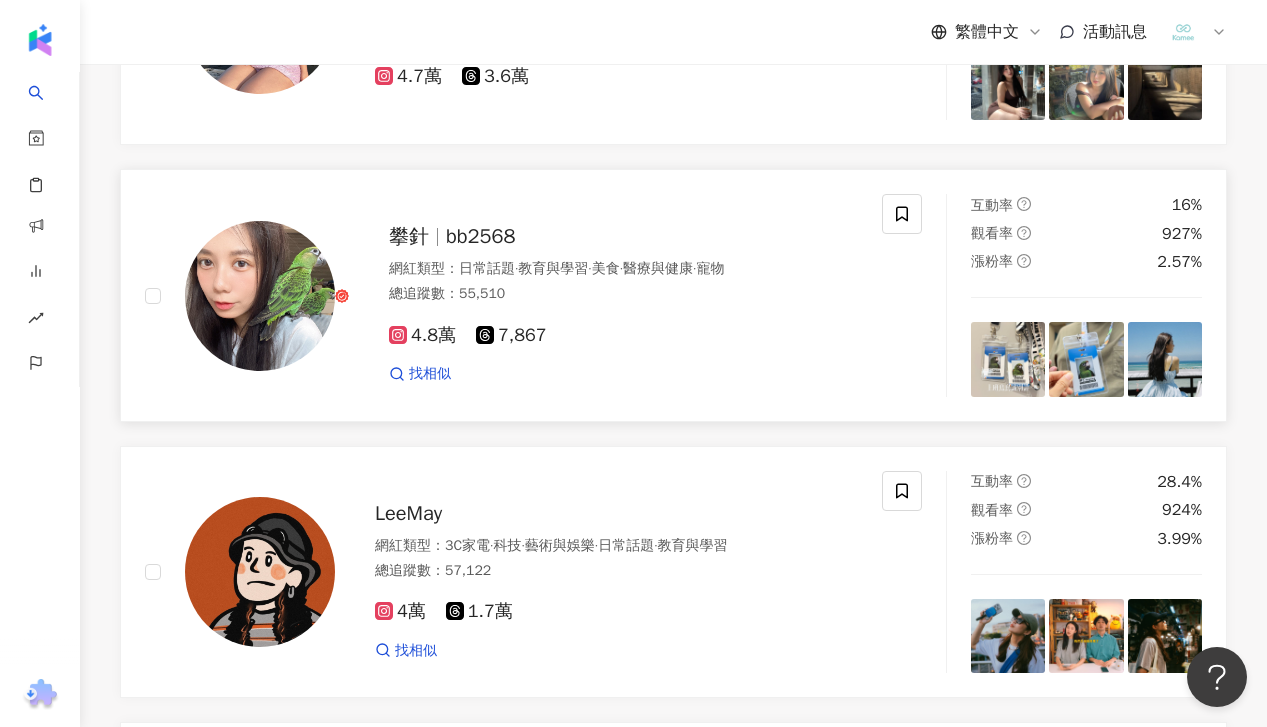 click on "️️️攀針 bb2568" at bounding box center (623, 237) 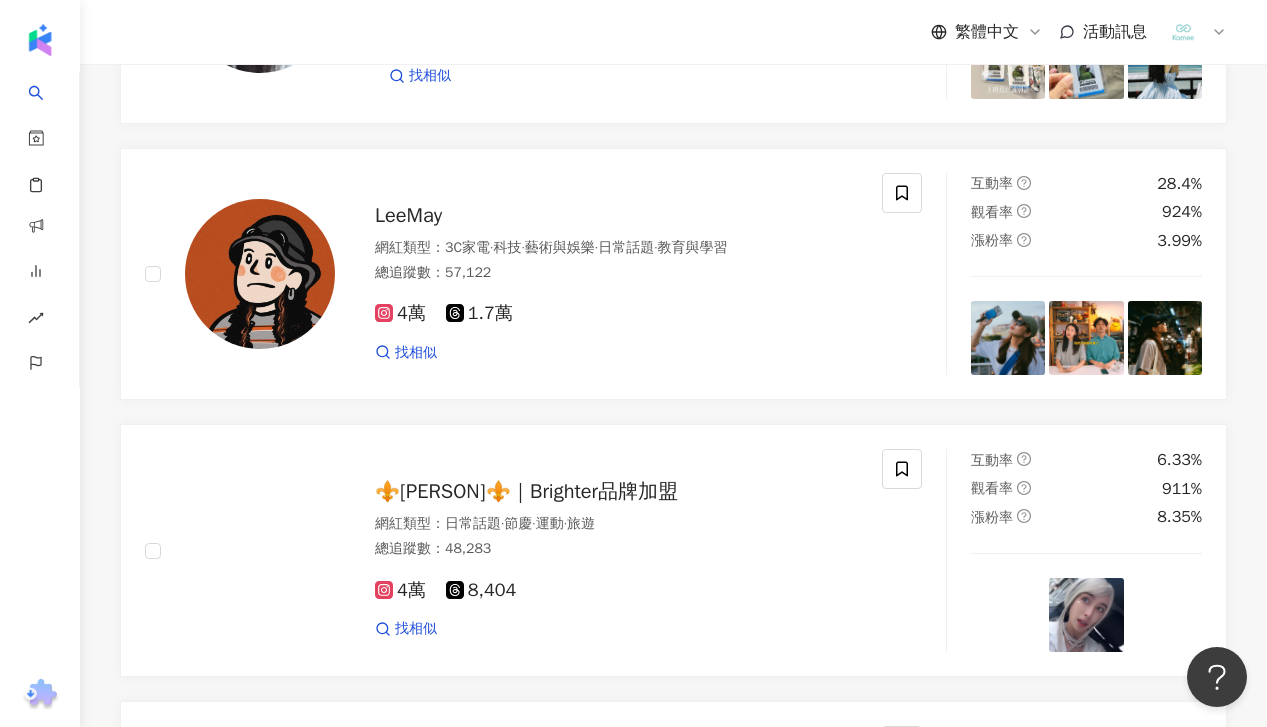 scroll, scrollTop: 1761, scrollLeft: 0, axis: vertical 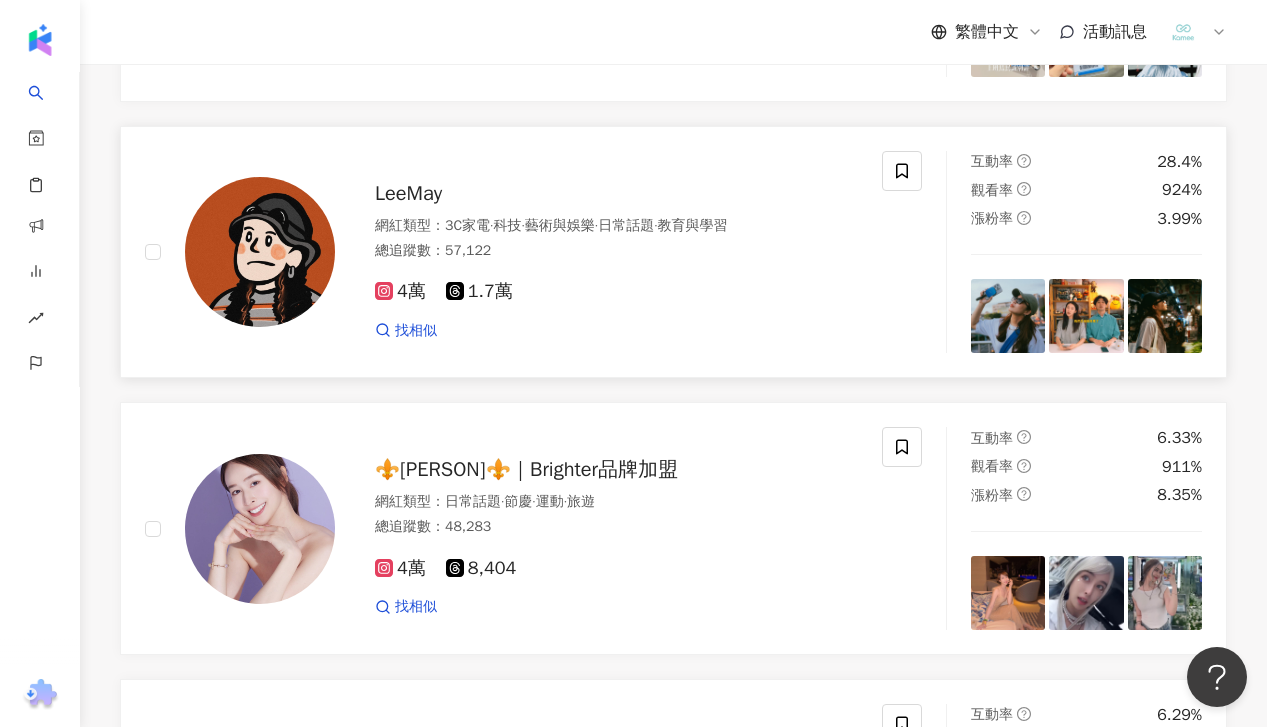 click on "LeeMay" at bounding box center (408, 193) 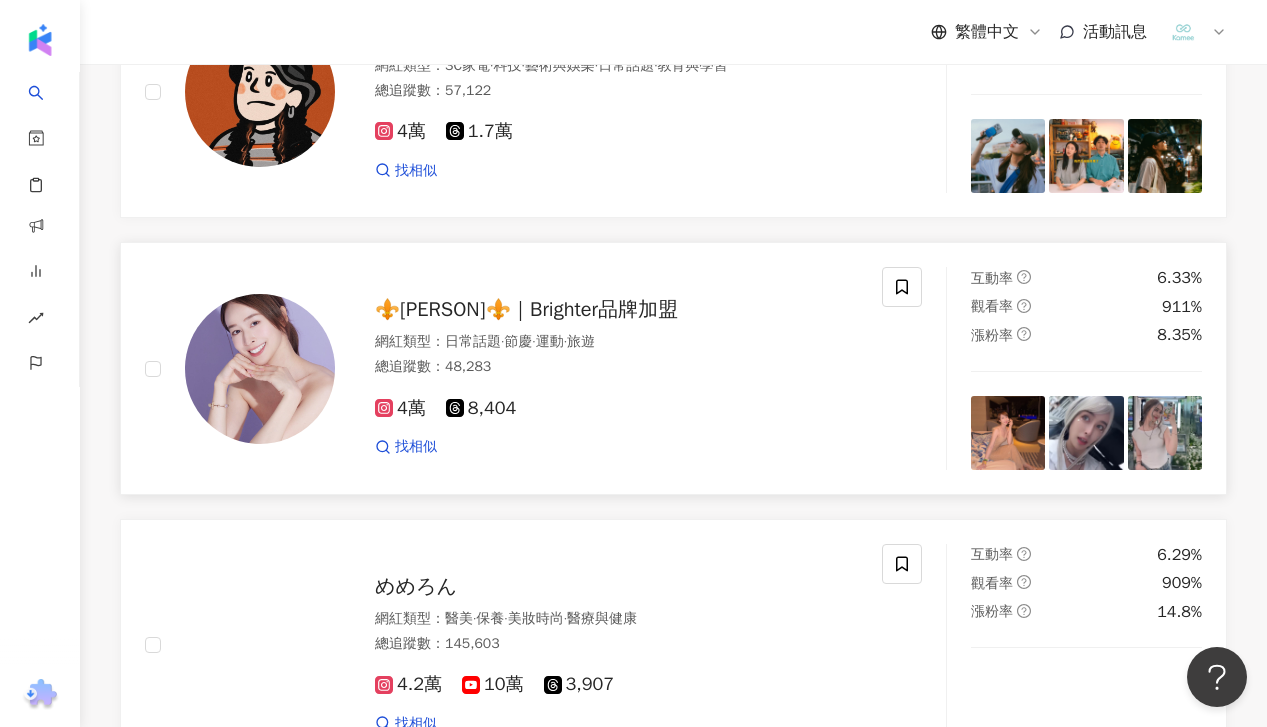 scroll, scrollTop: 1916, scrollLeft: 0, axis: vertical 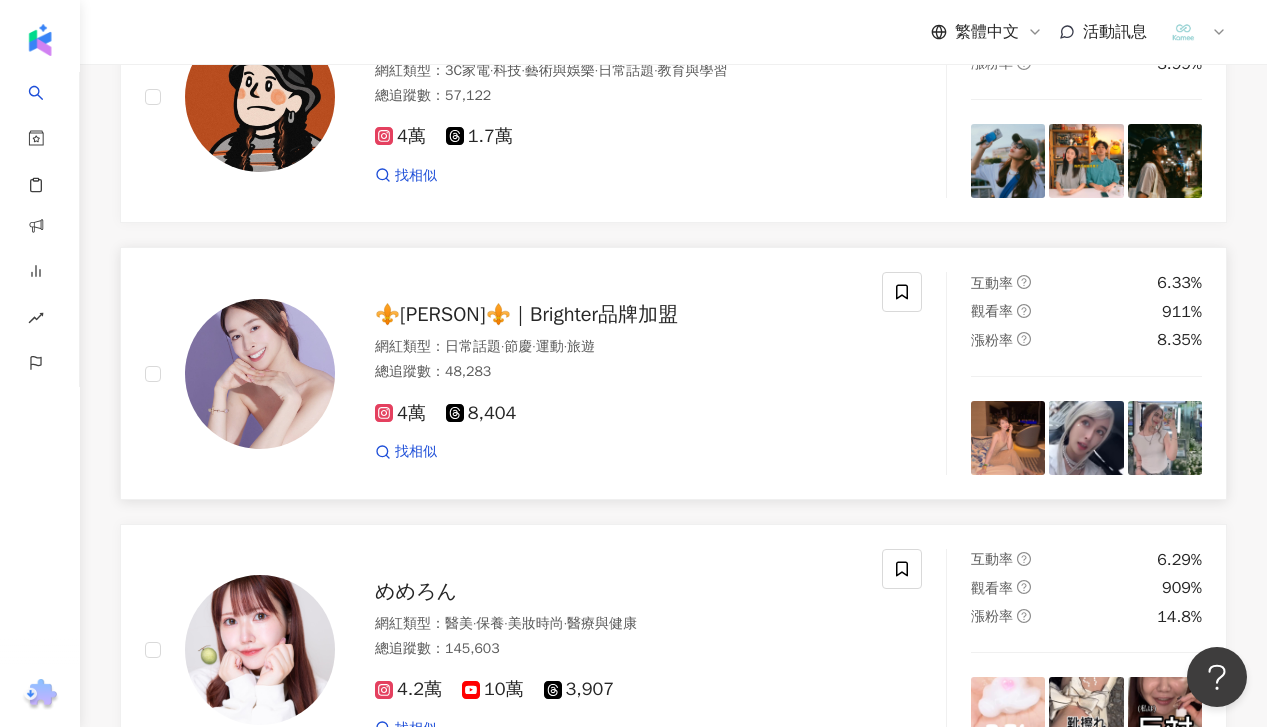 click on "網紅類型 ： 日常話題  ·  節慶  ·  運動  ·  旅遊" at bounding box center (616, 347) 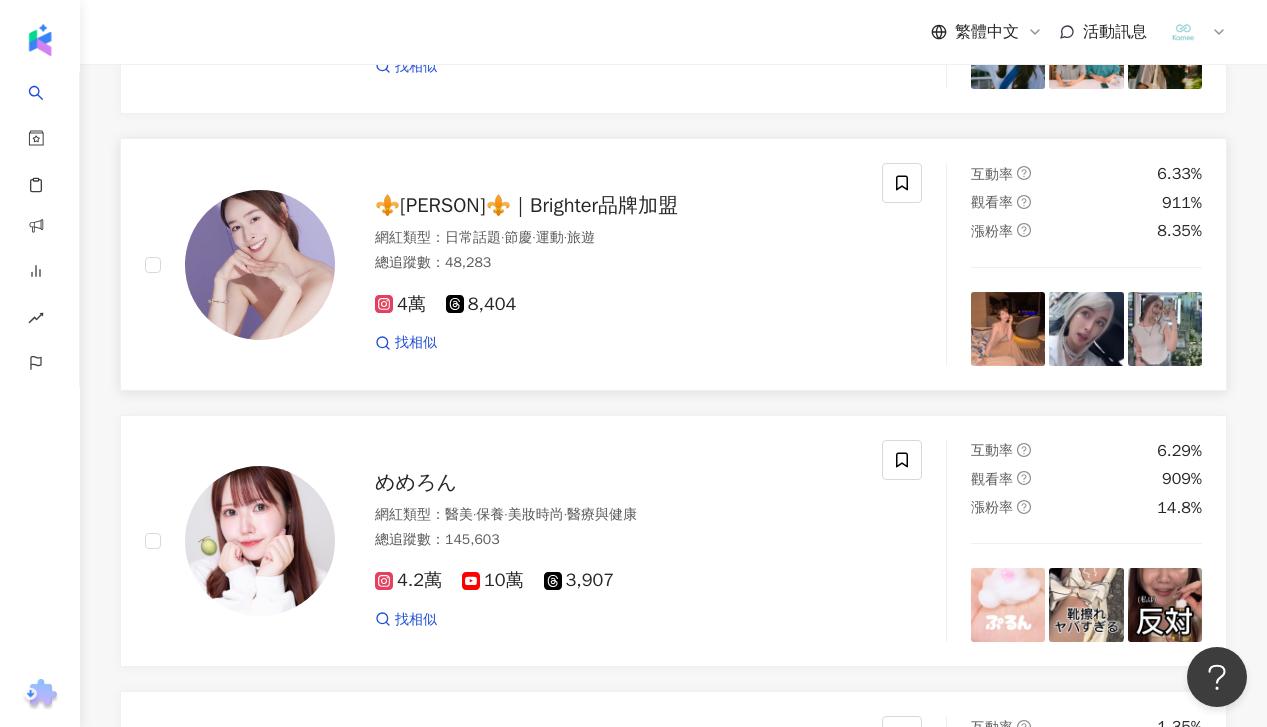 scroll, scrollTop: 2310, scrollLeft: 0, axis: vertical 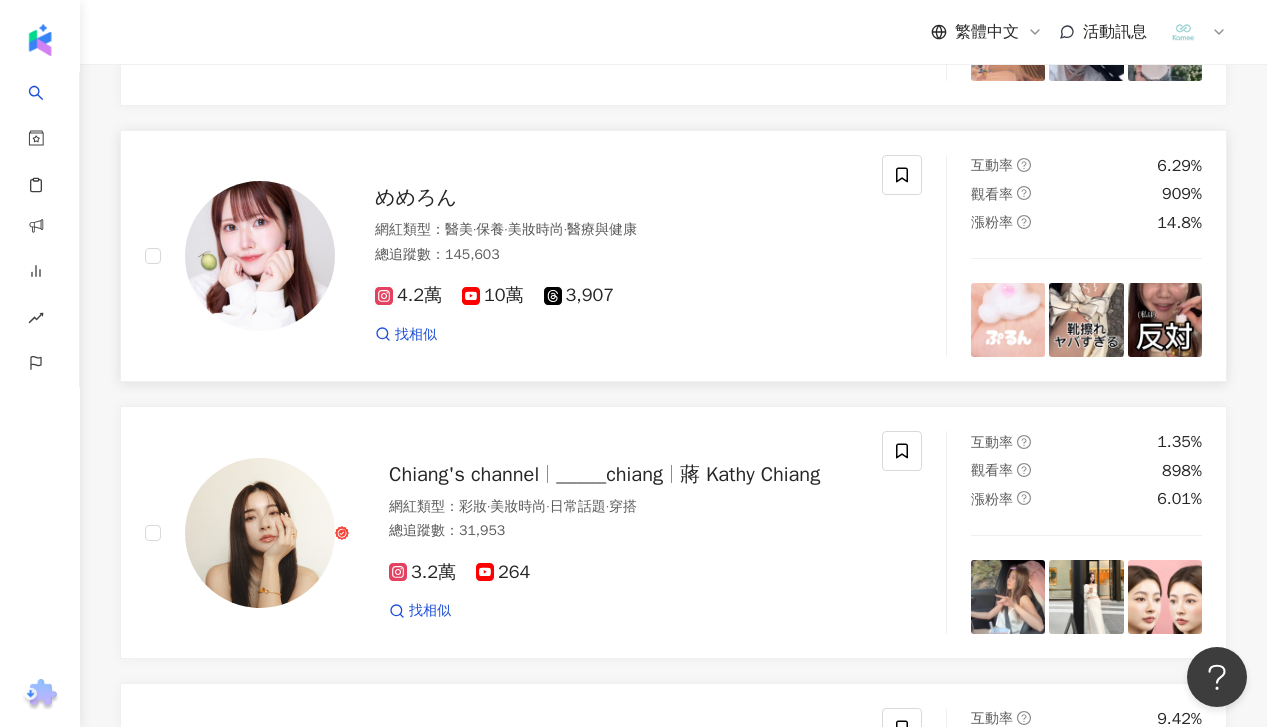 click on "めめろん" at bounding box center [416, 197] 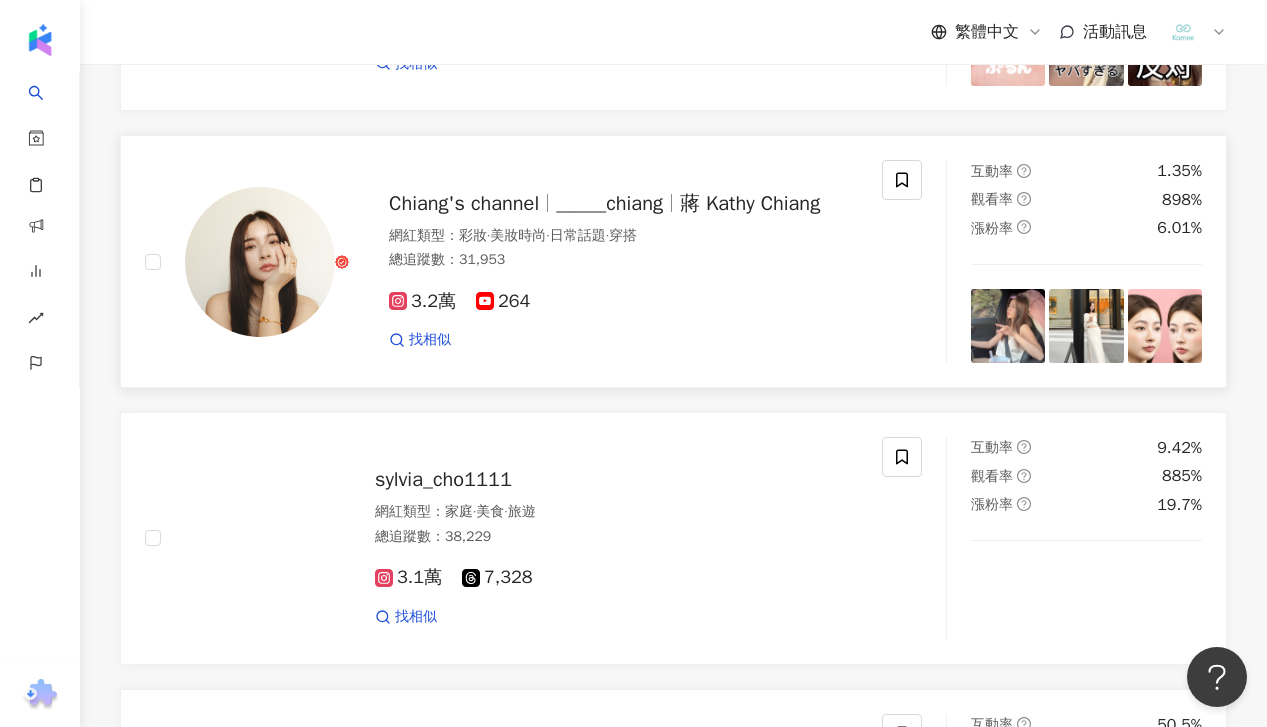 scroll, scrollTop: 2579, scrollLeft: 0, axis: vertical 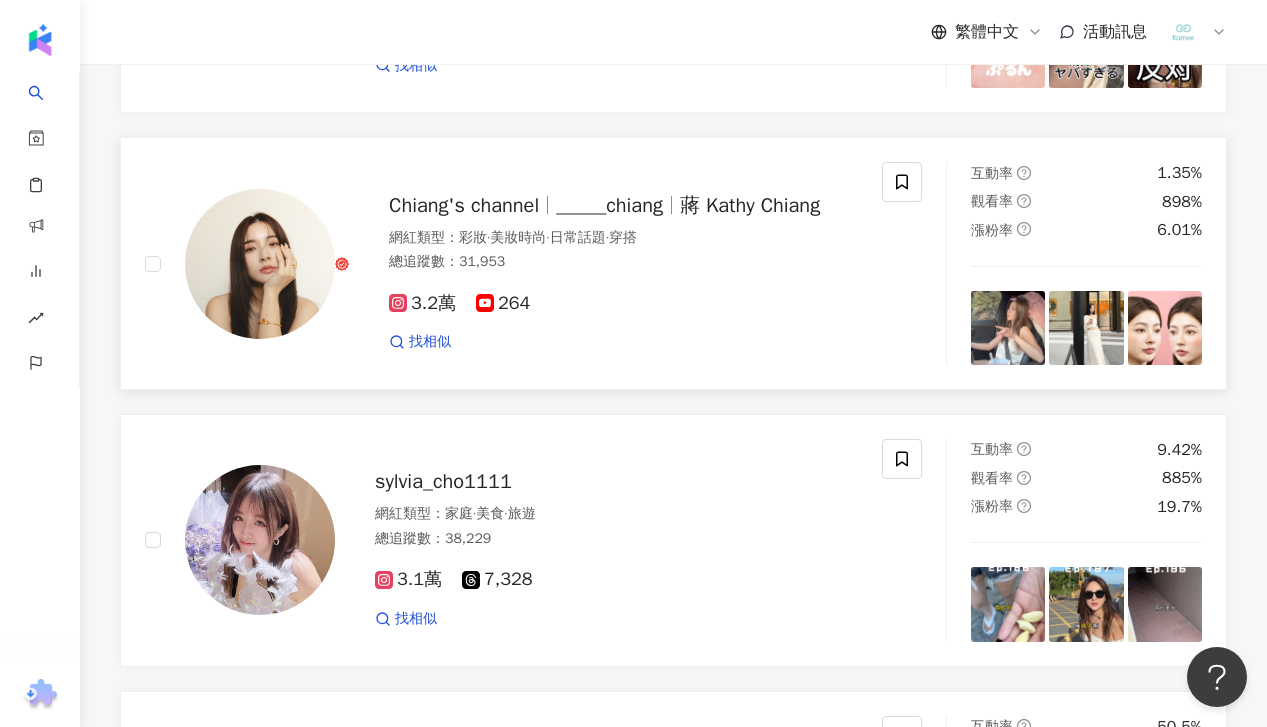 click on "Chiang's channel _____chiang 蔣 Kathy Chiang" at bounding box center (623, 206) 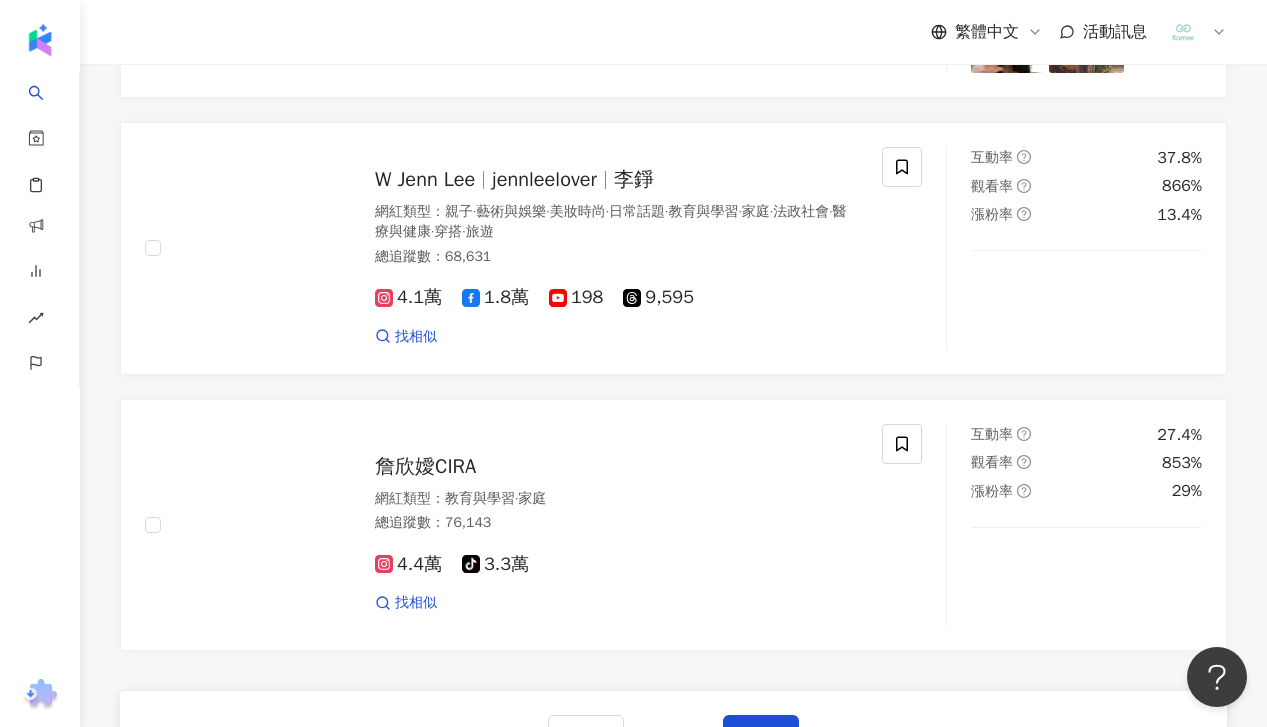 scroll, scrollTop: 3463, scrollLeft: 0, axis: vertical 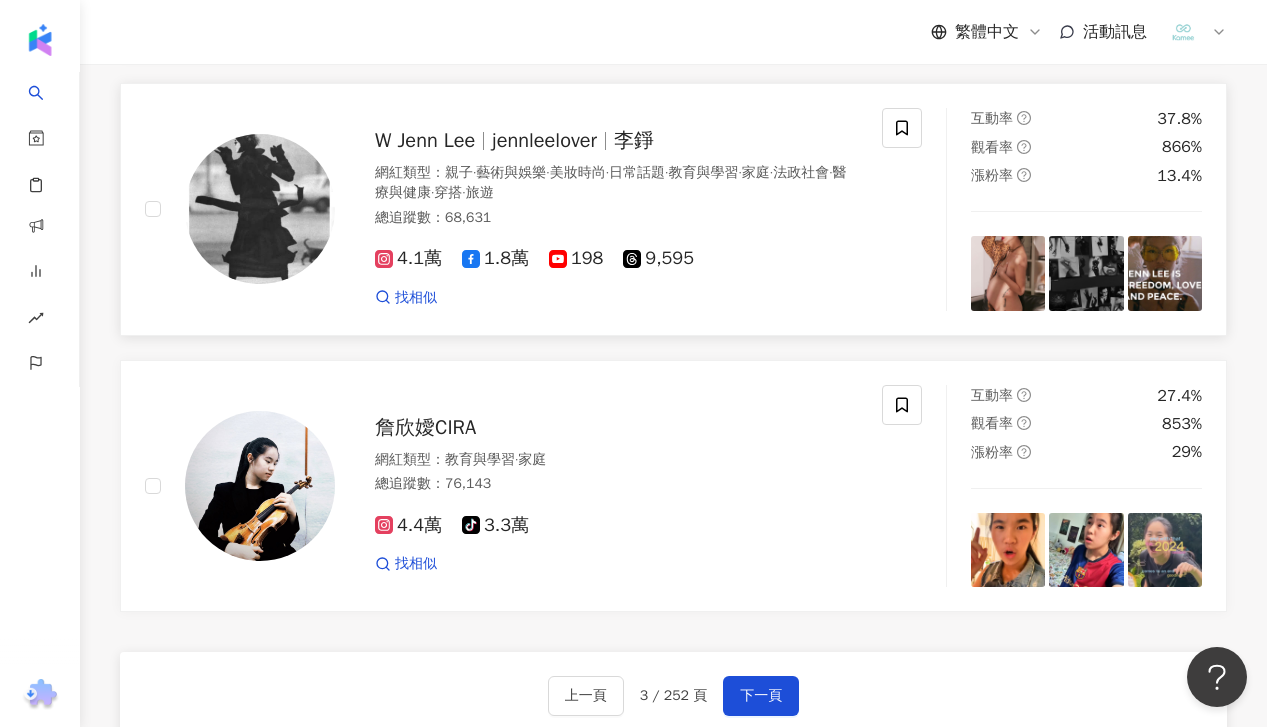 click on "jennleelover" at bounding box center [544, 140] 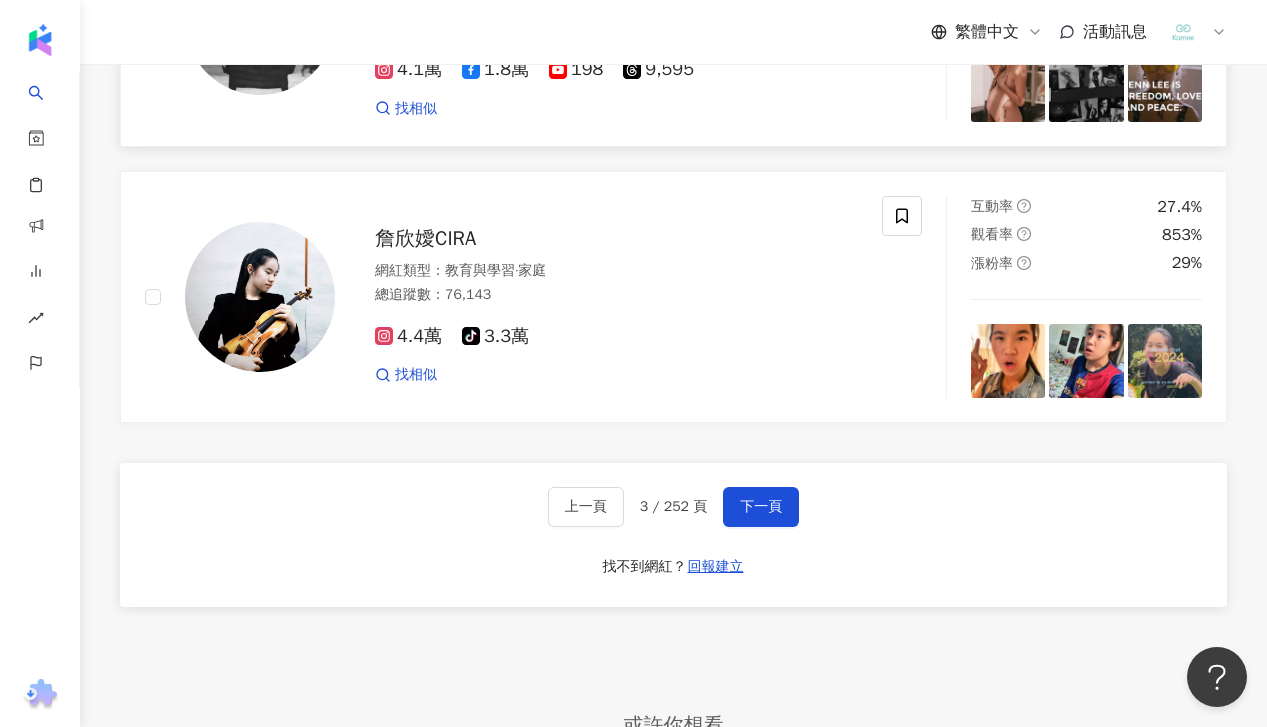 scroll, scrollTop: 3667, scrollLeft: 0, axis: vertical 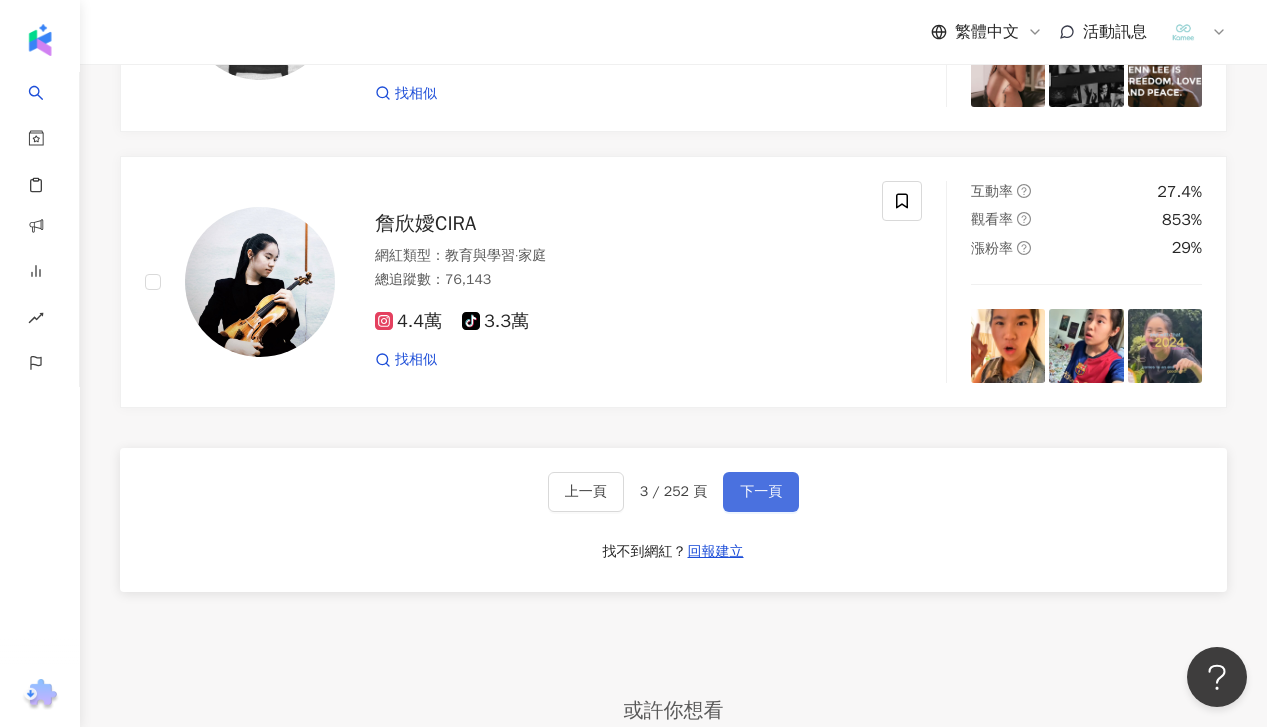 click on "下一頁" at bounding box center [761, 492] 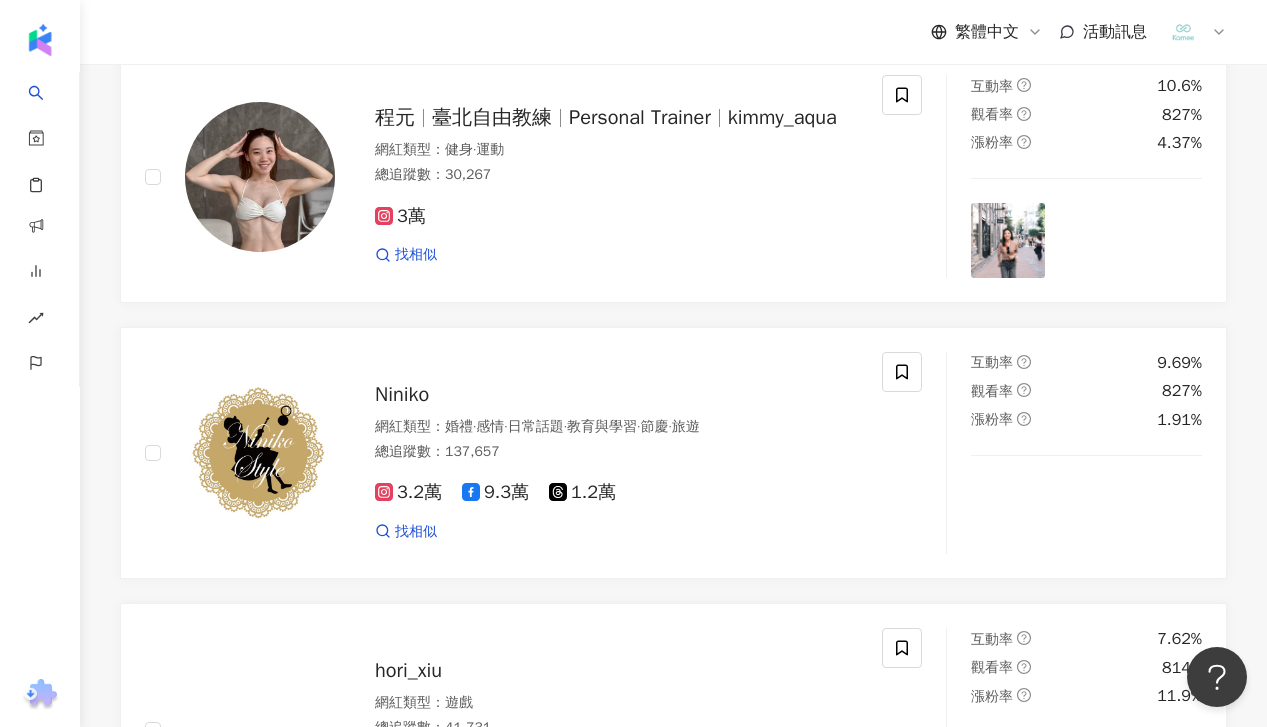 scroll, scrollTop: 3667, scrollLeft: 0, axis: vertical 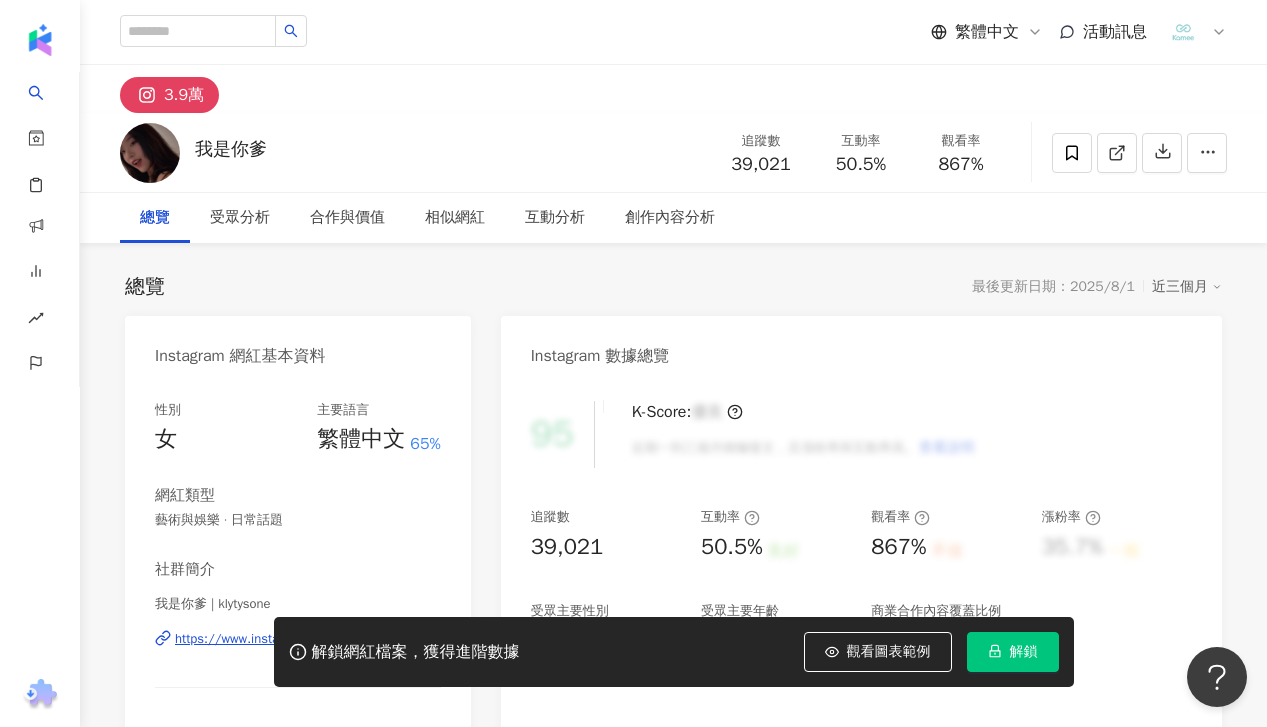 click on "總覽" at bounding box center (155, 218) 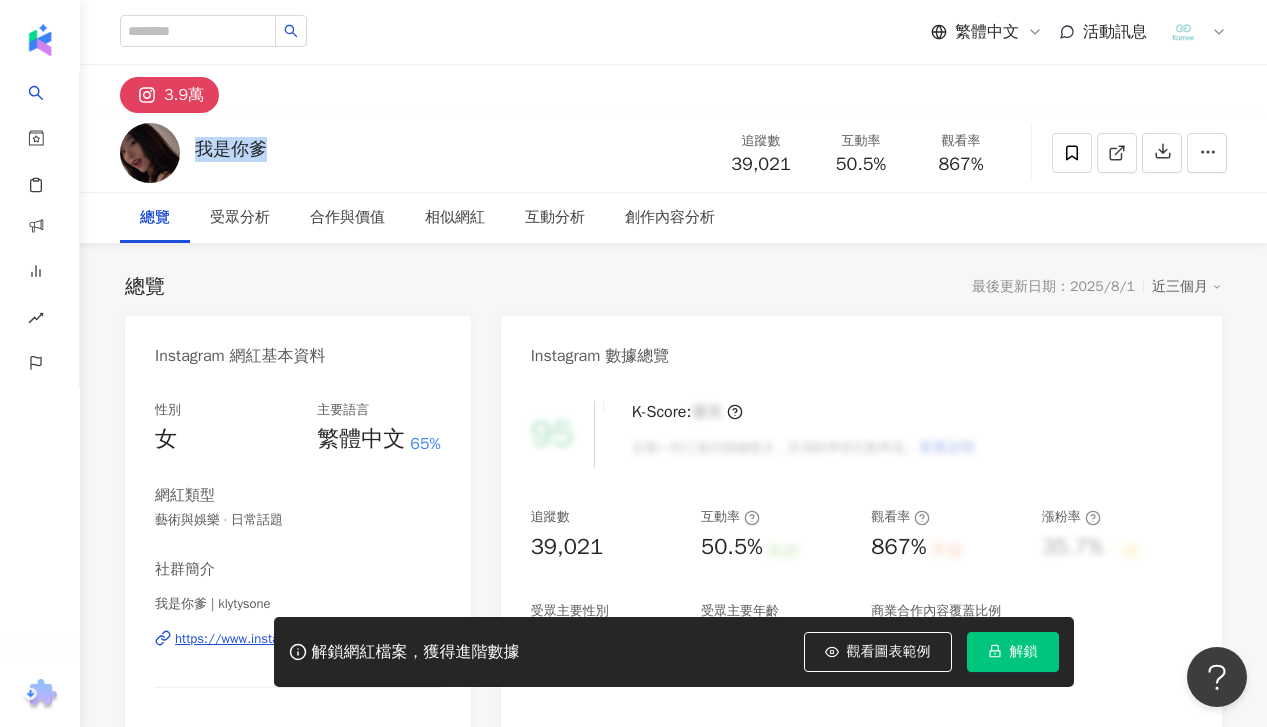 drag, startPoint x: 200, startPoint y: 144, endPoint x: 263, endPoint y: 142, distance: 63.03174 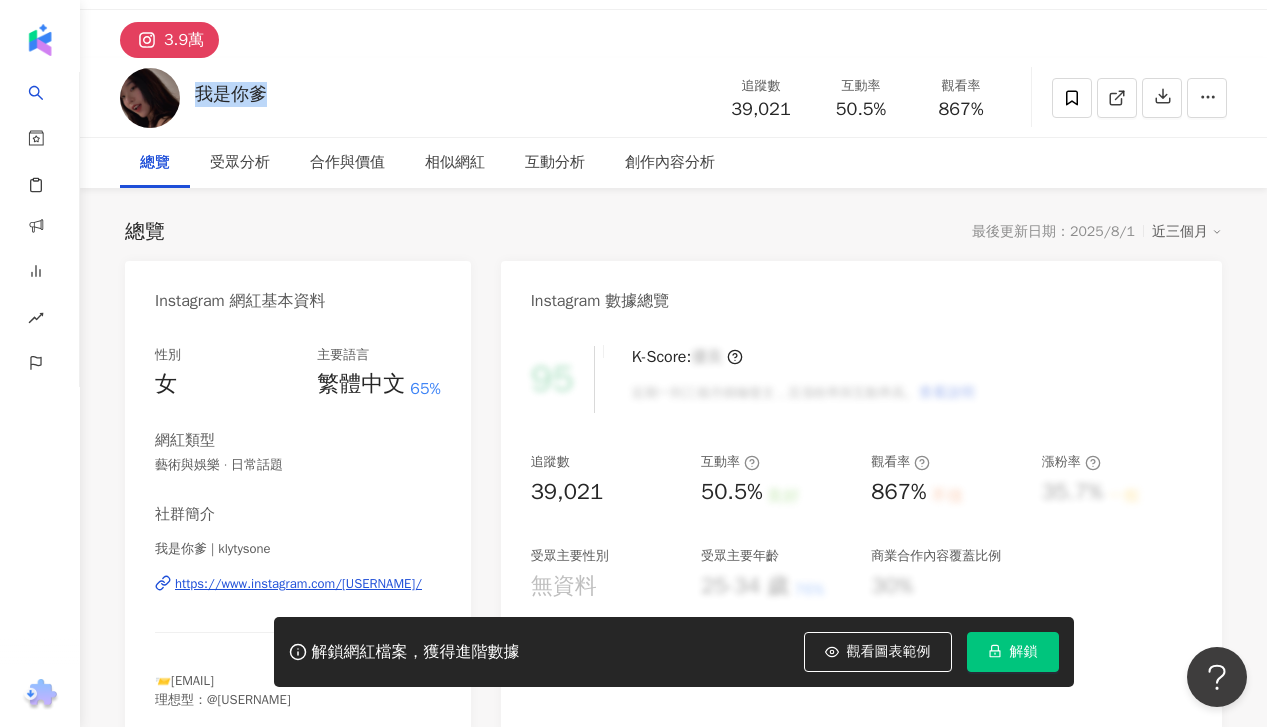 scroll, scrollTop: 0, scrollLeft: 0, axis: both 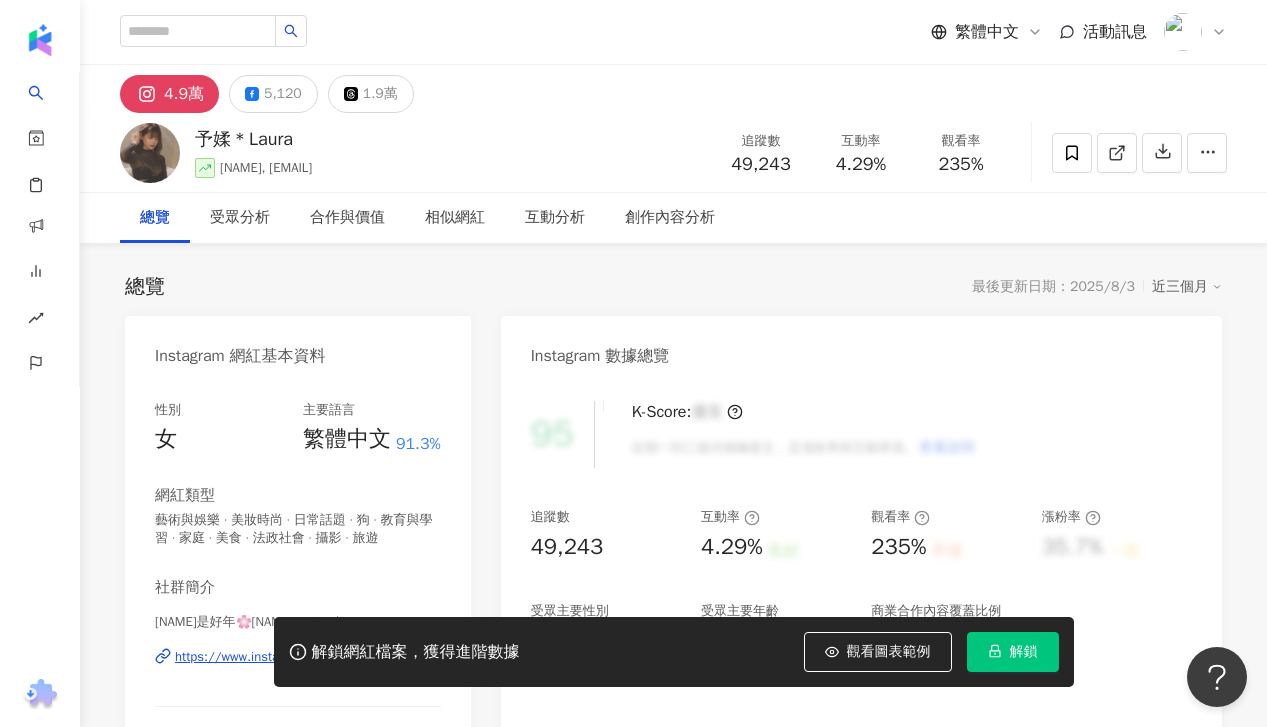 click on "4.9萬" at bounding box center [184, 94] 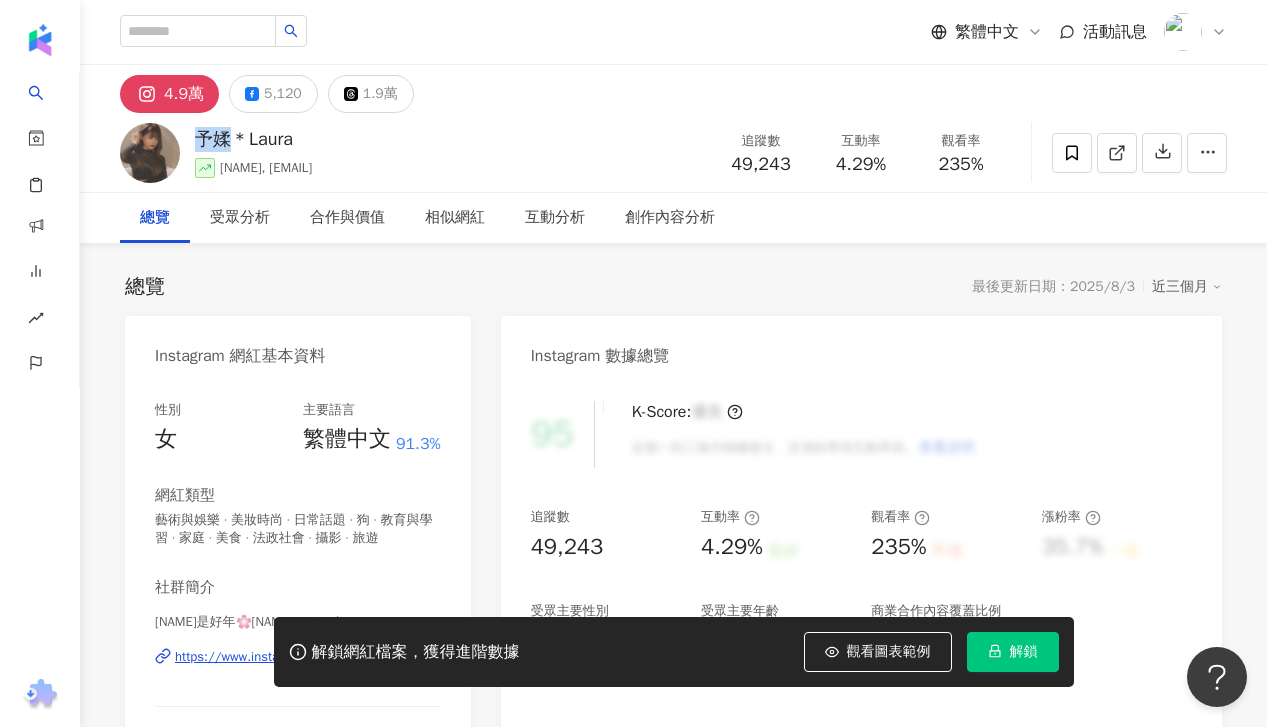 drag, startPoint x: 198, startPoint y: 138, endPoint x: 224, endPoint y: 138, distance: 26 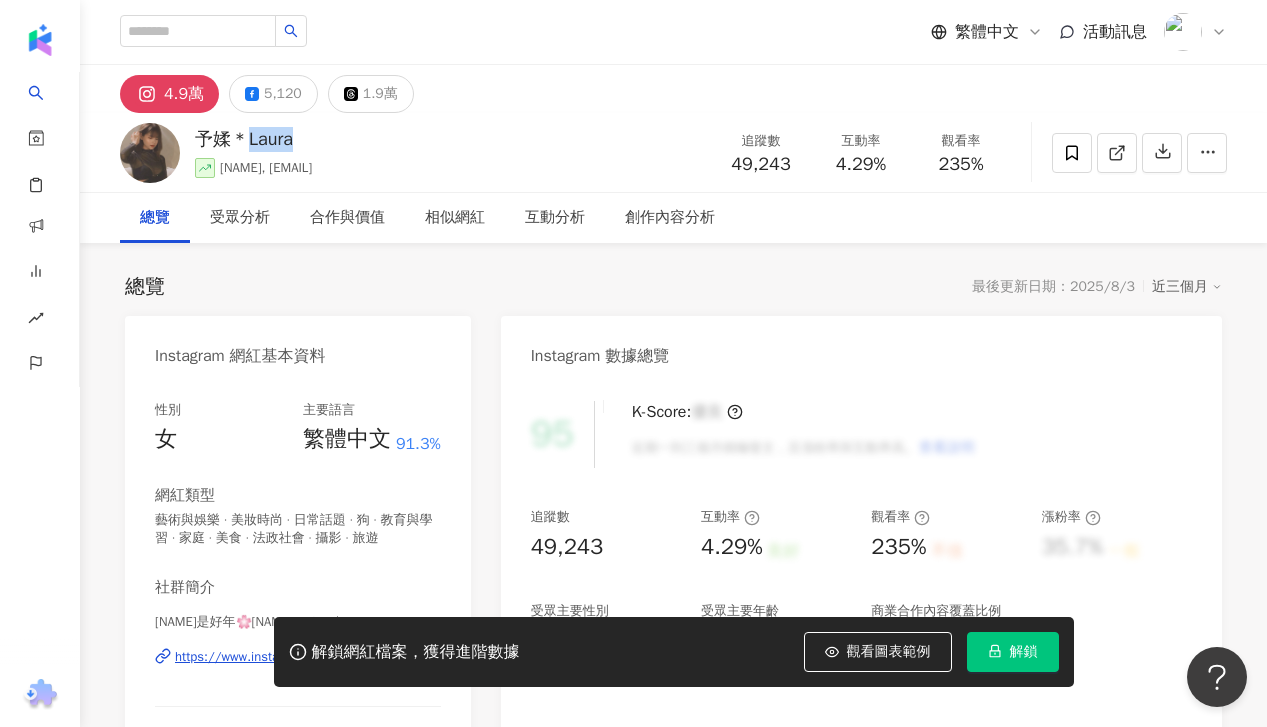 drag, startPoint x: 296, startPoint y: 138, endPoint x: 254, endPoint y: 138, distance: 42 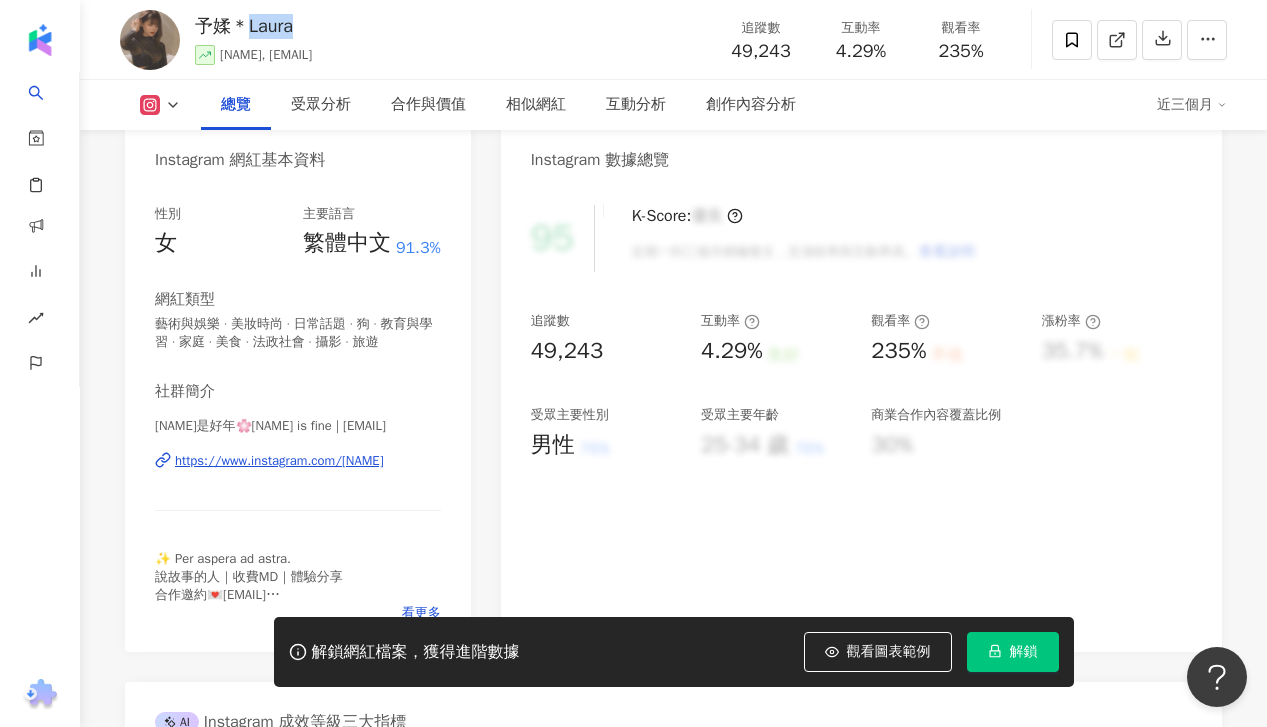 scroll, scrollTop: 218, scrollLeft: 0, axis: vertical 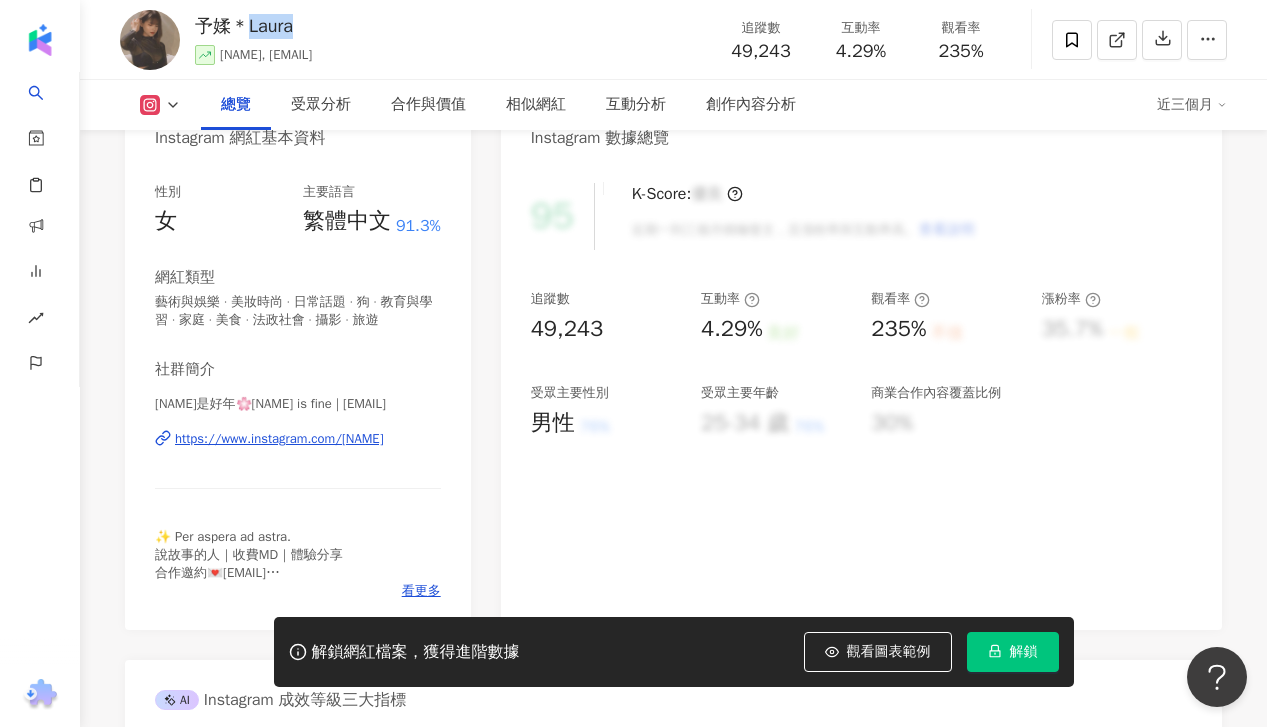 click on "https://www.instagram.com/naomi._.weee/" at bounding box center [279, 439] 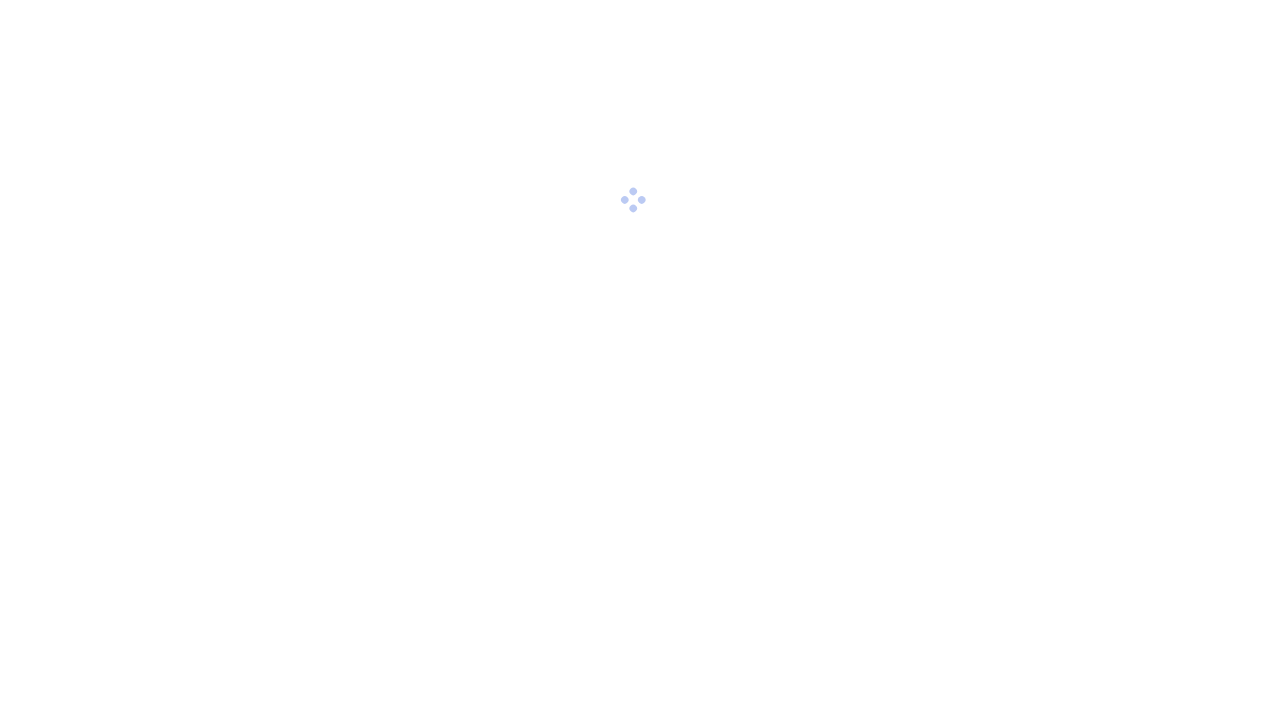 scroll, scrollTop: 0, scrollLeft: 0, axis: both 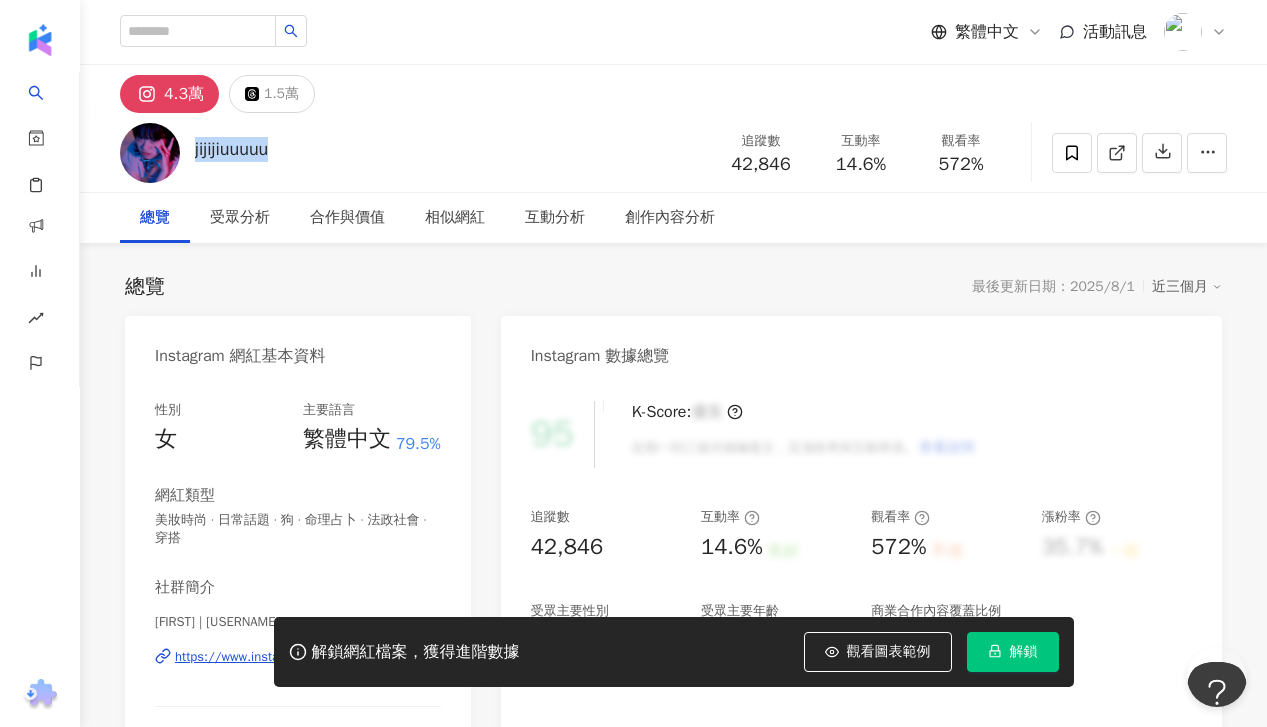 drag, startPoint x: 283, startPoint y: 152, endPoint x: 194, endPoint y: 152, distance: 89 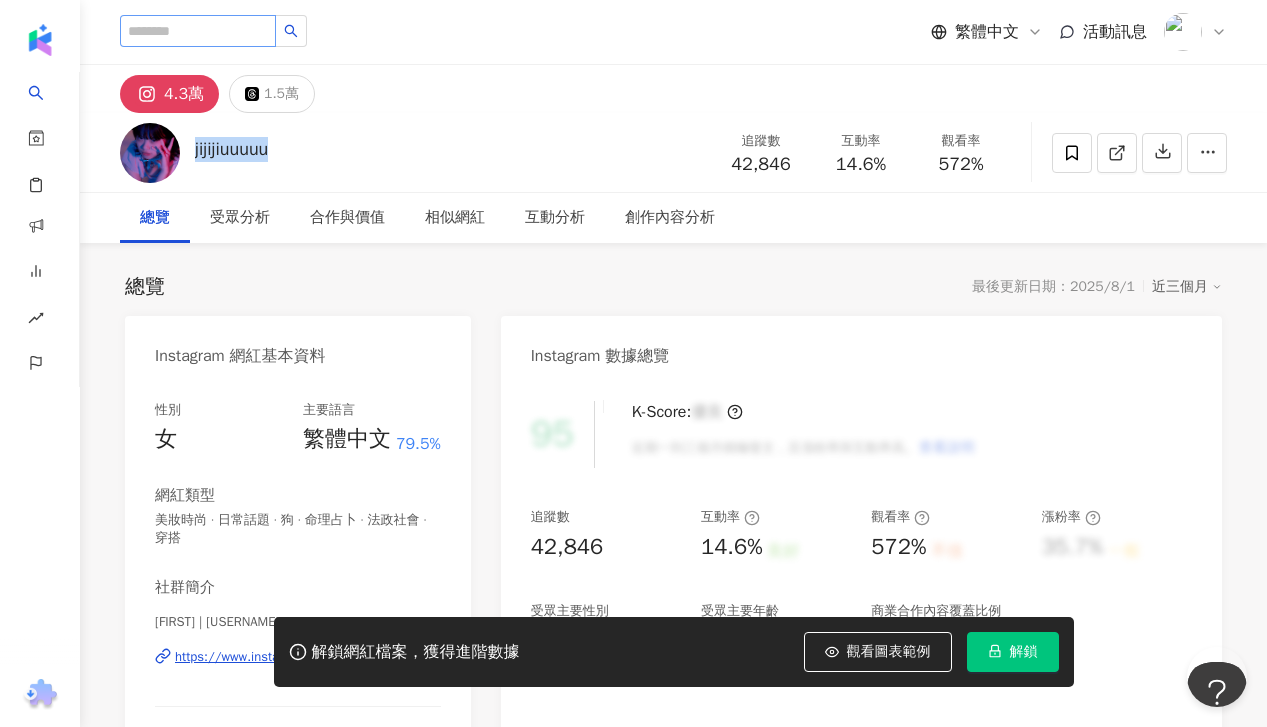 copy on "jijijiuuuuu" 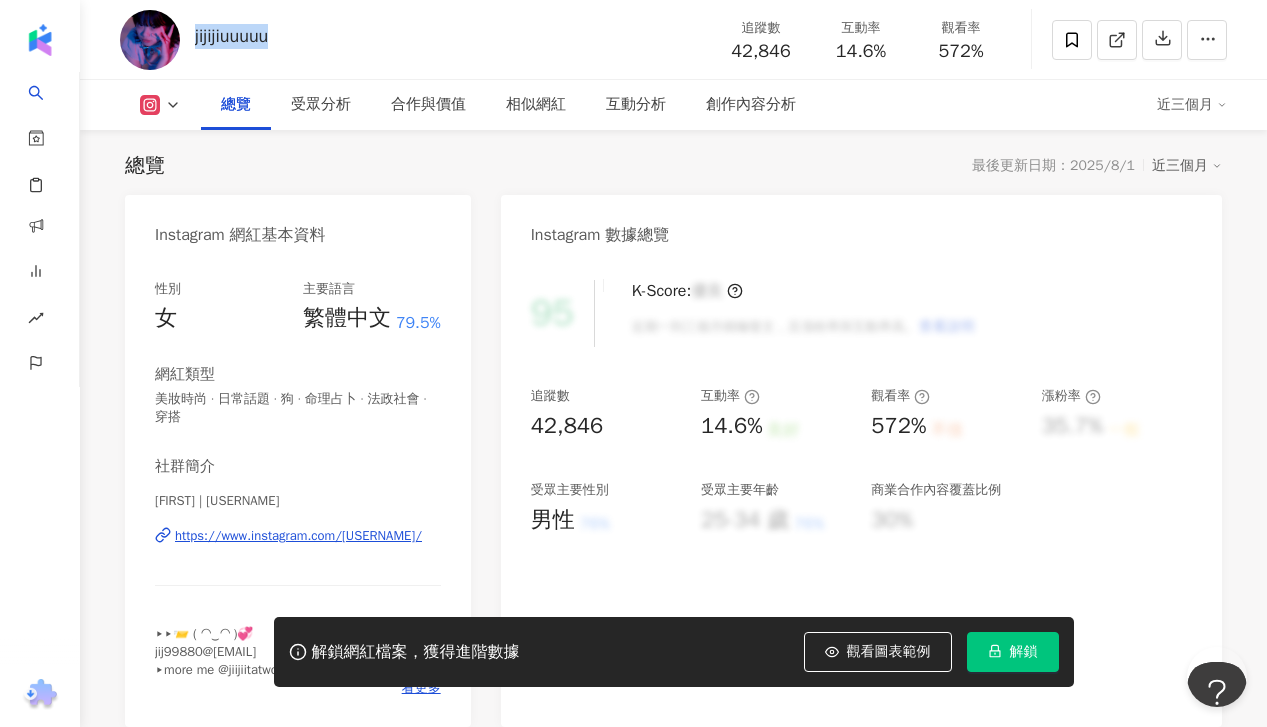 scroll, scrollTop: 171, scrollLeft: 0, axis: vertical 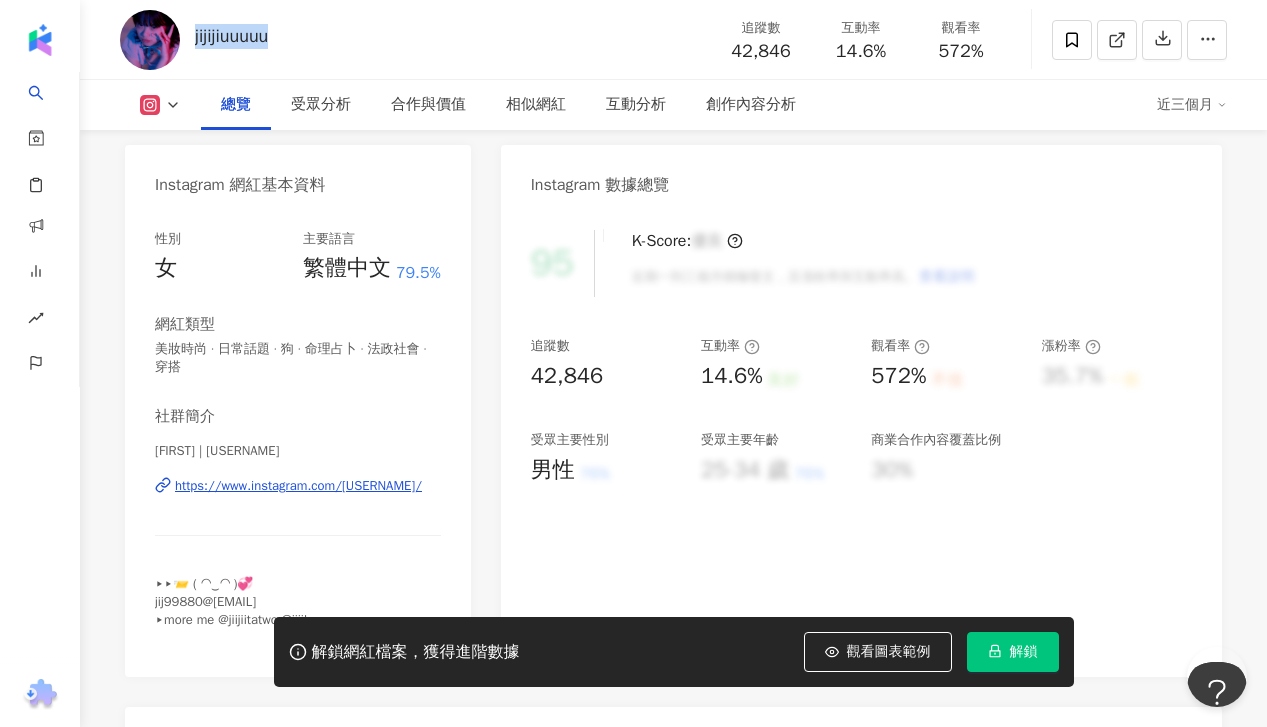 click on "https://www.instagram.com/jiijiiuu/" at bounding box center (298, 486) 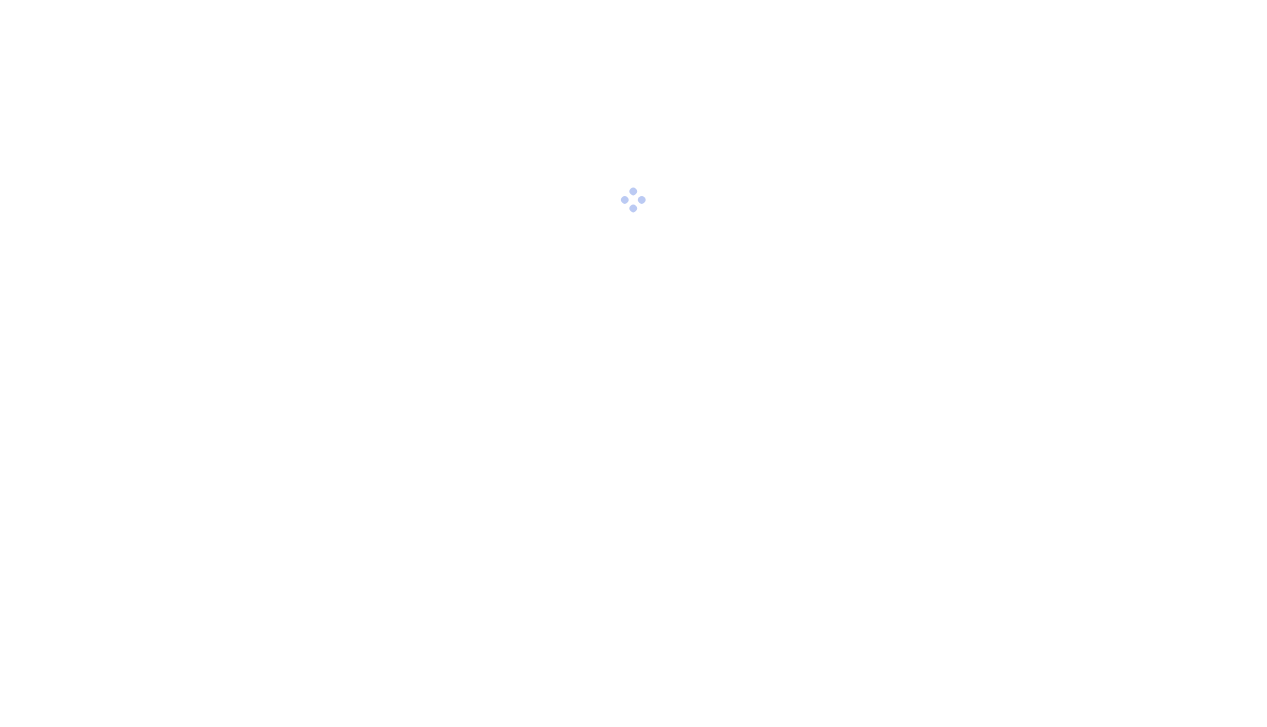scroll, scrollTop: 0, scrollLeft: 0, axis: both 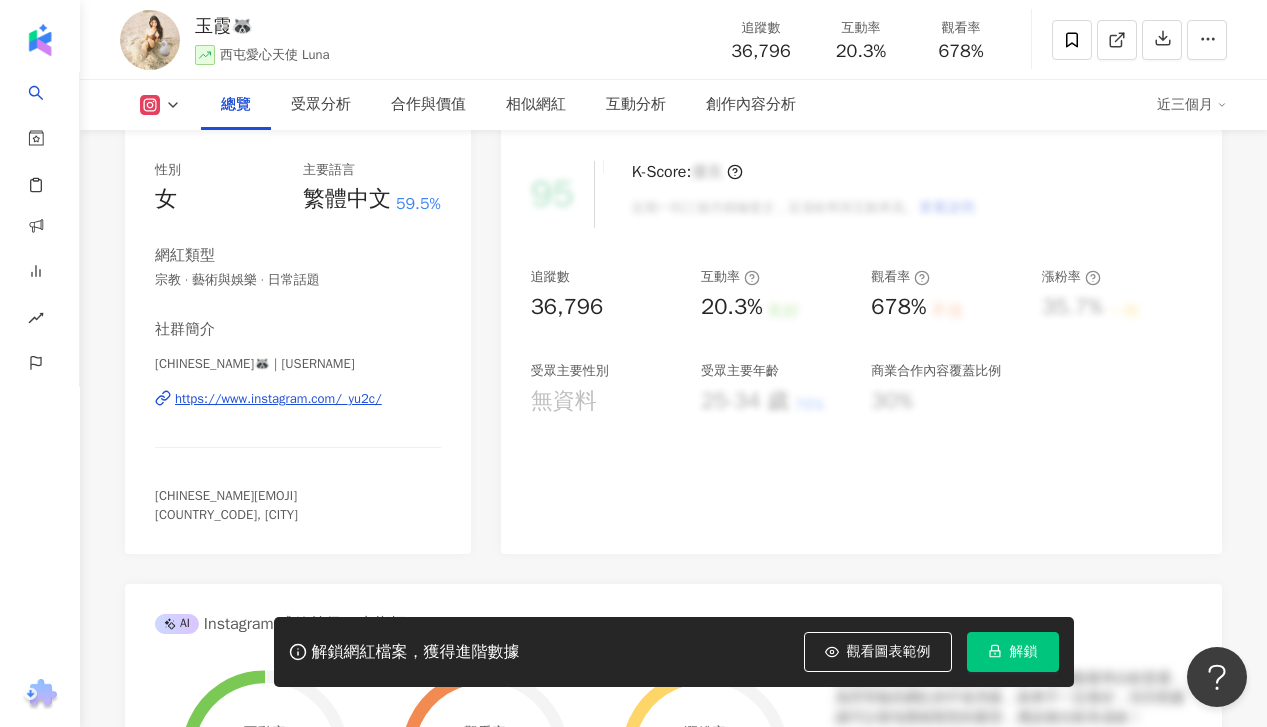 click on "https://www.instagram.com/_yu2c/" at bounding box center [278, 399] 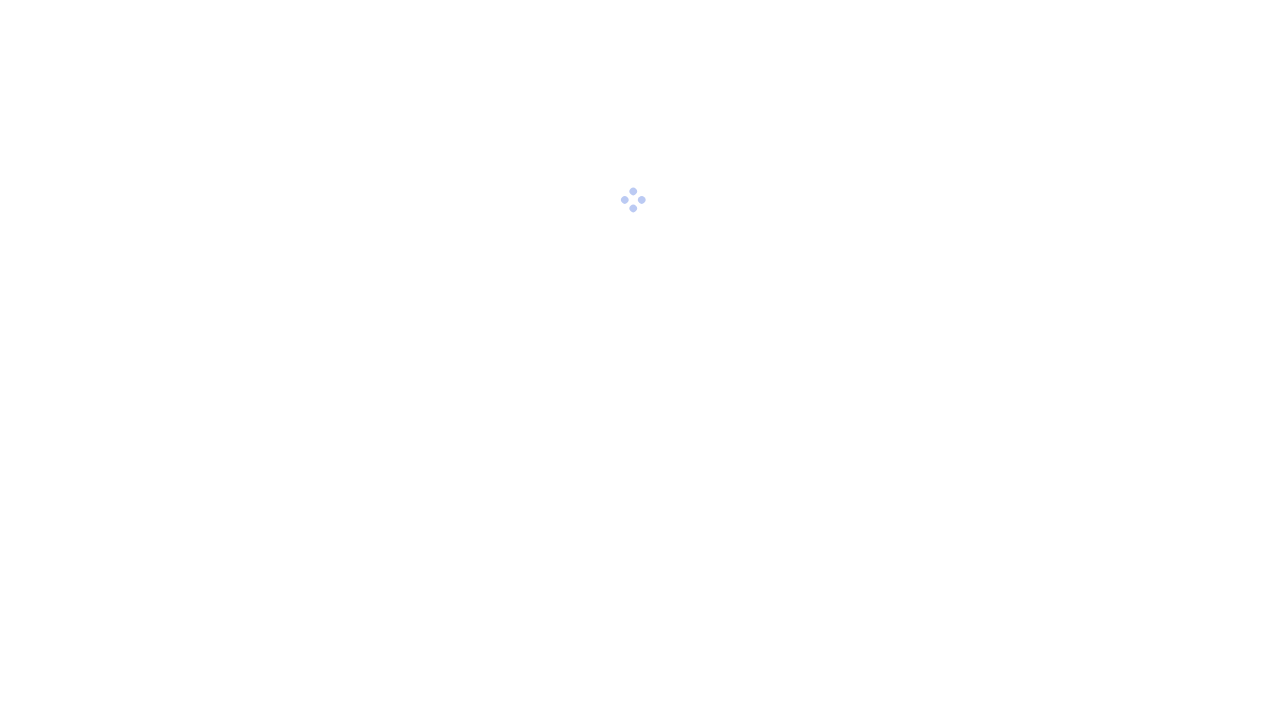 scroll, scrollTop: 0, scrollLeft: 0, axis: both 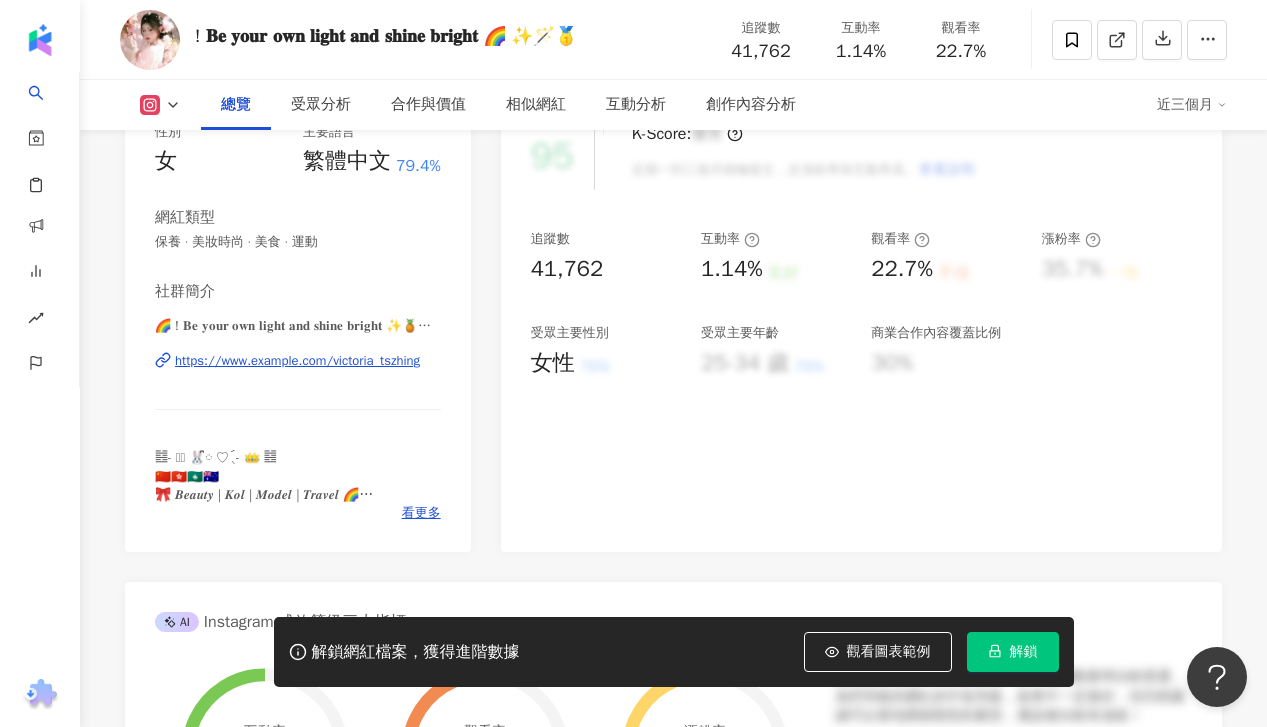 click on "https://www.instagram.com/victoria_tszhing/" at bounding box center (297, 361) 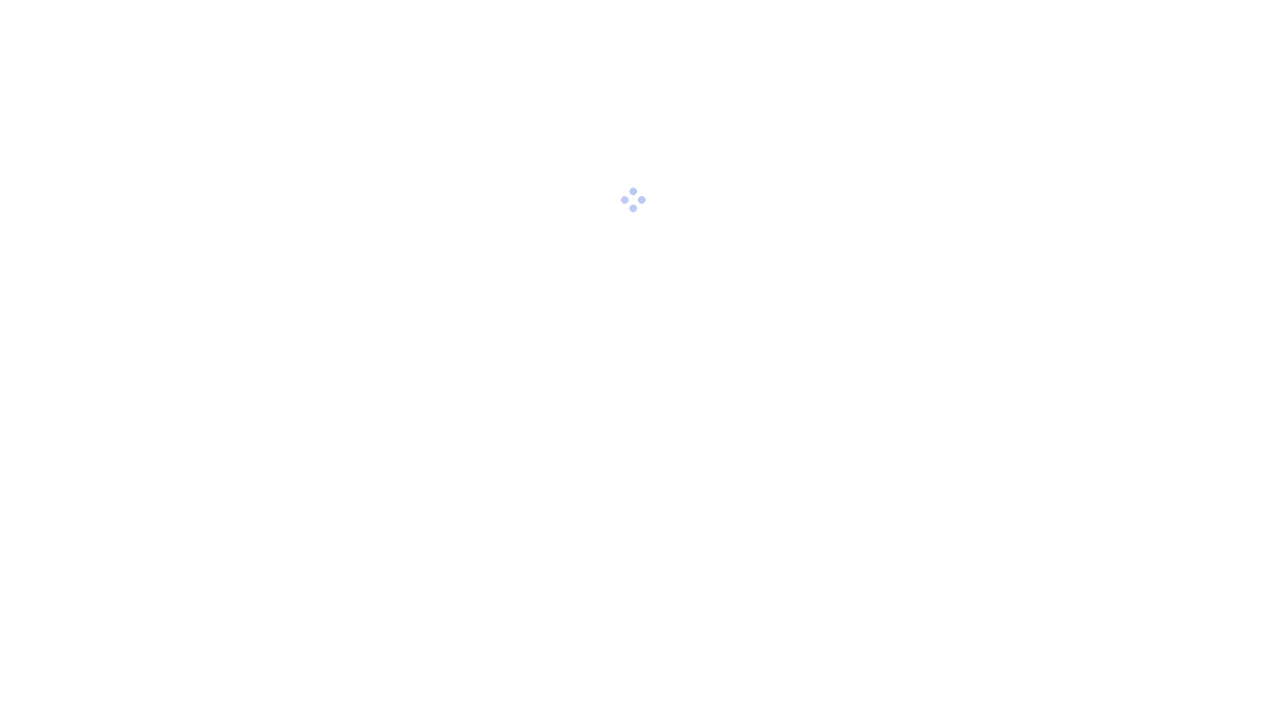 scroll, scrollTop: 0, scrollLeft: 0, axis: both 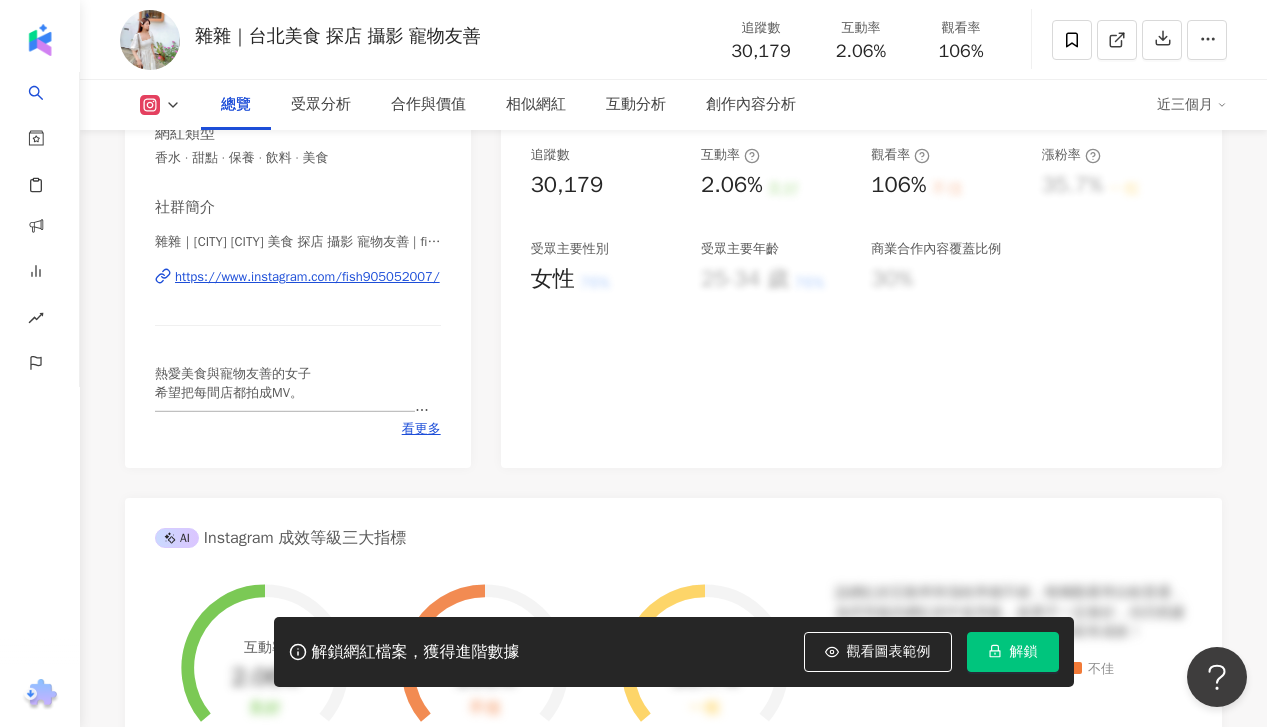 click on "https://www.instagram.com/fish905052007/" at bounding box center (307, 277) 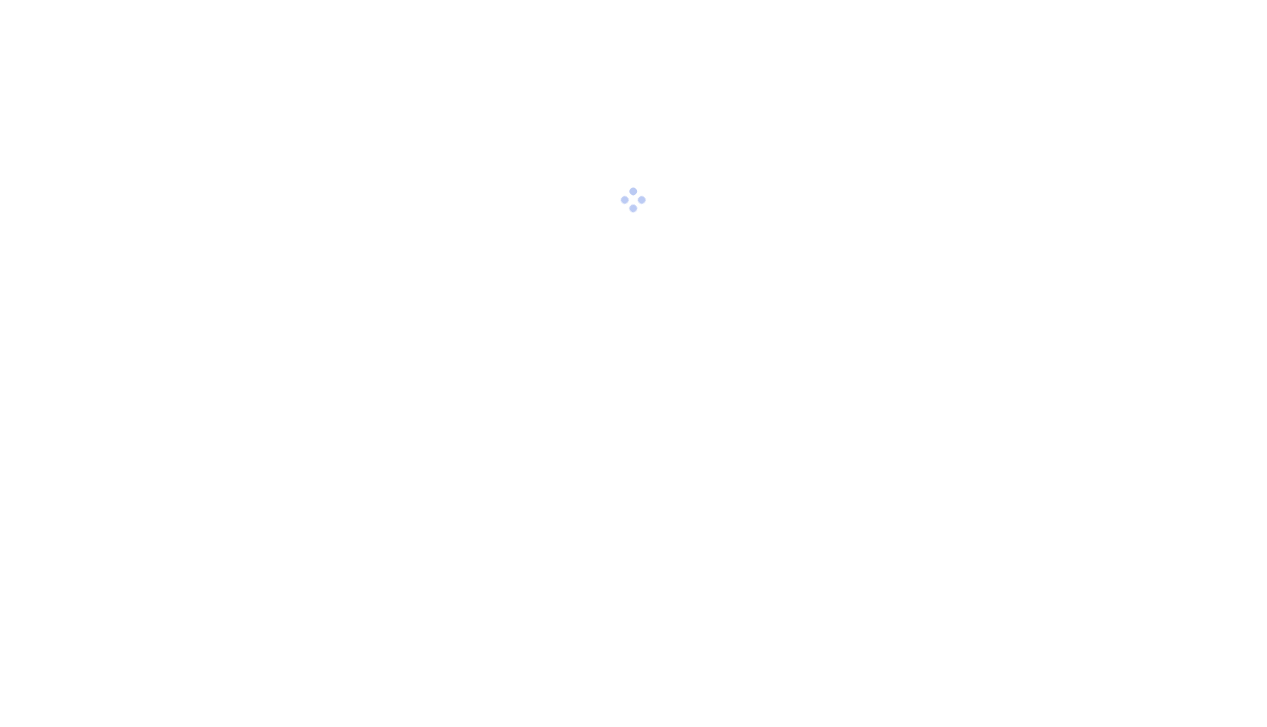 scroll, scrollTop: 0, scrollLeft: 0, axis: both 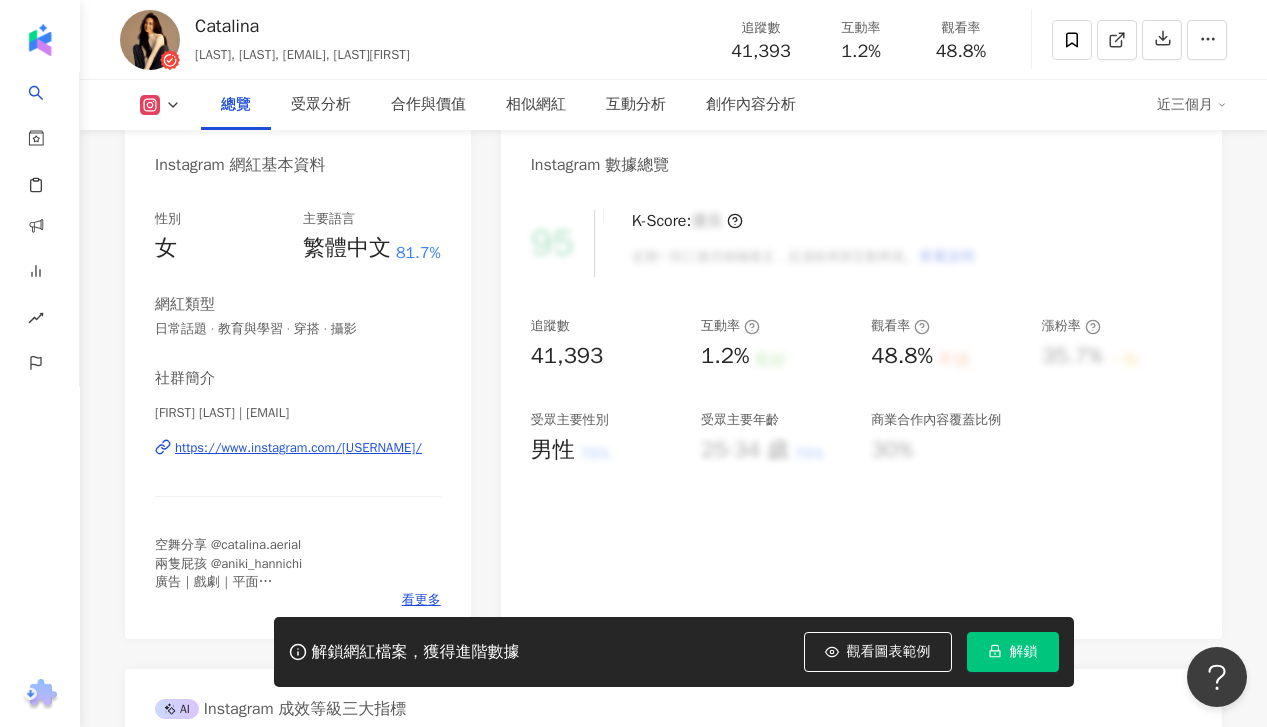 click on "https://www.instagram.com/[USERNAME]/" at bounding box center (298, 448) 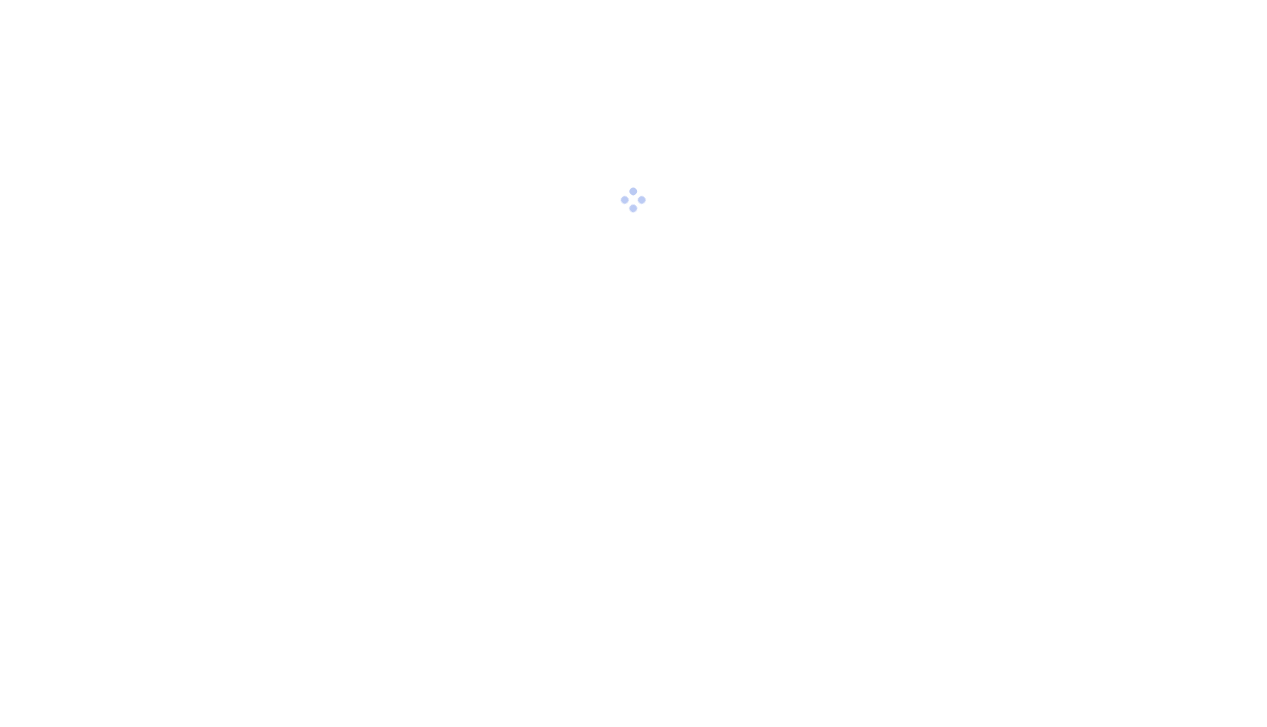 scroll, scrollTop: 0, scrollLeft: 0, axis: both 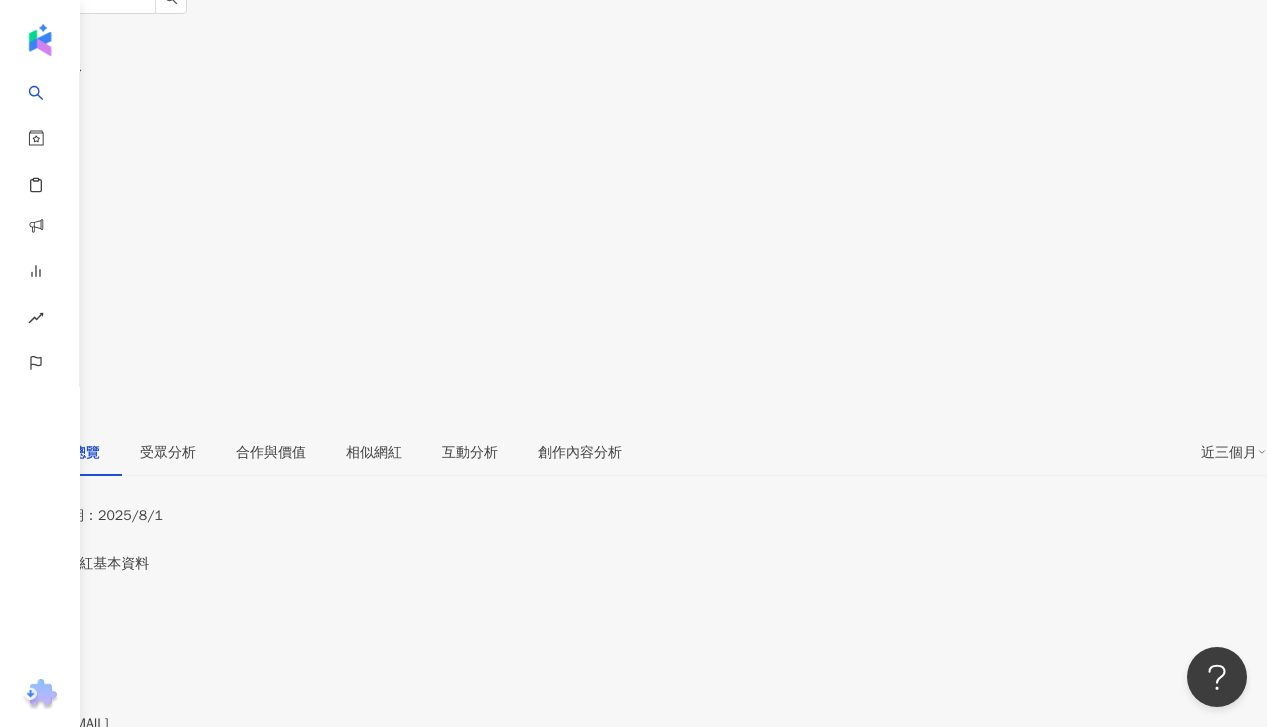 click on "https://www.instagram.com/[USERNAME]/" at bounding box center (153, 742) 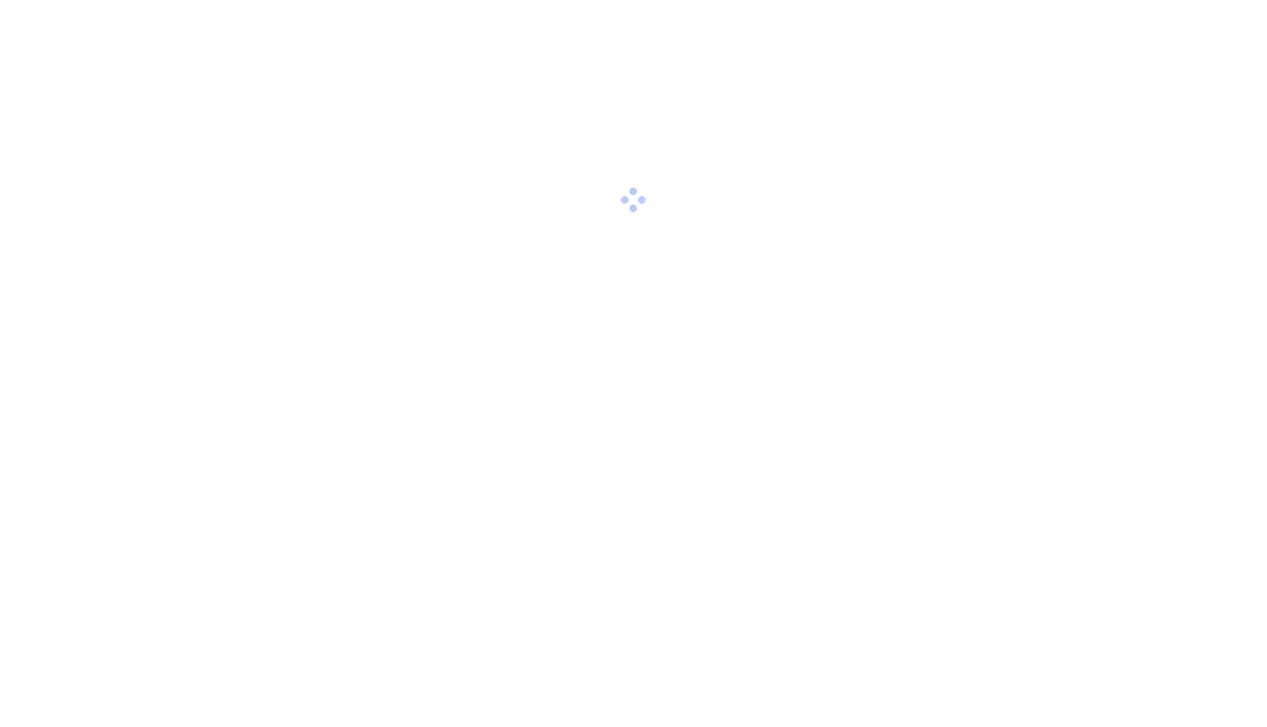 scroll, scrollTop: 0, scrollLeft: 0, axis: both 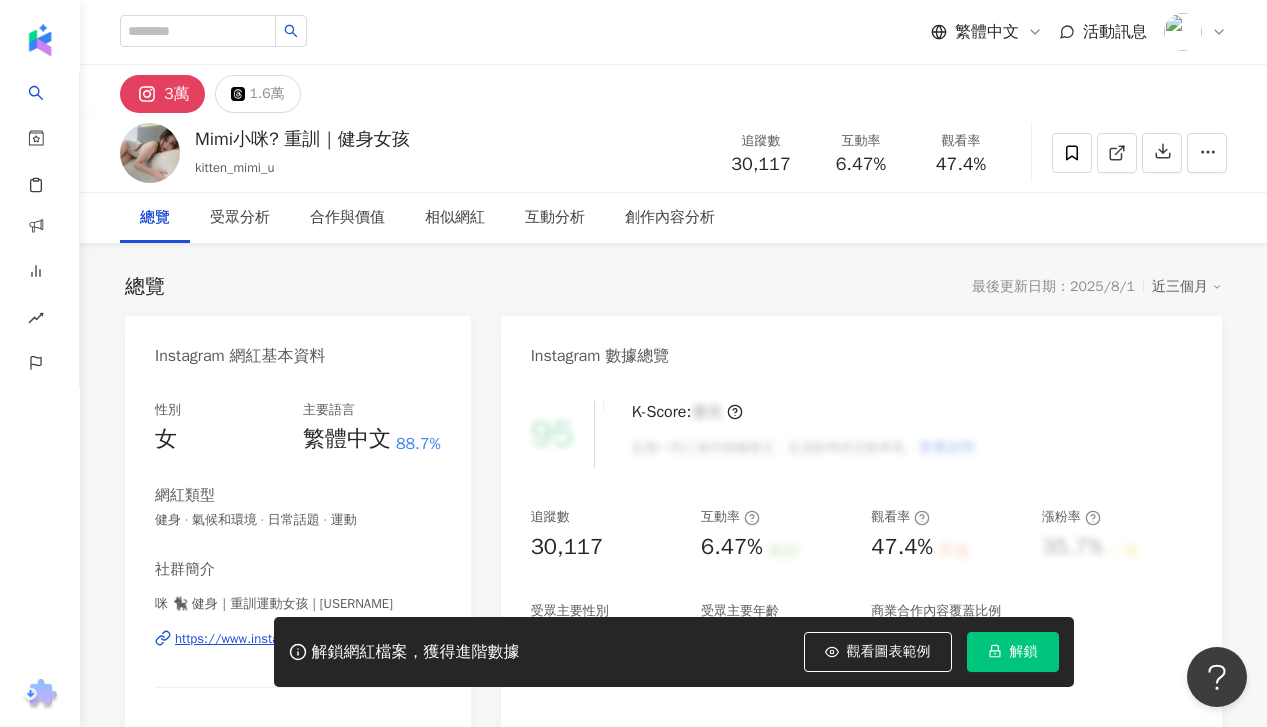 click on "解鎖網紅檔案，獲得進階數據 觀看圖表範例 解鎖" at bounding box center (633, 652) 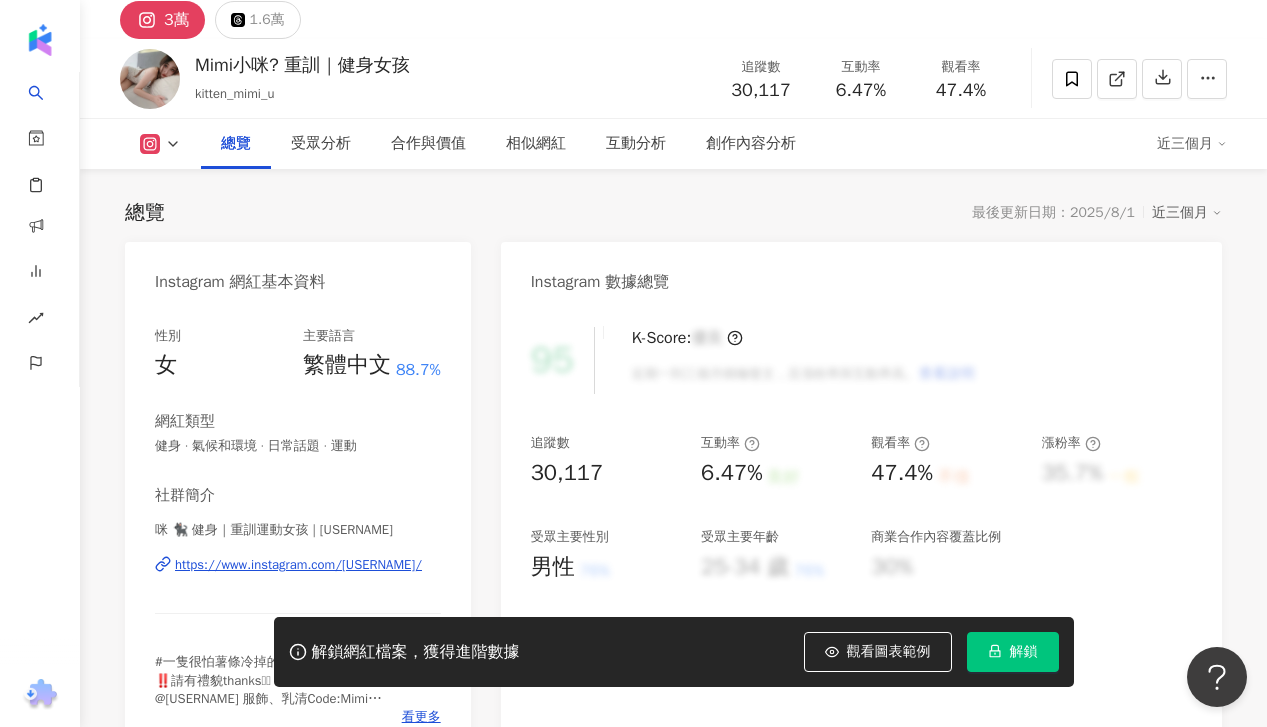 scroll, scrollTop: 88, scrollLeft: 0, axis: vertical 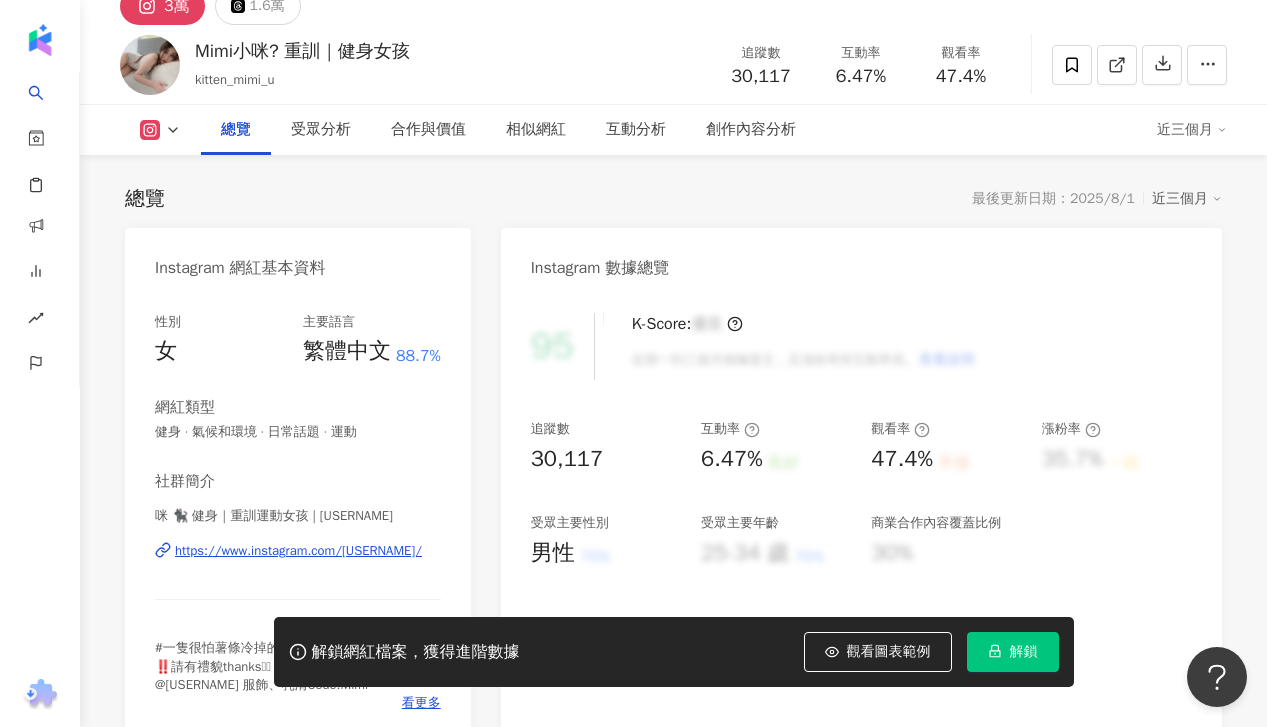 click on "https://www.instagram.com/kitten_mimi_u/" at bounding box center (298, 551) 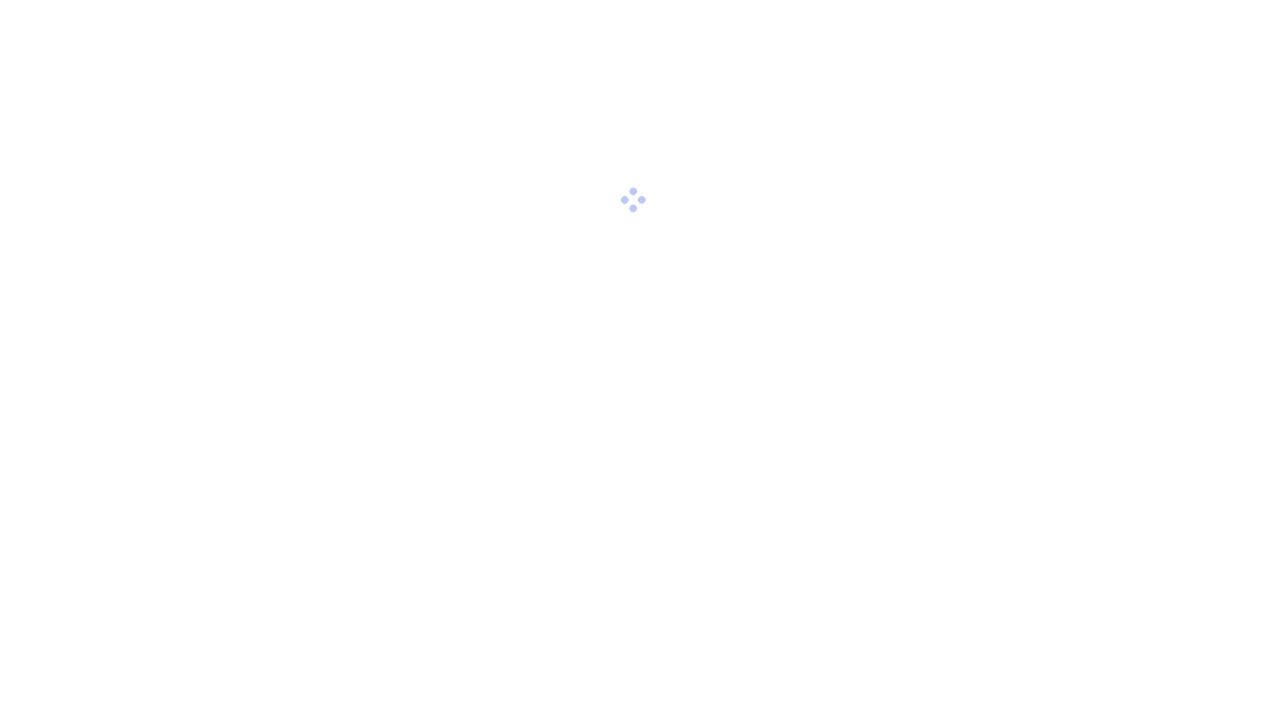 scroll, scrollTop: 0, scrollLeft: 0, axis: both 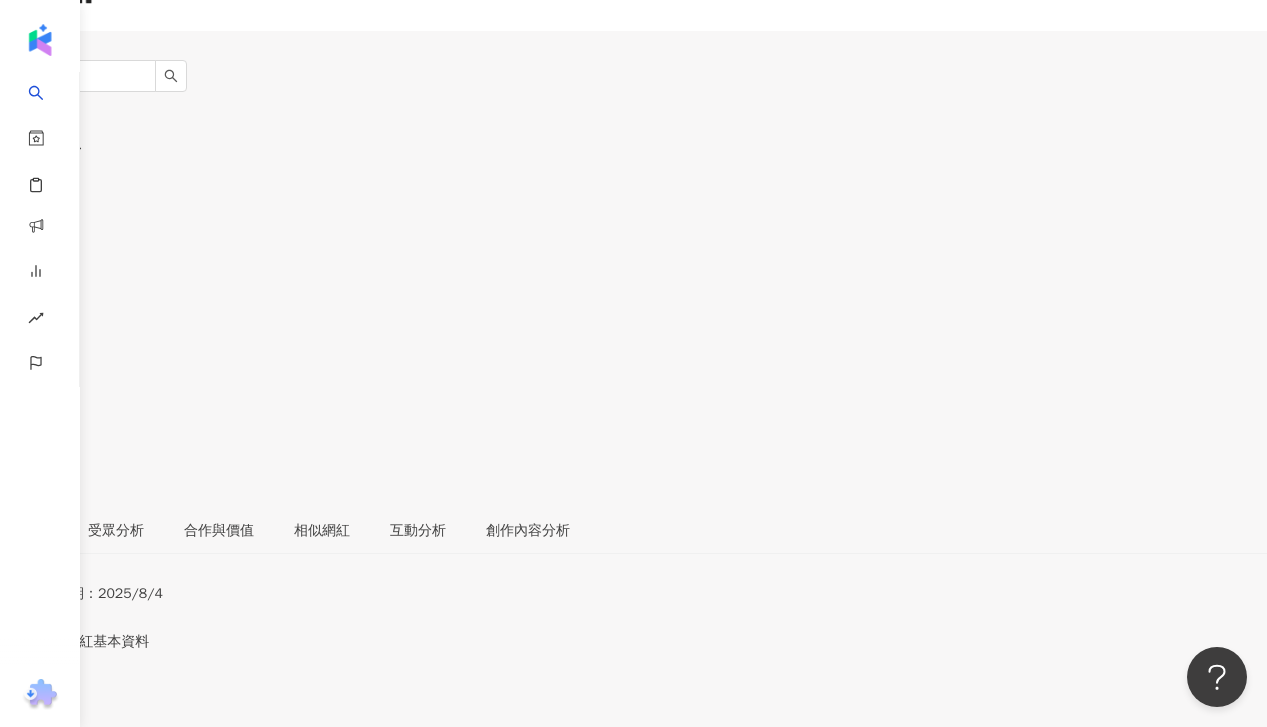 click on "https://www.instagram.com/what_is_your_good_job/" at bounding box center (184, 820) 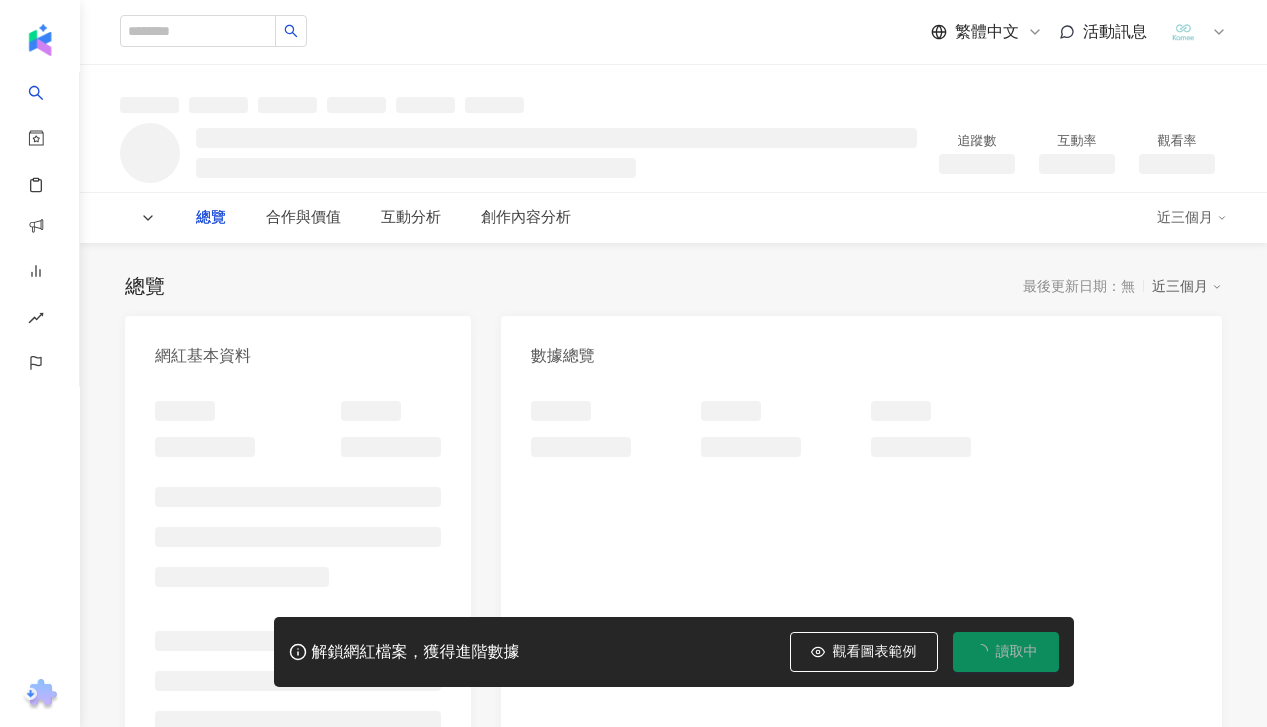 scroll, scrollTop: 0, scrollLeft: 0, axis: both 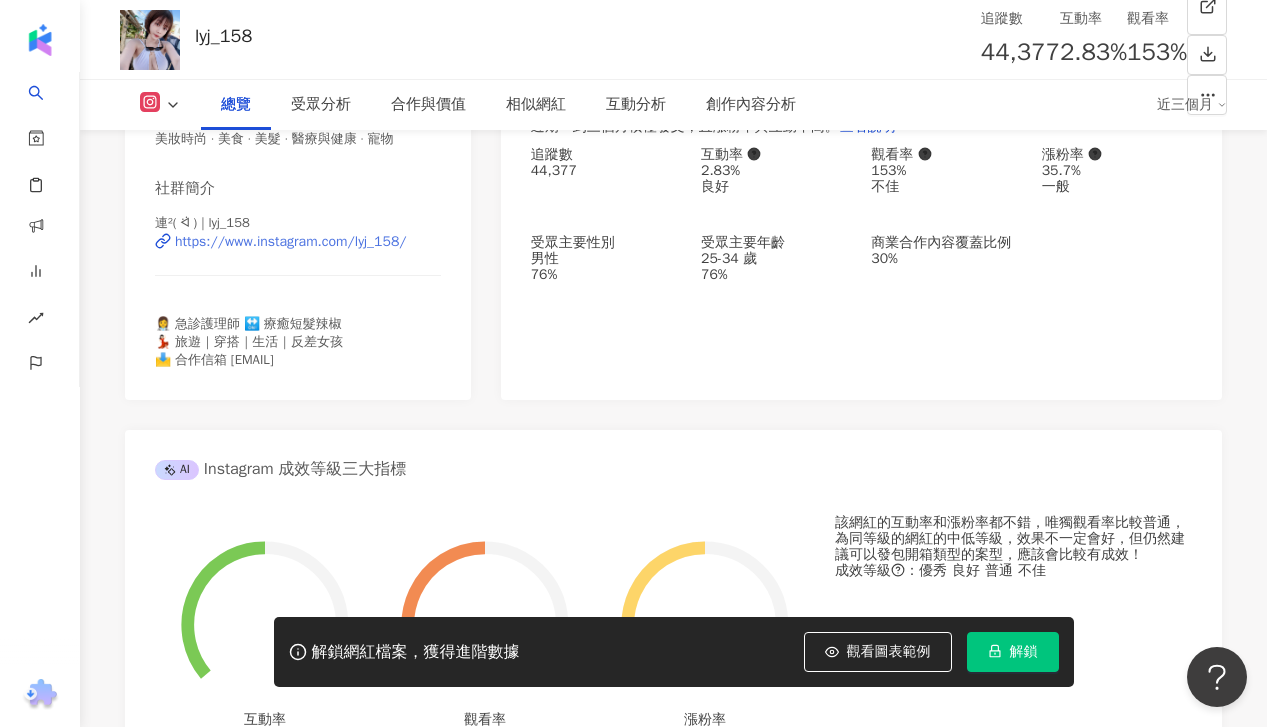 click on "https://www.instagram.com/lyj_158/" at bounding box center (291, 242) 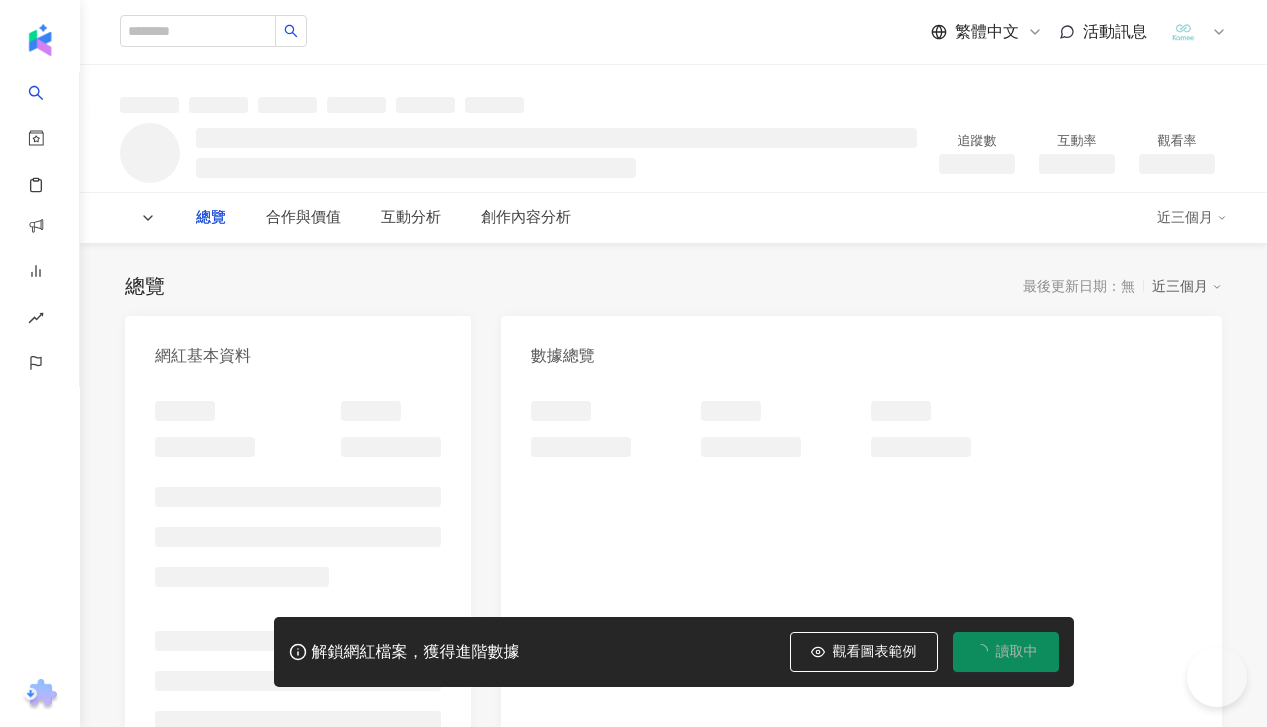 scroll, scrollTop: 0, scrollLeft: 0, axis: both 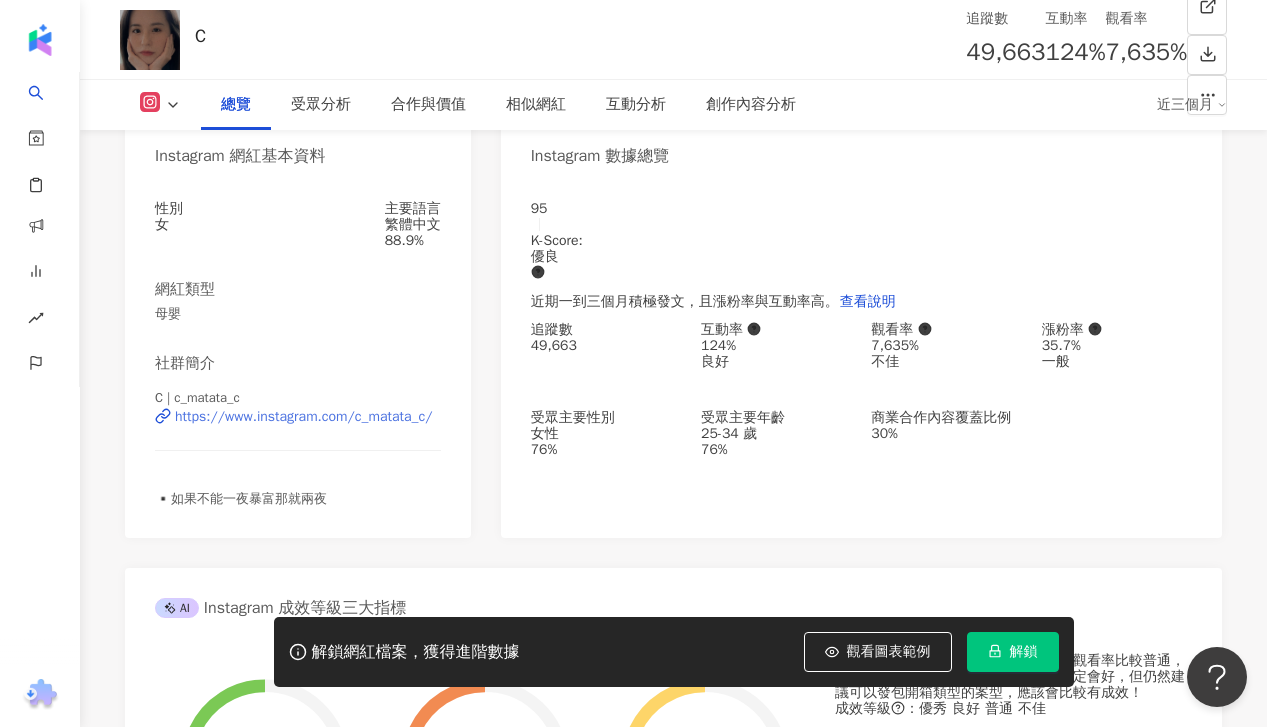 click on "https://www.instagram.com/c_matata_c/" at bounding box center [304, 417] 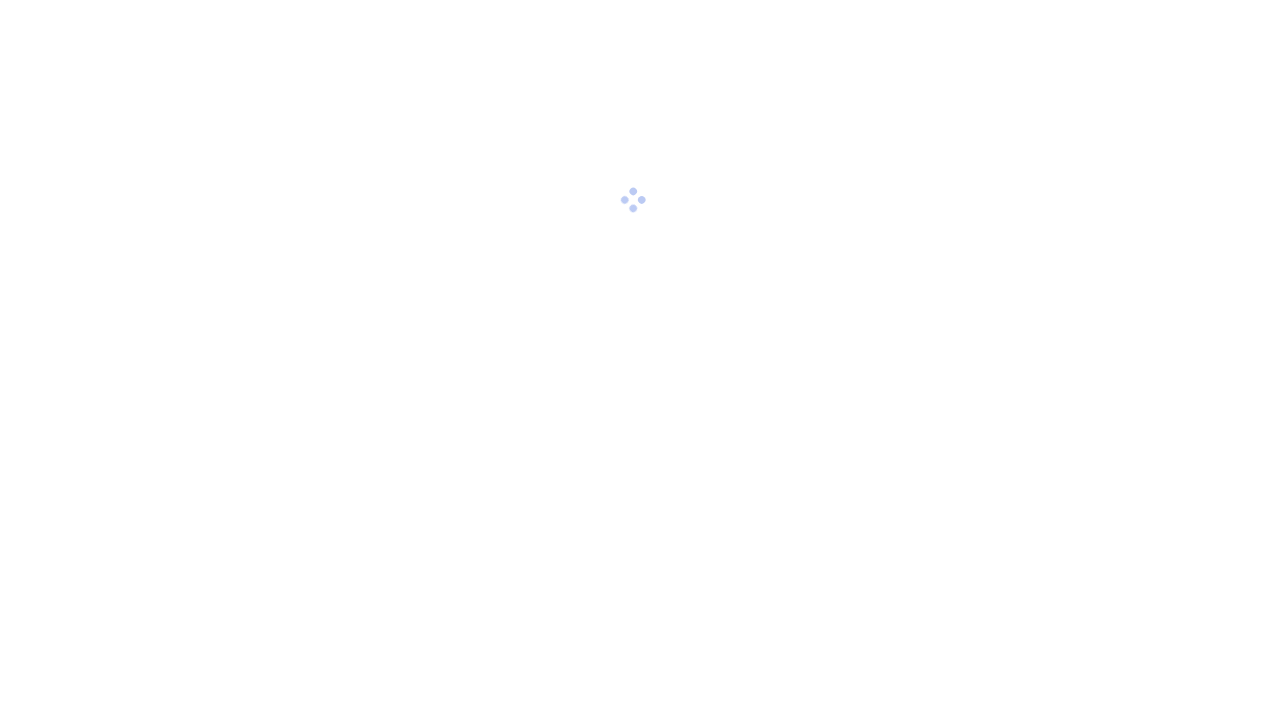 scroll, scrollTop: 0, scrollLeft: 0, axis: both 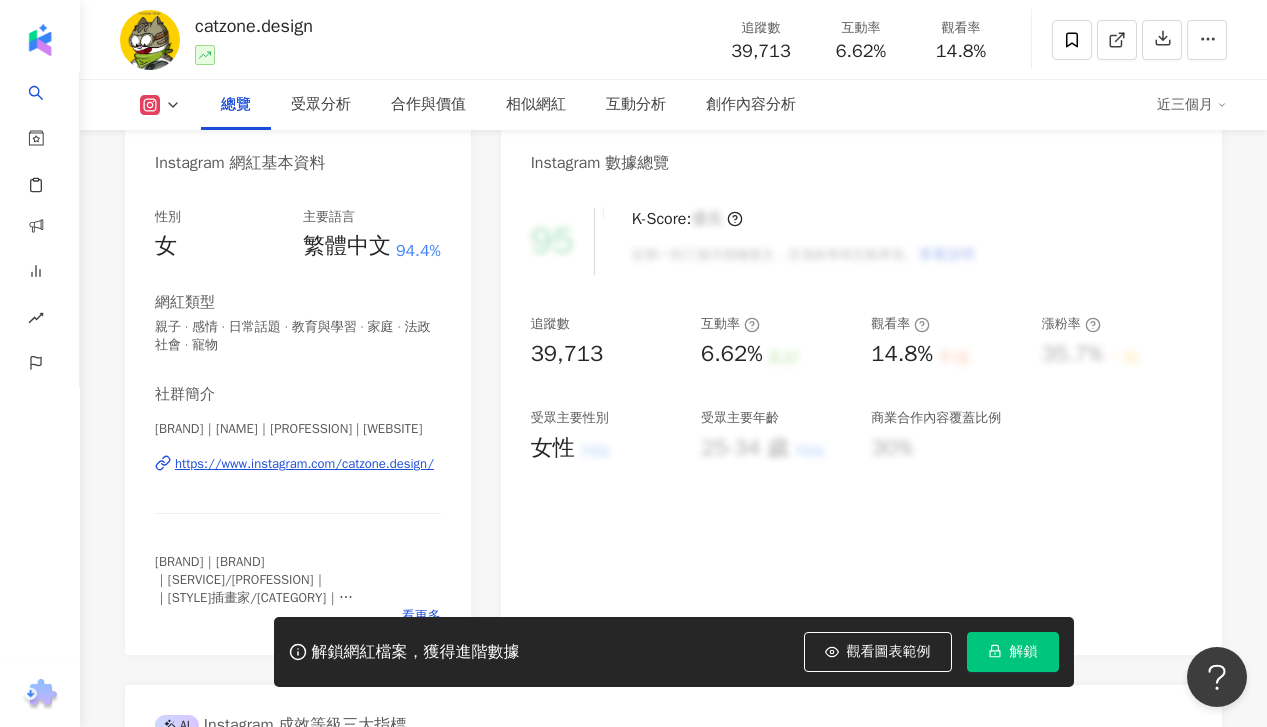 click on "https://www.instagram.com/catzone.design/" at bounding box center (304, 464) 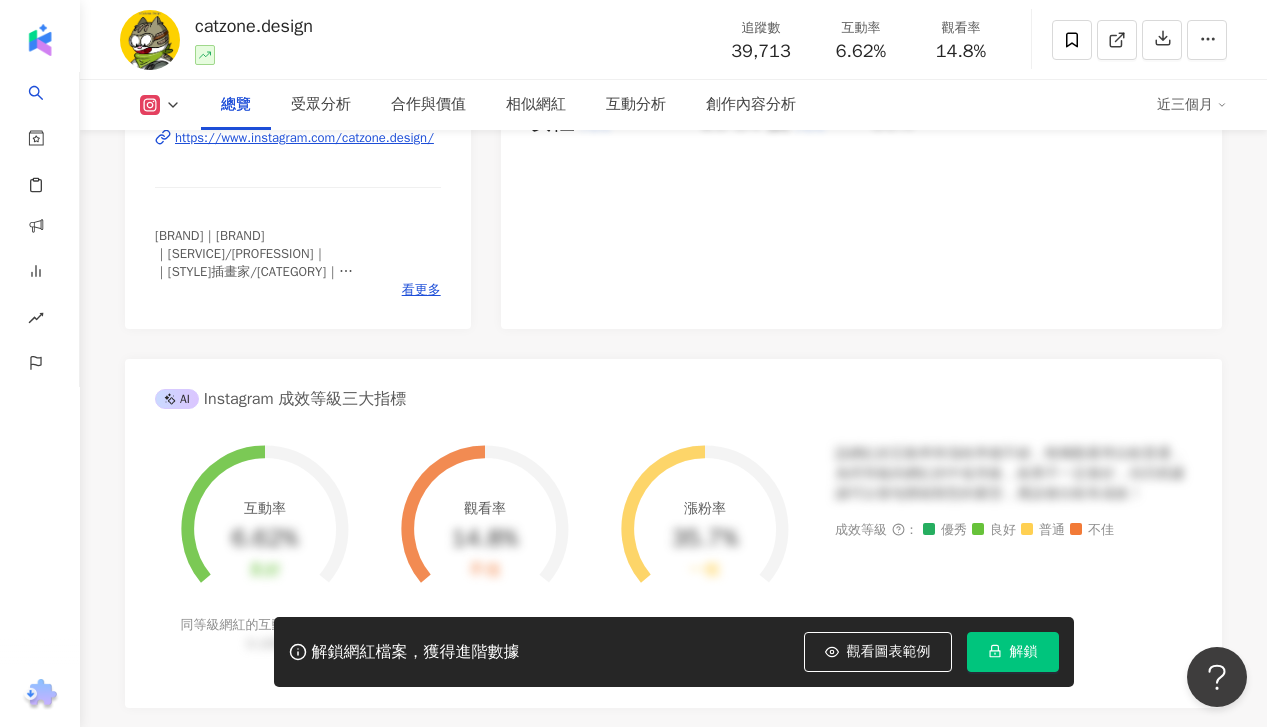 scroll, scrollTop: 622, scrollLeft: 0, axis: vertical 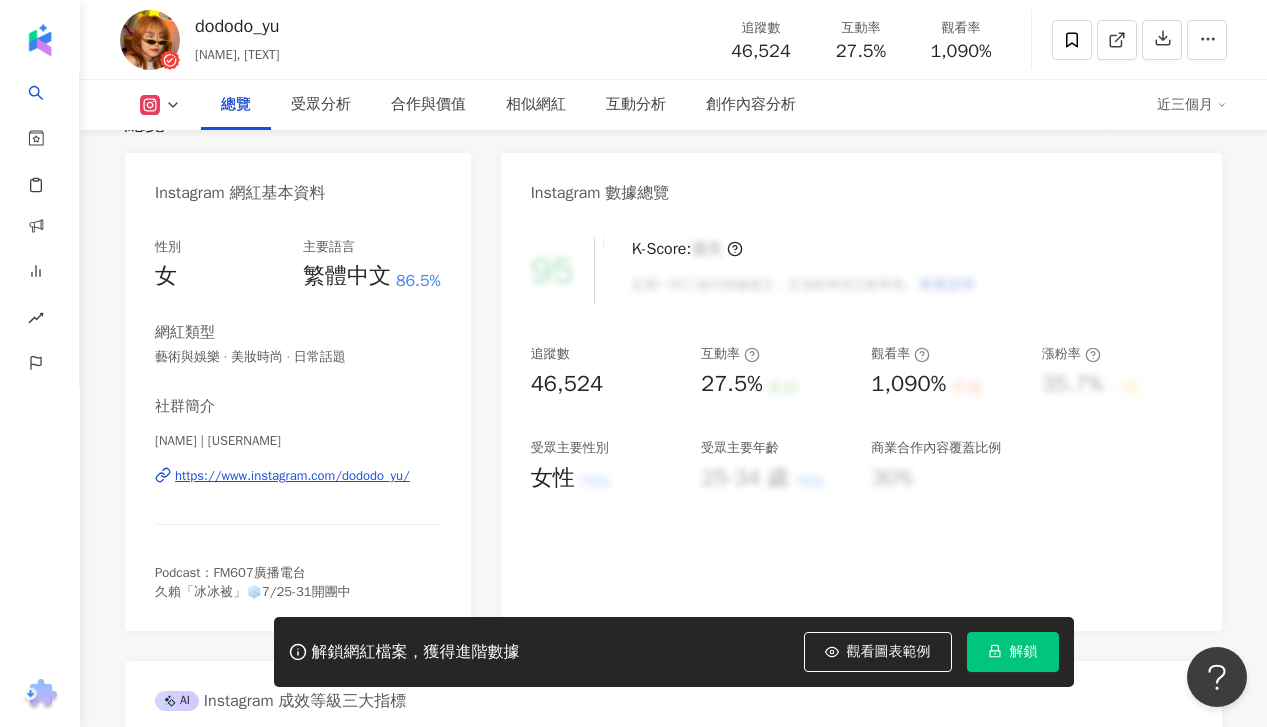 click on "https://www.instagram.com/dododo_yu/" at bounding box center [292, 476] 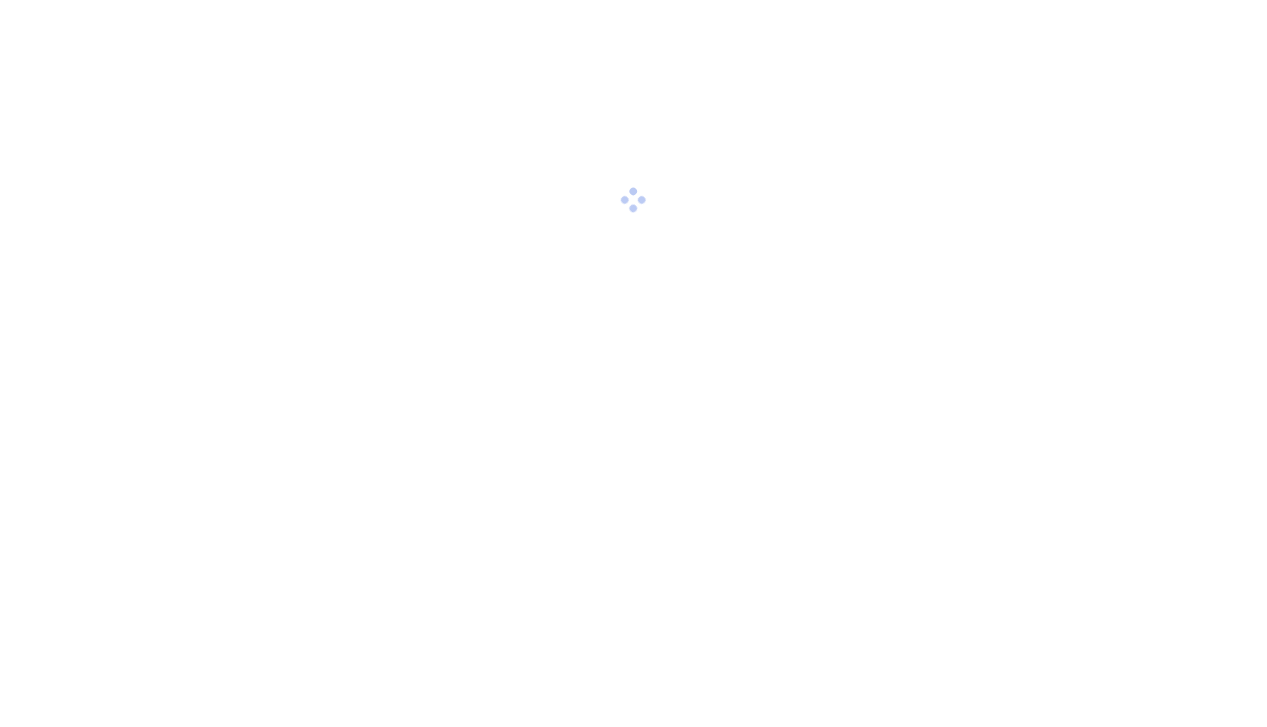 scroll, scrollTop: 0, scrollLeft: 0, axis: both 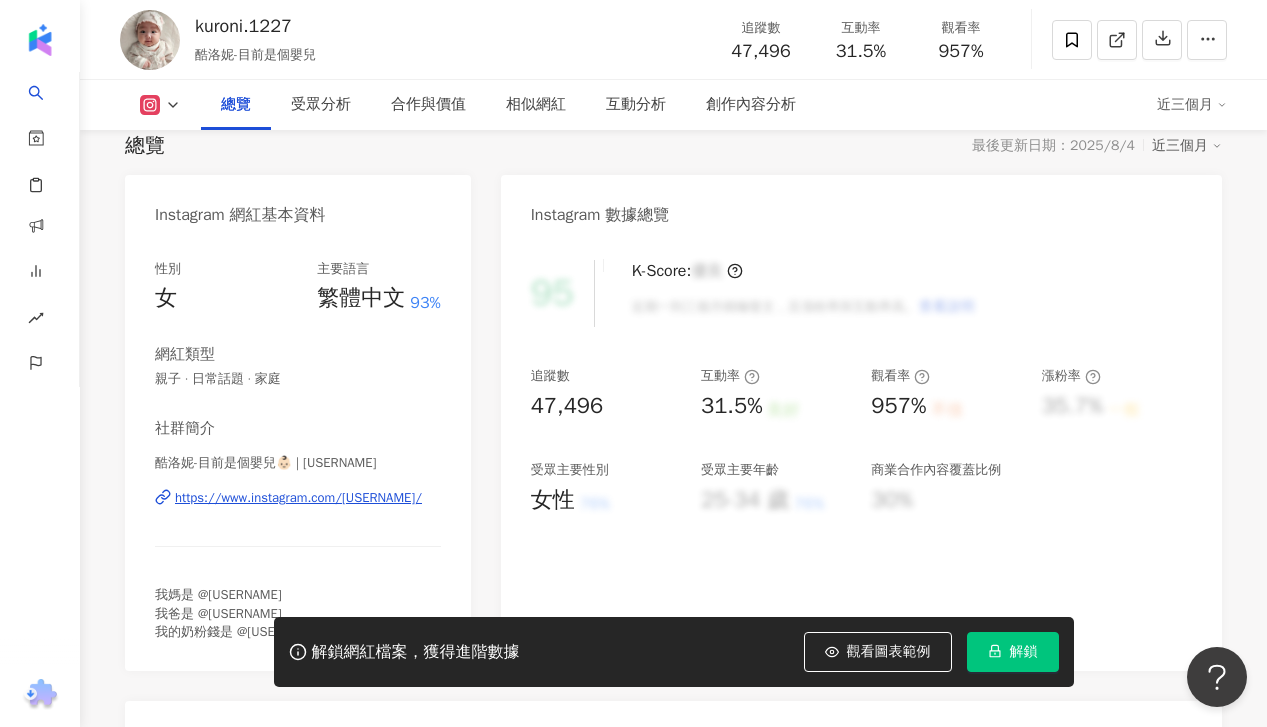 click on "https://www.instagram.com/kuroni.1227/" at bounding box center (298, 498) 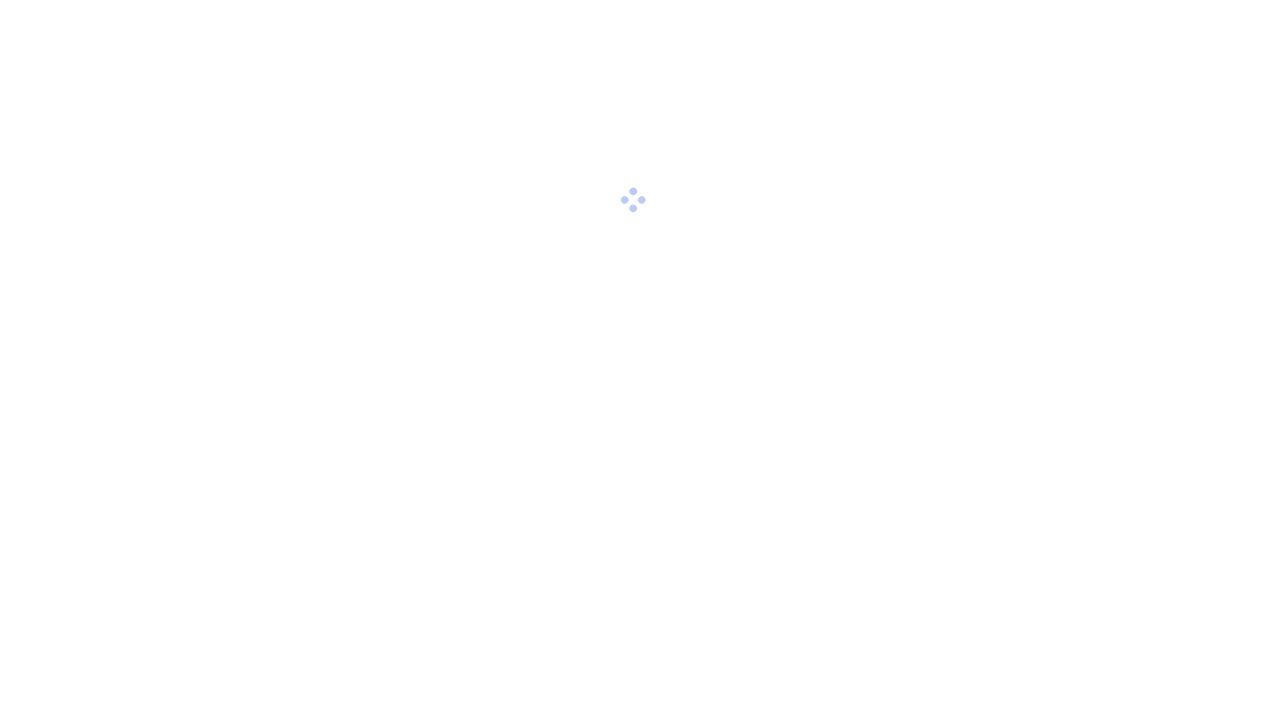 scroll, scrollTop: 0, scrollLeft: 0, axis: both 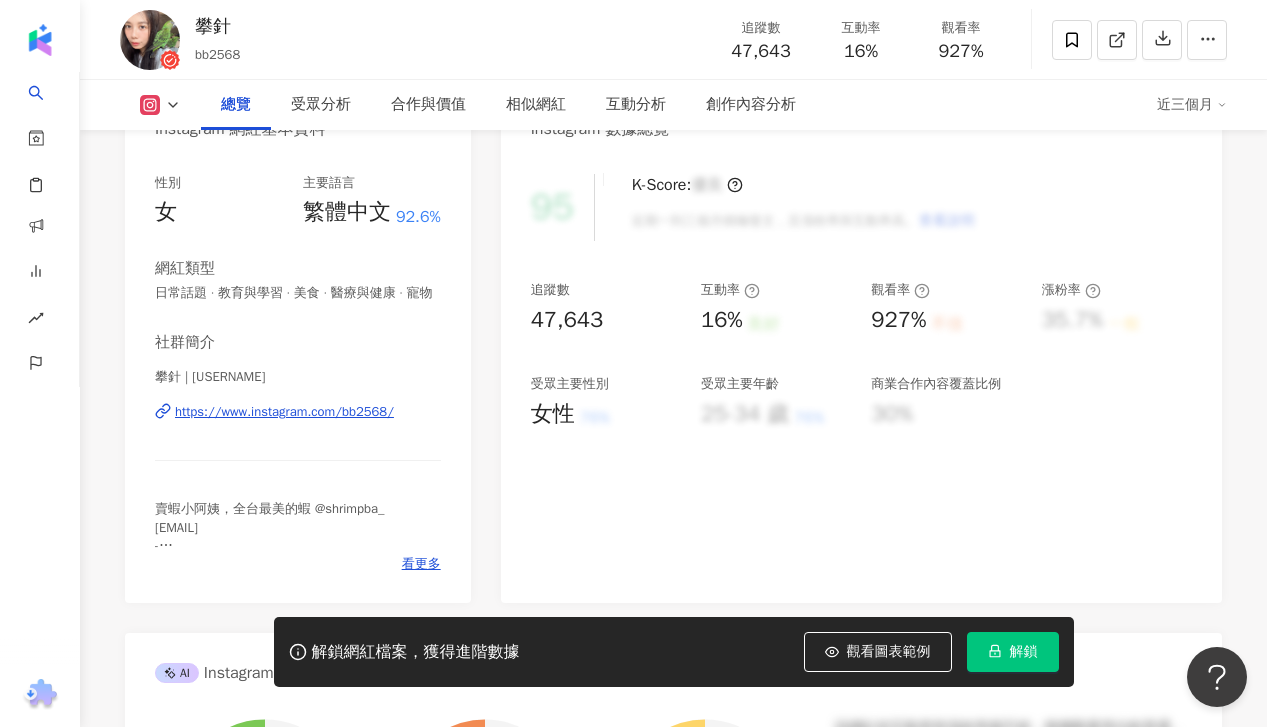click on "https://www.instagram.com/bb2568/" at bounding box center [284, 412] 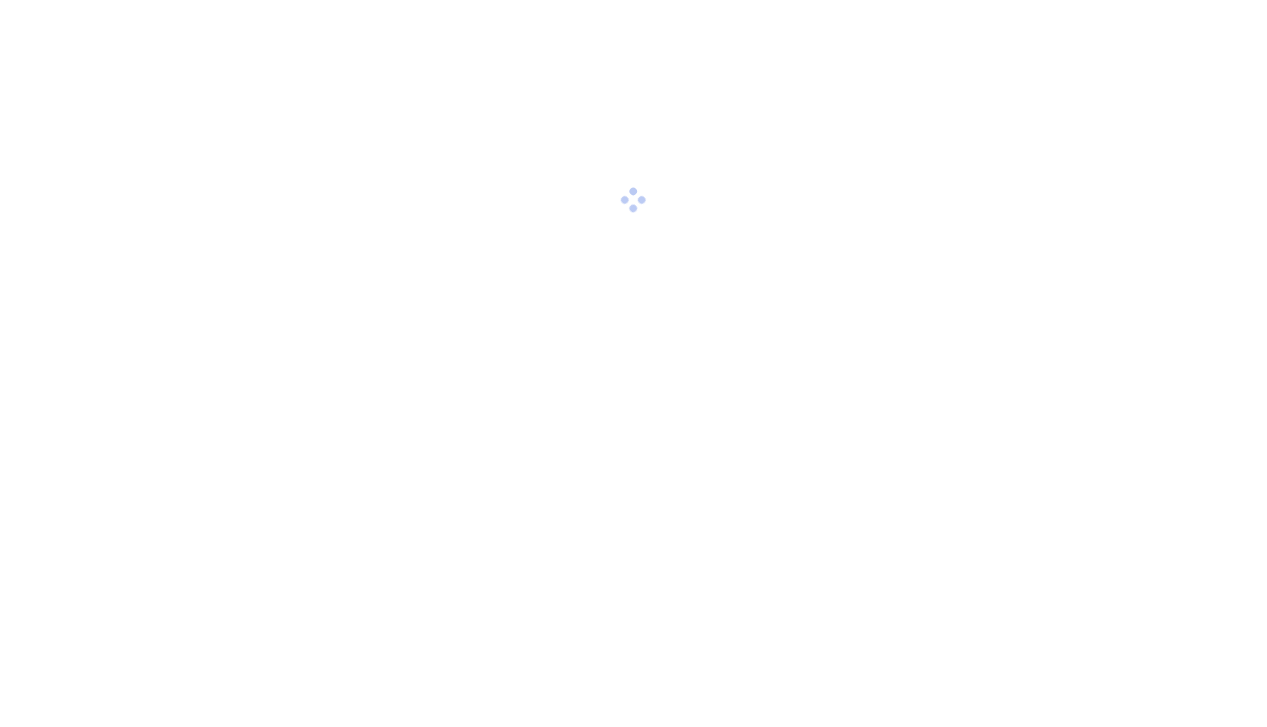 scroll, scrollTop: 0, scrollLeft: 0, axis: both 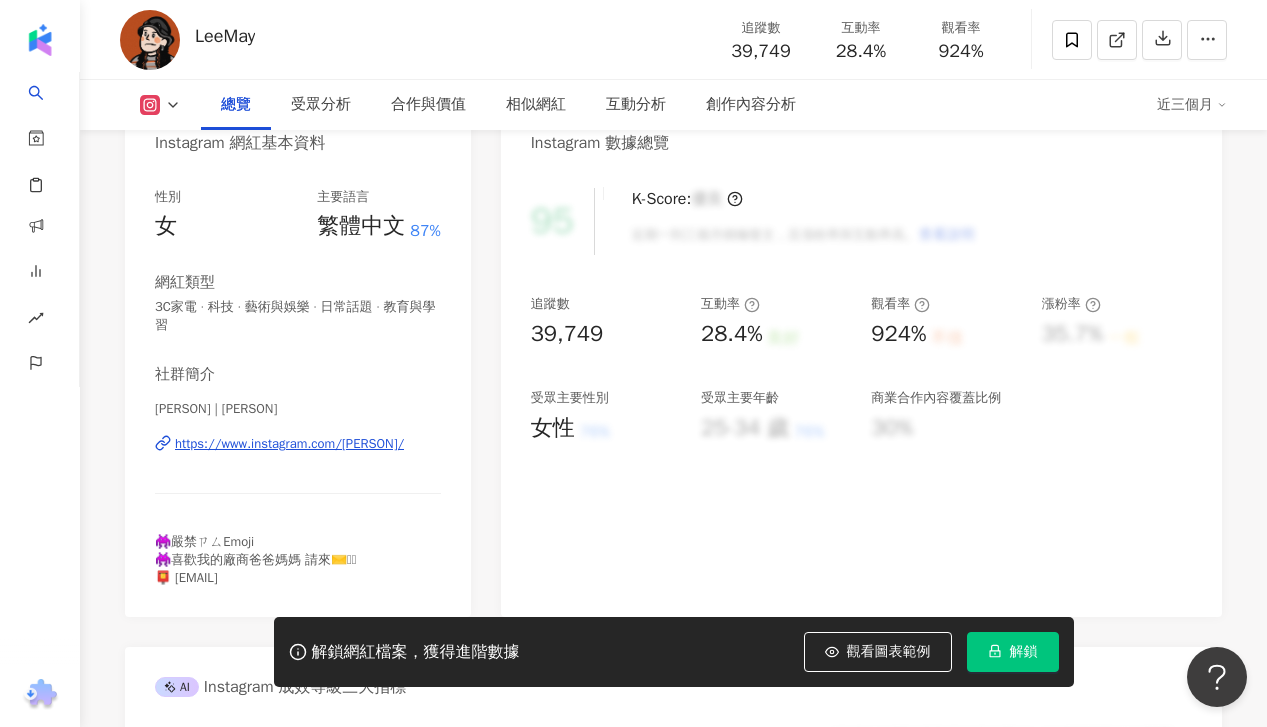 click on "https://www.instagram.com/leemay.hey/" at bounding box center (289, 444) 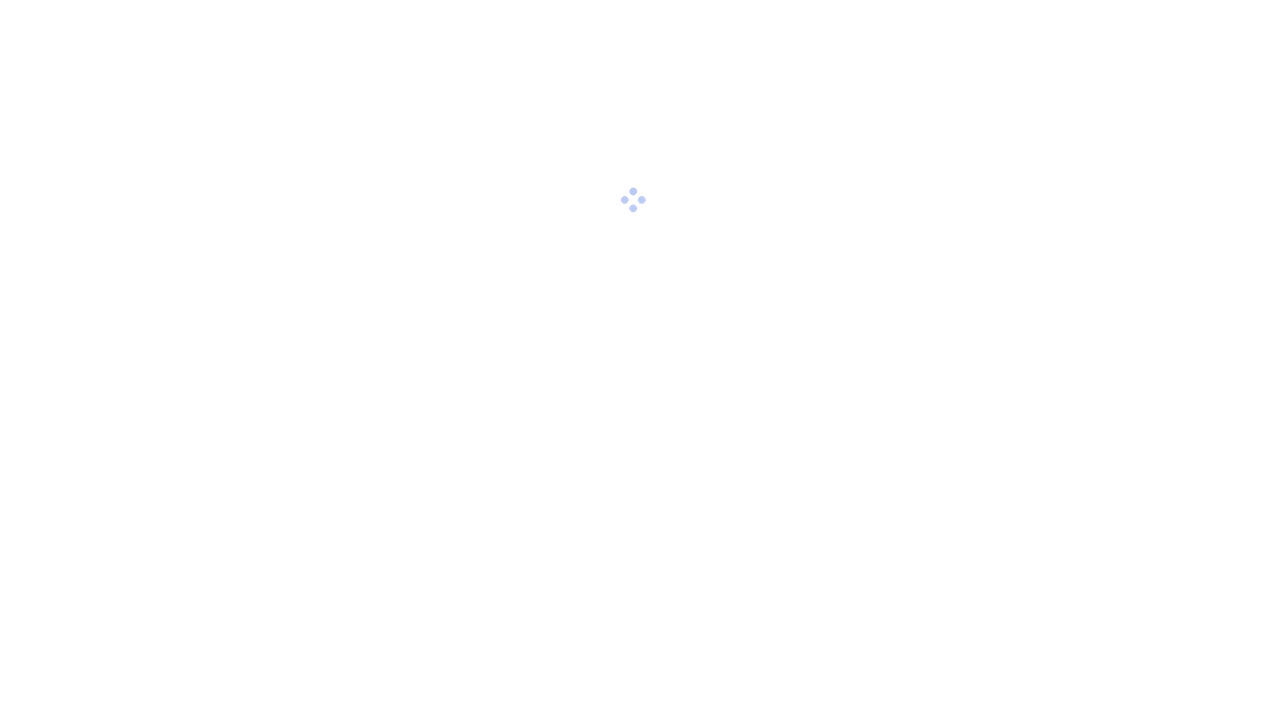 scroll, scrollTop: 0, scrollLeft: 0, axis: both 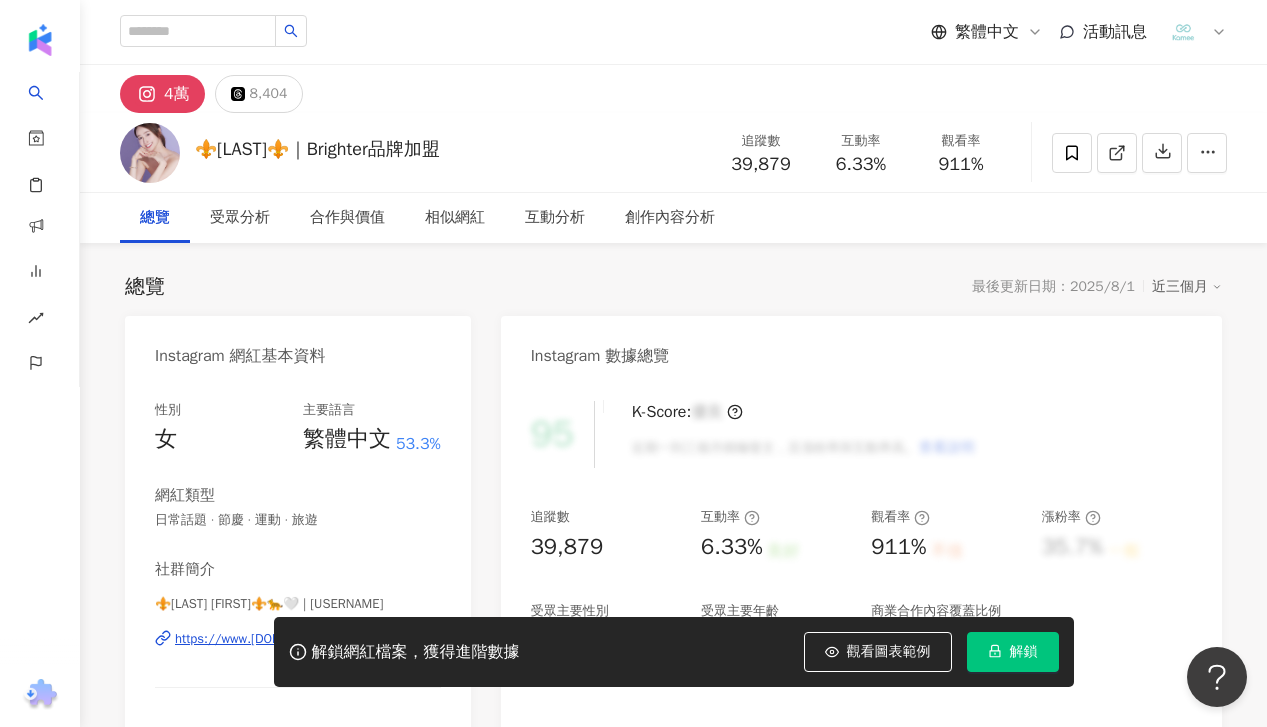click on "解鎖網紅檔案，獲得進階數據 觀看圖表範例 解鎖" at bounding box center (633, 652) 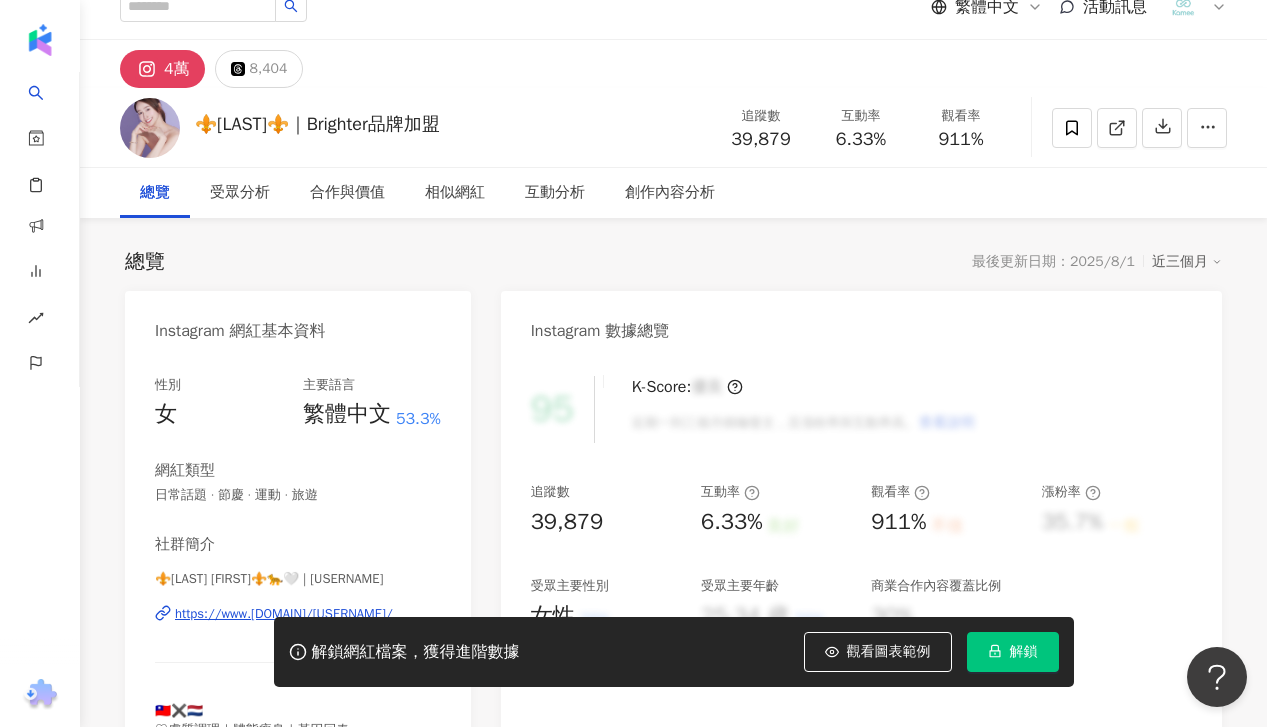 scroll, scrollTop: 35, scrollLeft: 0, axis: vertical 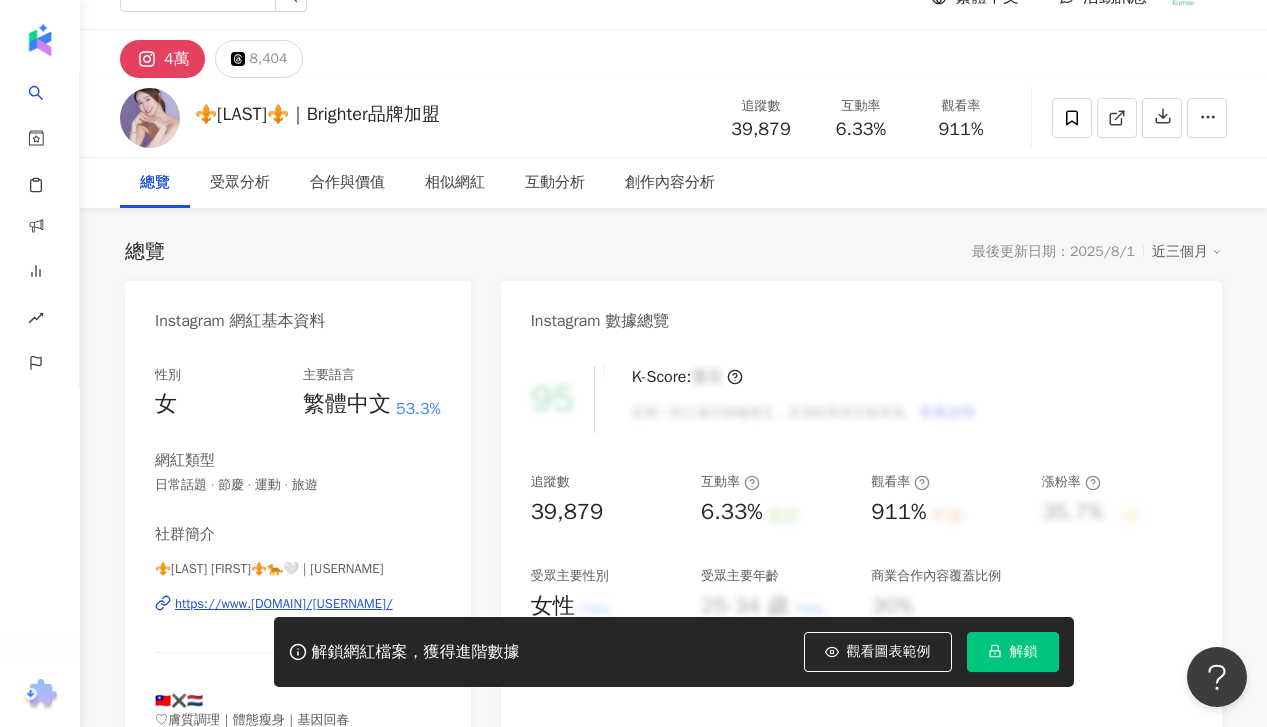 click on "https://www.instagram.com/c.raisy/" at bounding box center (284, 604) 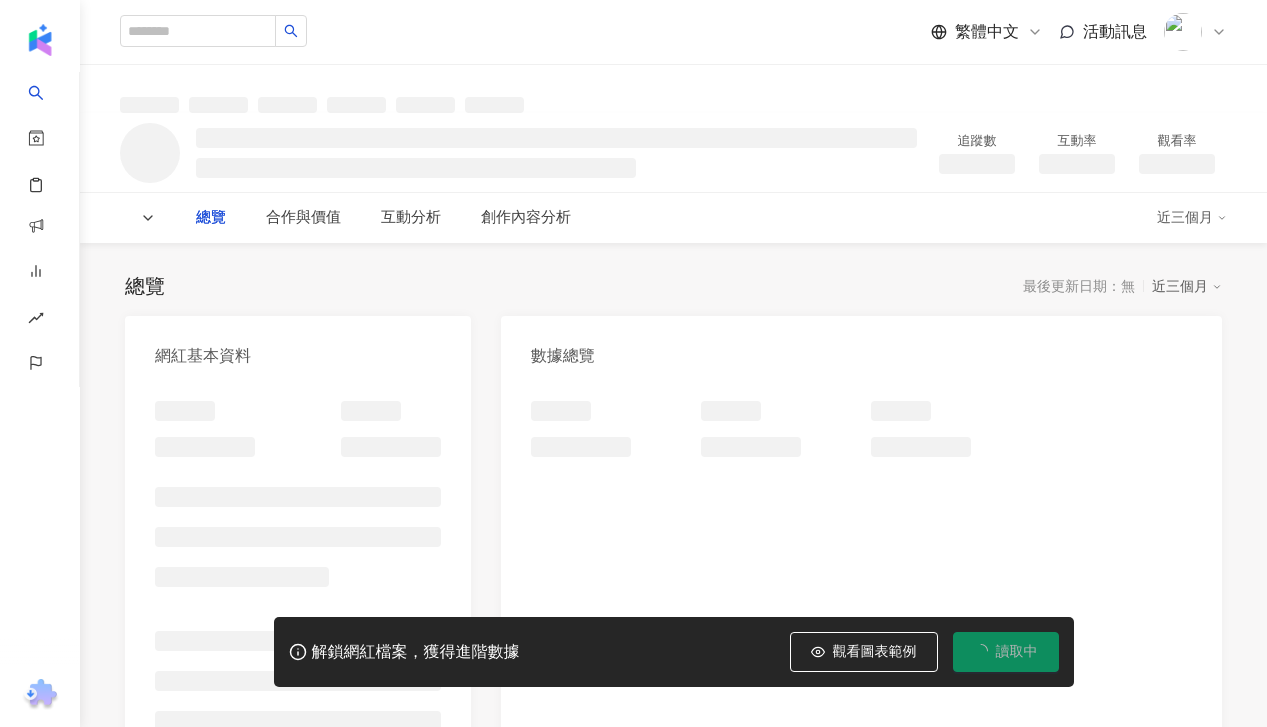scroll, scrollTop: 0, scrollLeft: 0, axis: both 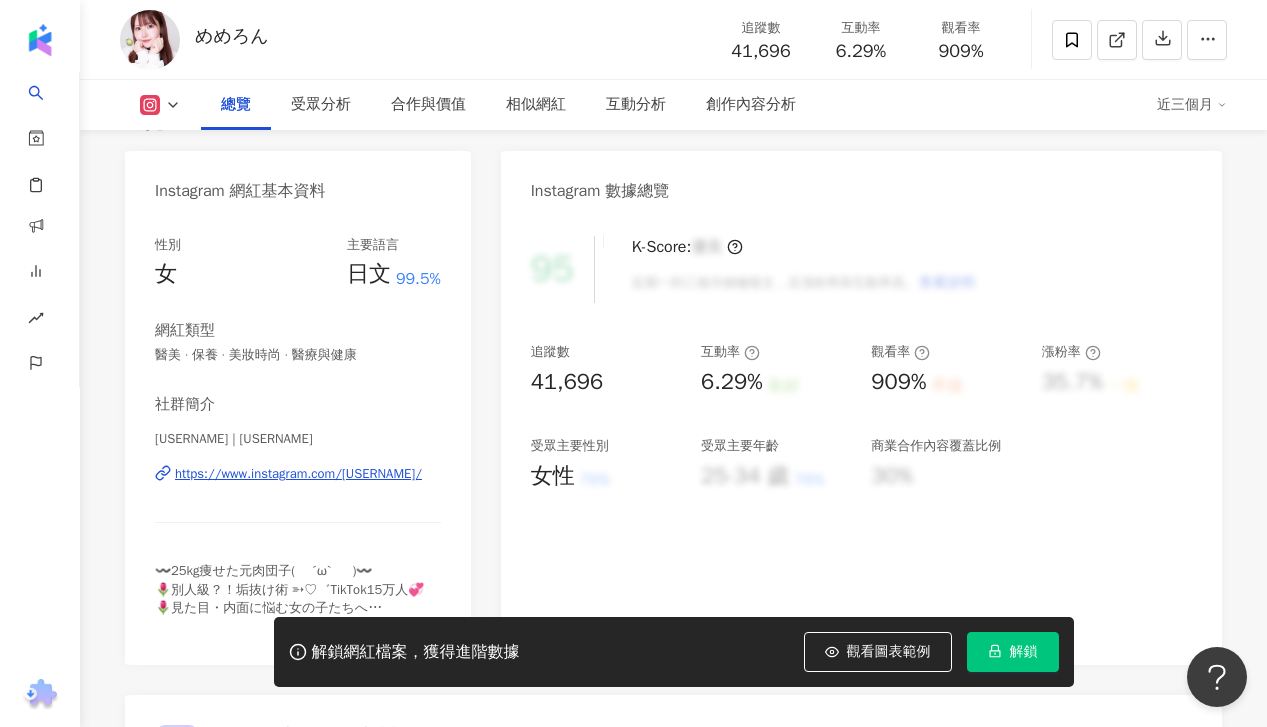 click on "https://www.instagram.com/memeron_me/" at bounding box center (298, 474) 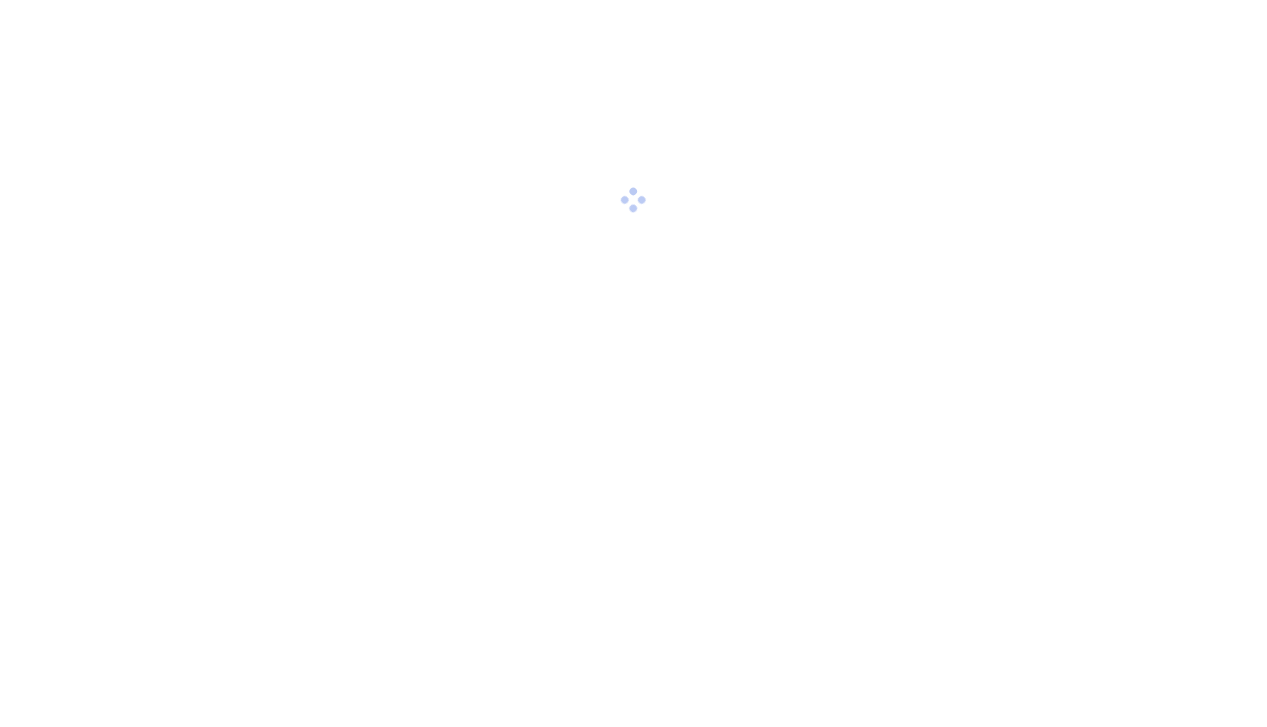 scroll, scrollTop: 0, scrollLeft: 0, axis: both 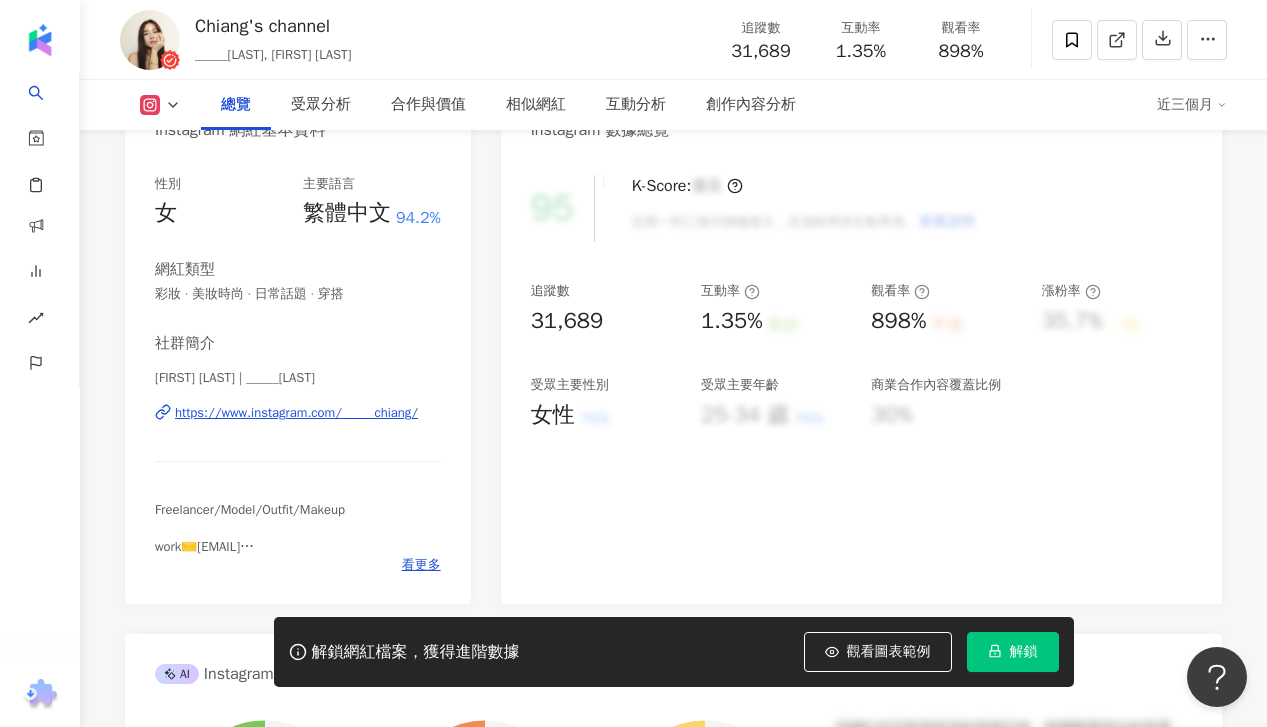 click on "https://www.instagram.com/_____chiang/" at bounding box center [296, 413] 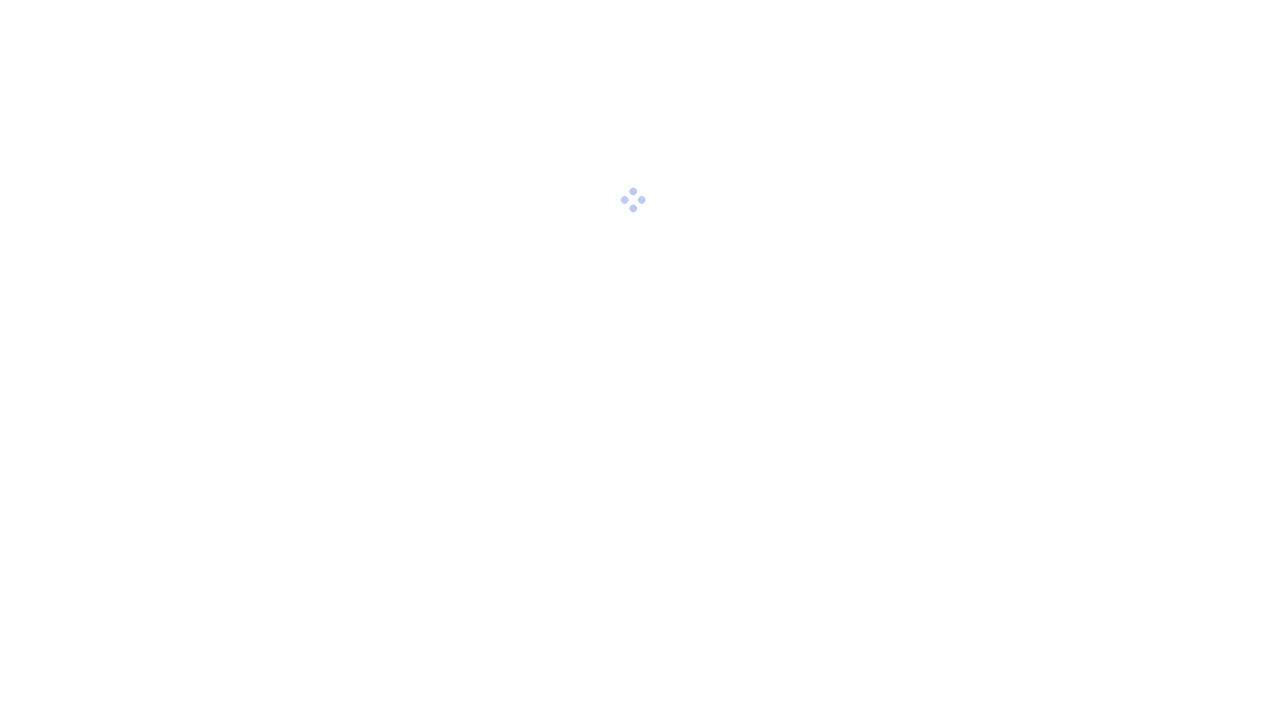 scroll, scrollTop: 0, scrollLeft: 0, axis: both 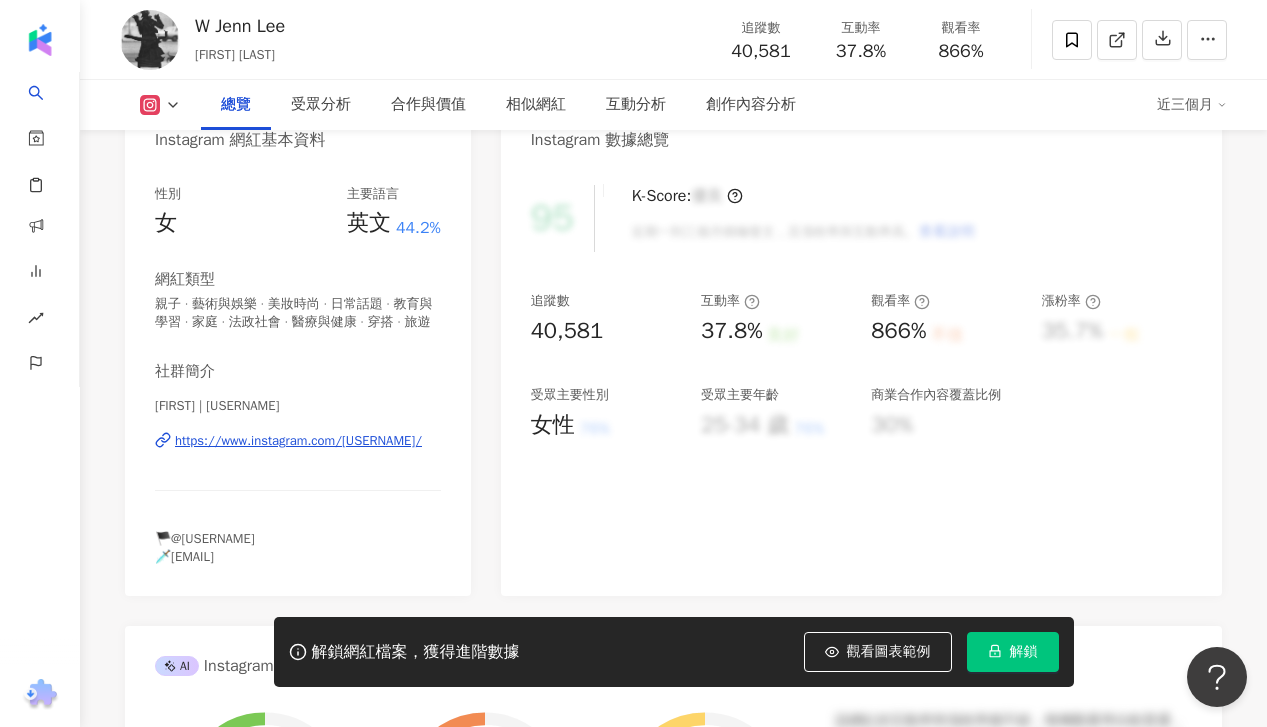 click on "https://www.instagram.com/[USERNAME]/" at bounding box center (298, 441) 